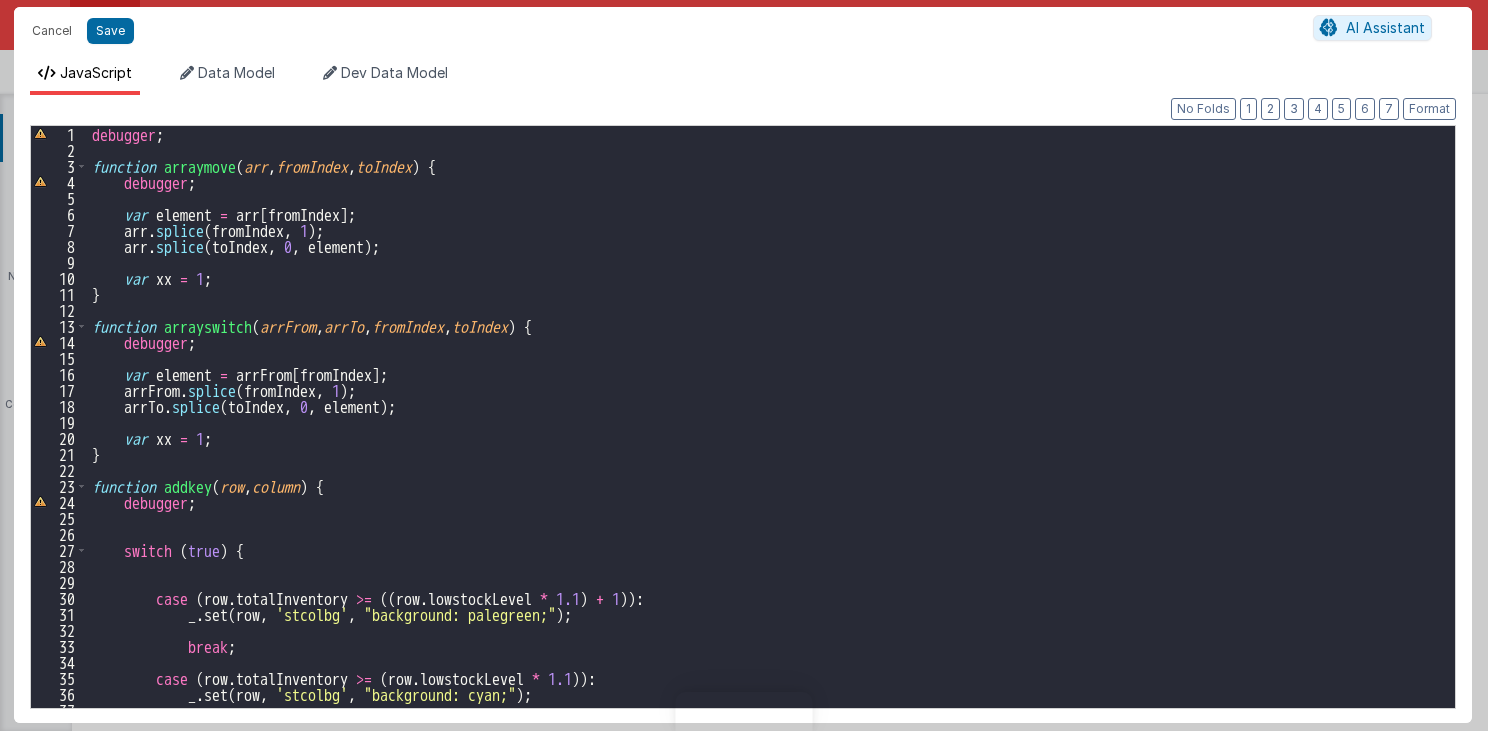scroll, scrollTop: 0, scrollLeft: 0, axis: both 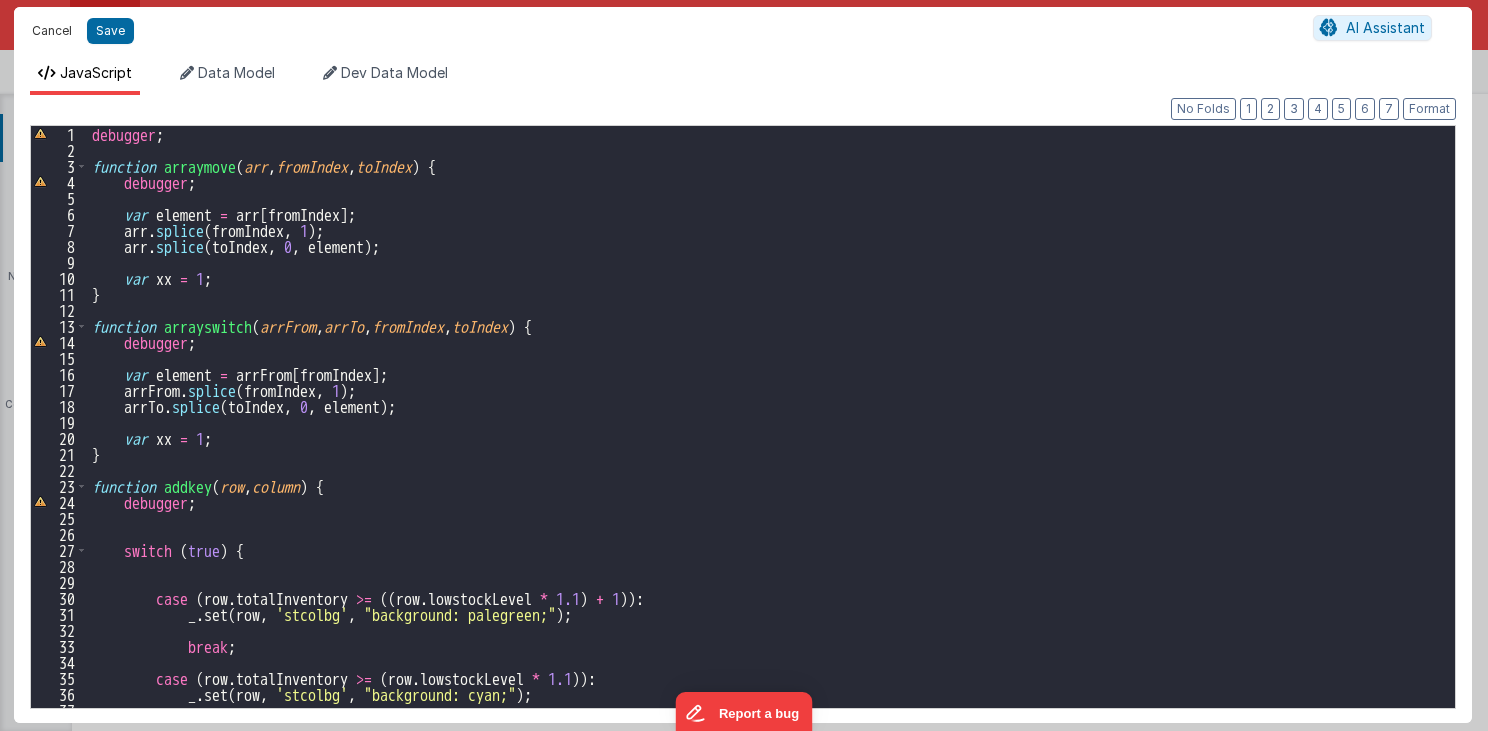 drag, startPoint x: 47, startPoint y: 28, endPoint x: 60, endPoint y: 39, distance: 17.029387 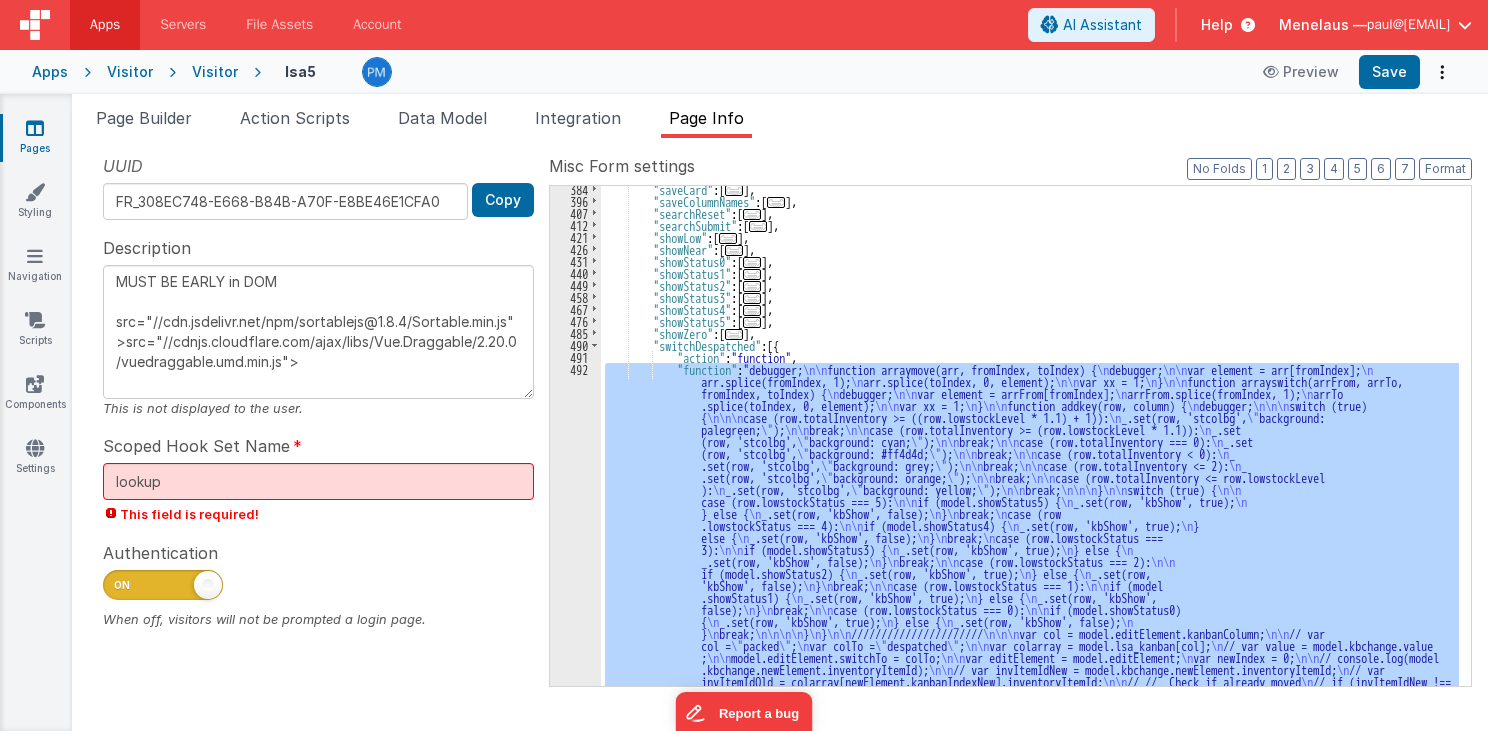 scroll, scrollTop: 2199, scrollLeft: 0, axis: vertical 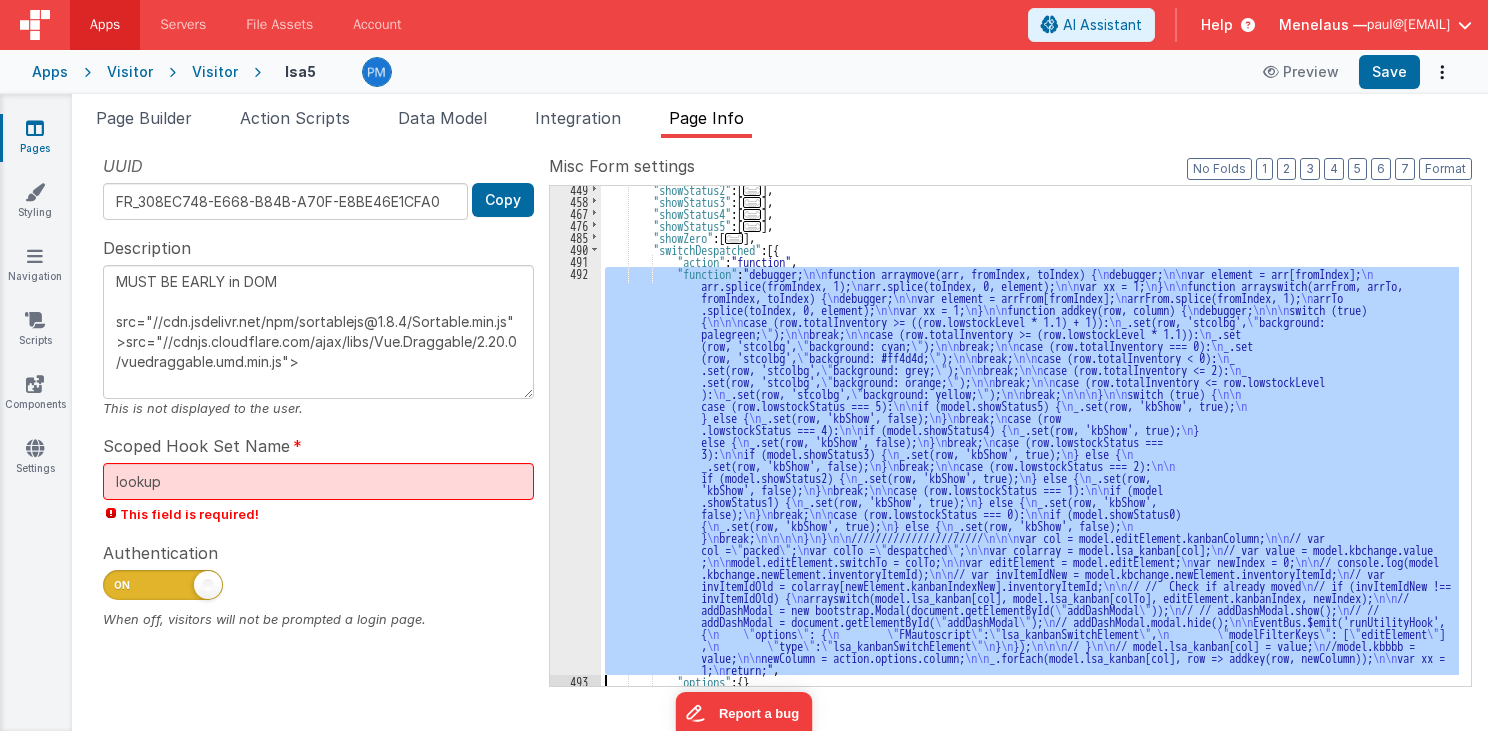 click on "492" at bounding box center [575, 471] 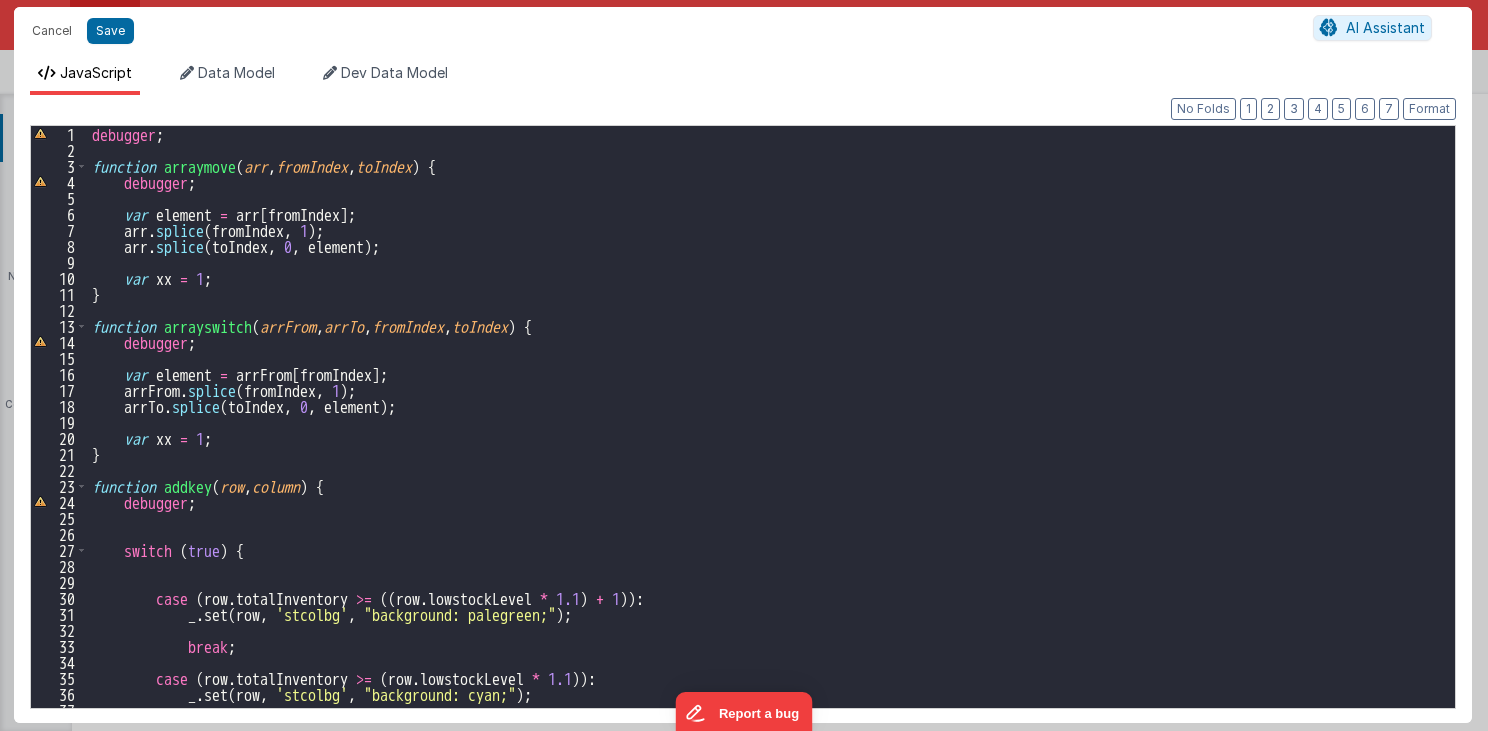 scroll, scrollTop: 0, scrollLeft: 0, axis: both 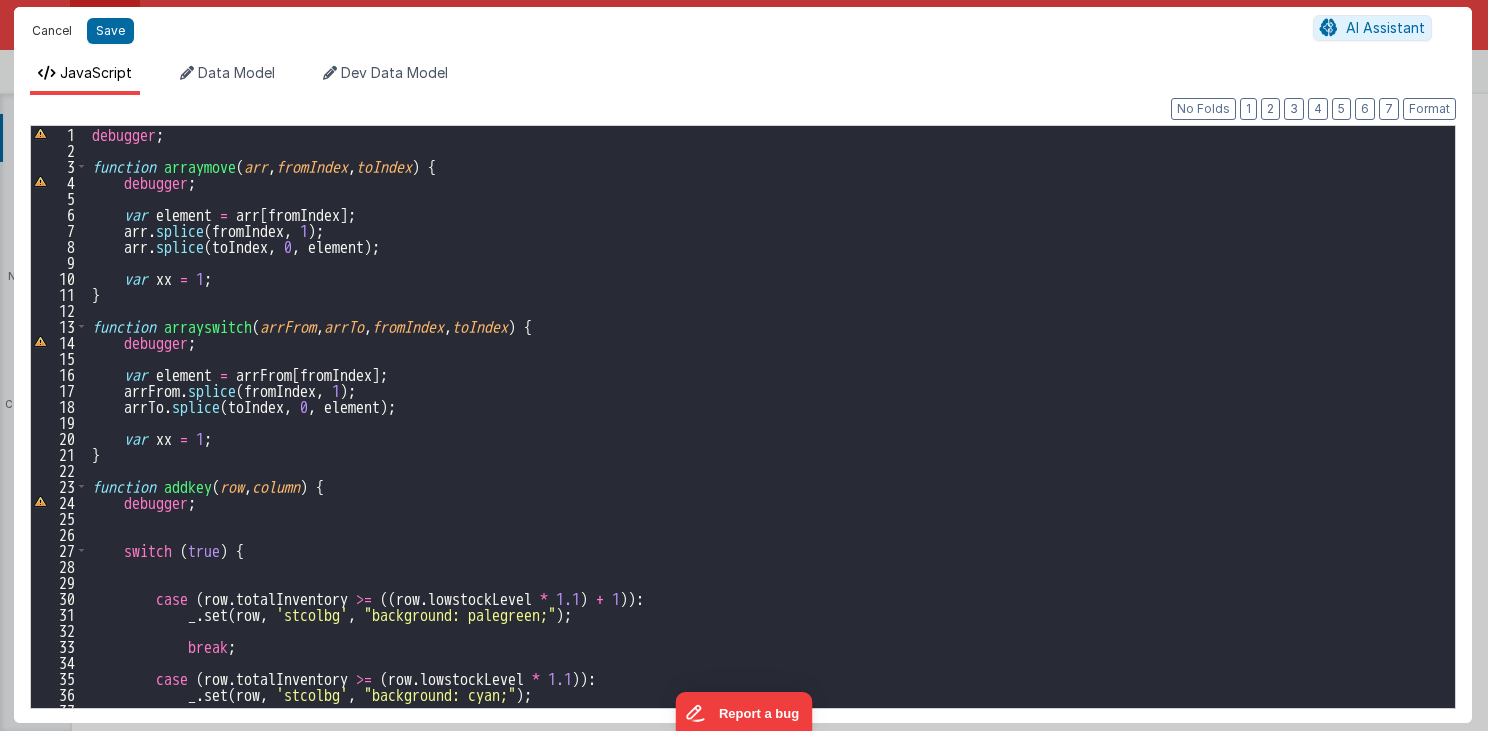 click on "Cancel" at bounding box center (52, 31) 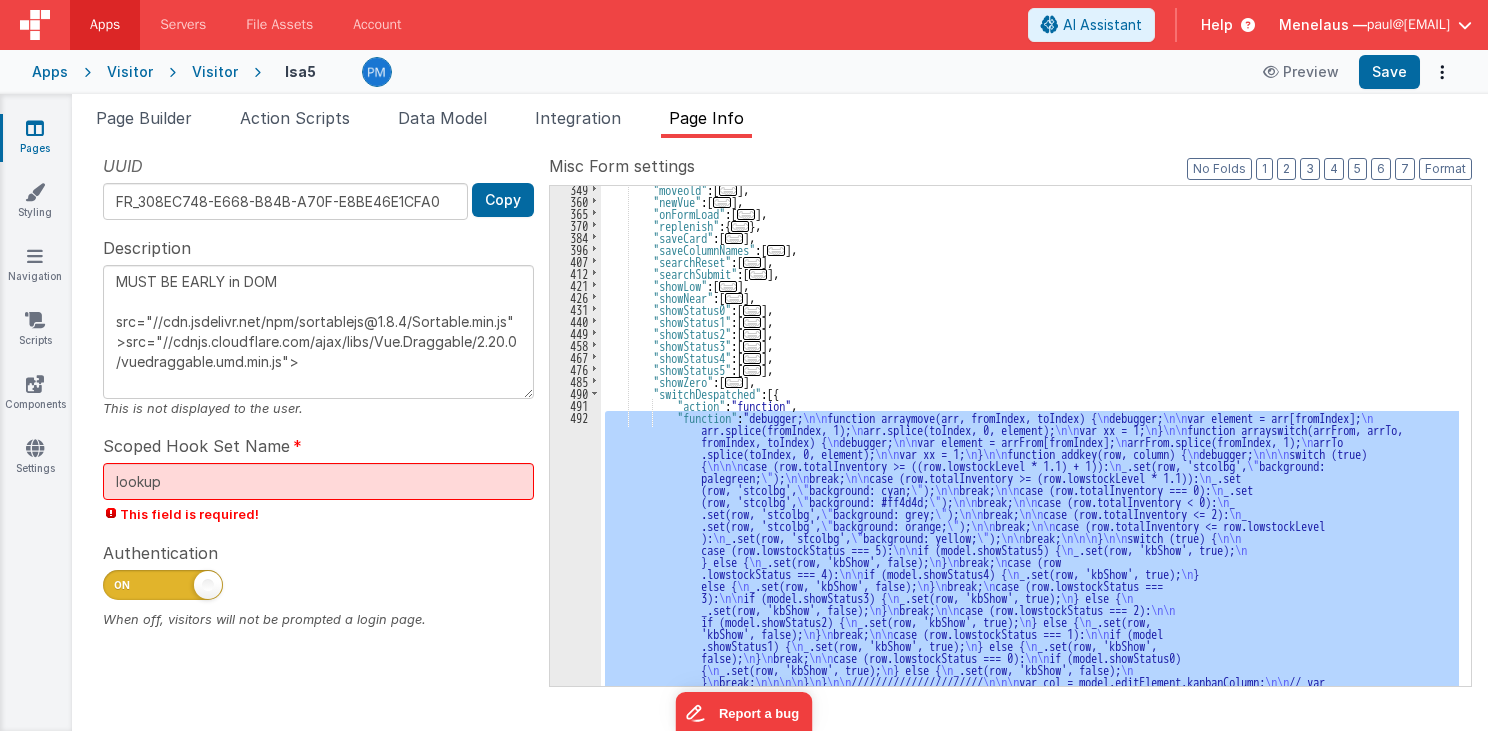 scroll, scrollTop: 2007, scrollLeft: 0, axis: vertical 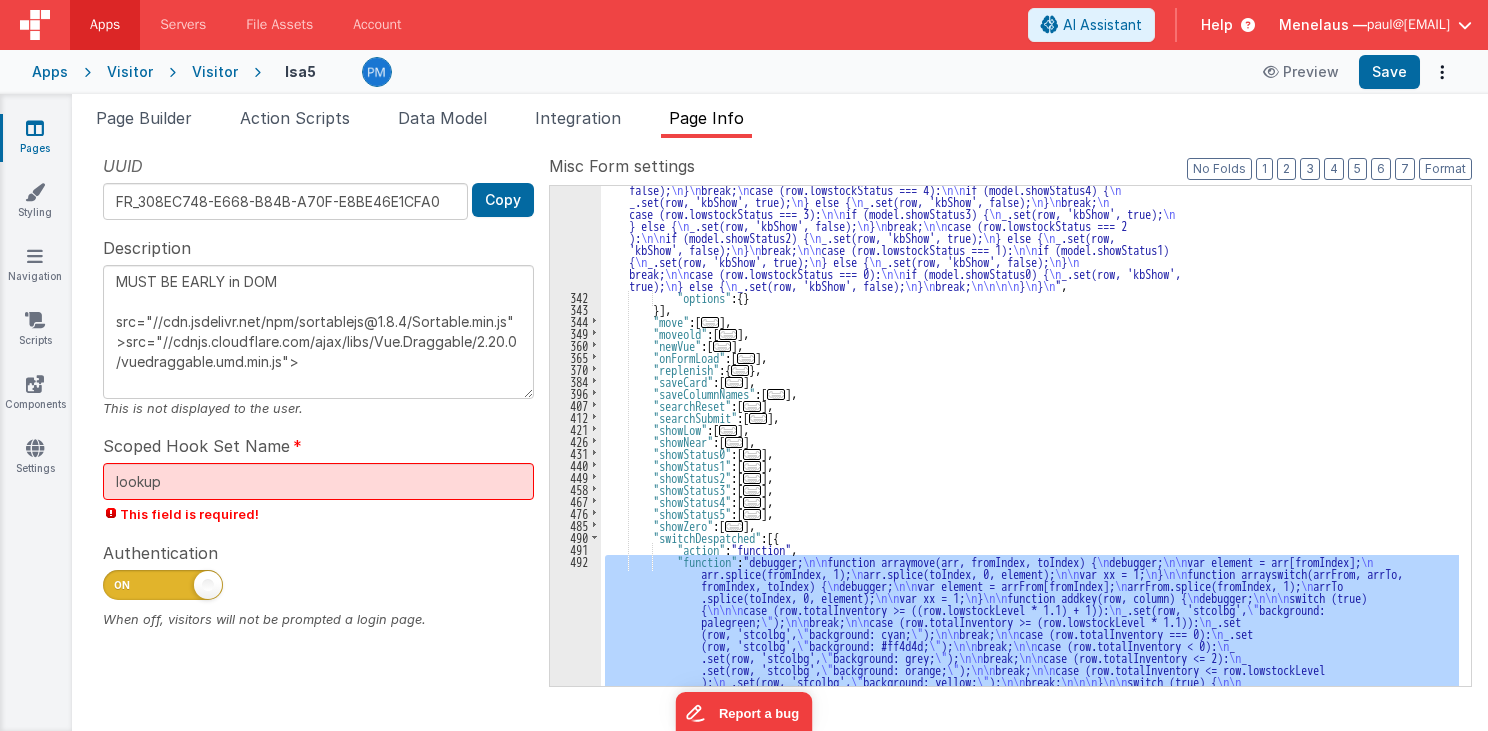 click on ""function" :  "//  messageUpdateKBswitch \n debugger; \n\n\n\n var colTo = model.kbchange.colTo; \n var valueTo = model.kbchange.valueTo; \n\n model      .lsa_kanban[colTo] = valueTo; \n\n var colFrom = model.kbchange.colFrom; \n var valueFrom = model.kbchange.valueFrom; \n\n model      .lsa_kanban[colFrom] = valueFrom; \n\n _.forEach(model.lsa_kanban[colFrom], row => addkey(row, newColumn)); \n _.forEach(model      .lsa_kanban[colTo], row => addkey(row, newColumn)); \n\n var xx = 1; \n return; \n\n function addkey(row, column) { \n     // debugger; \n\n\n           switch (true) { \n\n\n         case (row.totalInventory >= ((row.lowstockLevel * 1.1) + 1)): \n             _.set(row, 'stcolbg',       \" background: palegreen; \" ); \n\n             break; \n\n         case (row.totalInventory >= (row.lowstockLevel * 1.1)): \n             _.set      (row, 'stcolbg',  \" background: cyan; \" ); \n\n             break; \n\n         case (row.totalInventory === 0): \n      'stcolbg'," at bounding box center (1030, 619) 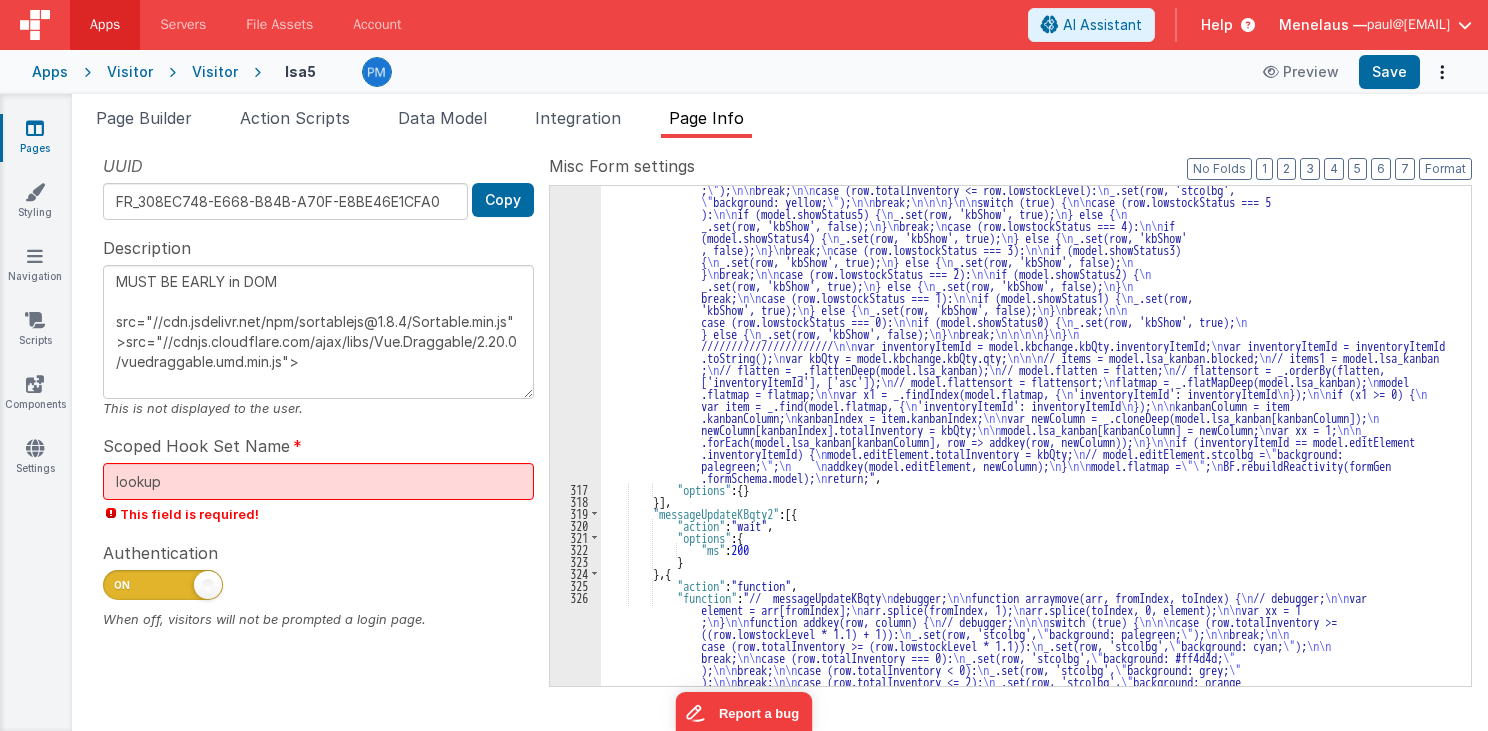 scroll, scrollTop: 903, scrollLeft: 0, axis: vertical 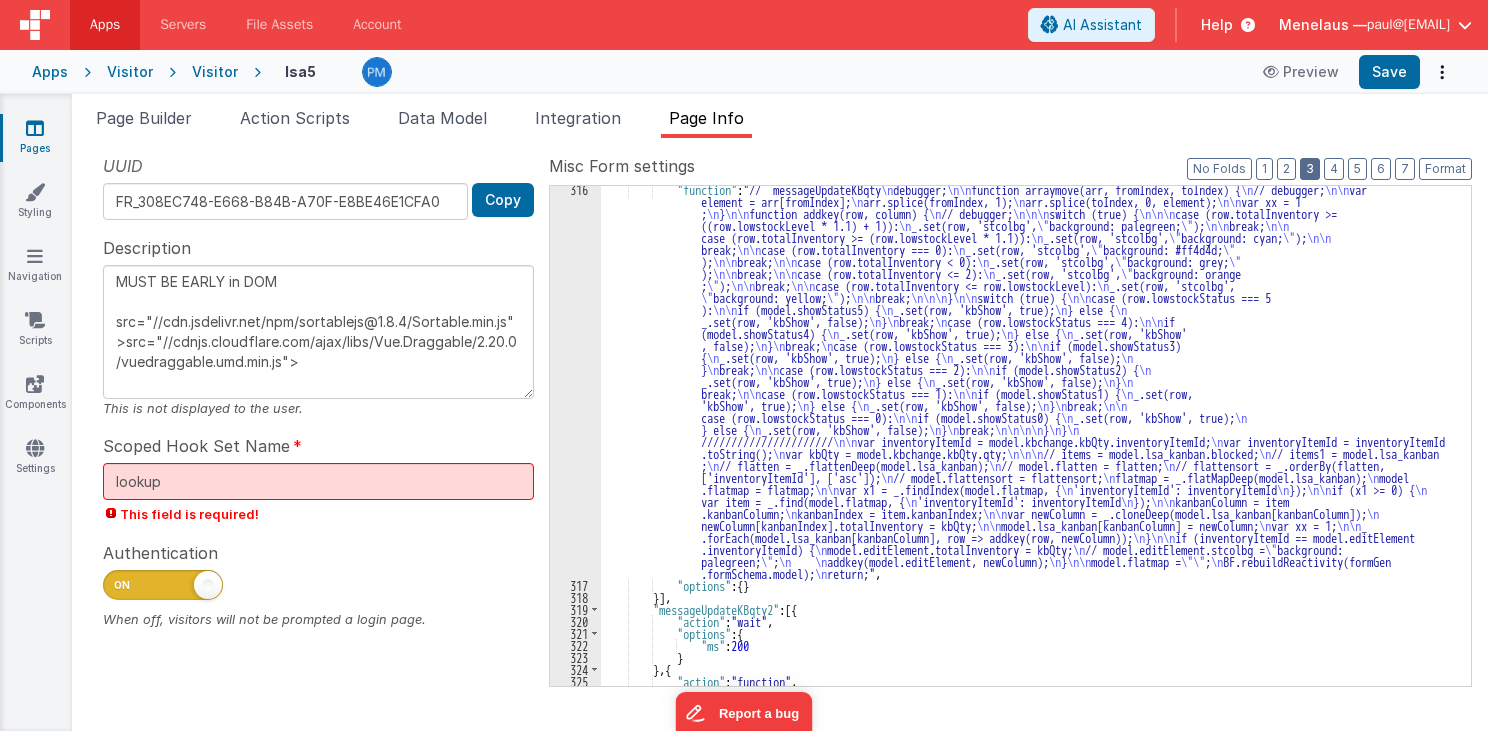 click on "3" at bounding box center (1310, 169) 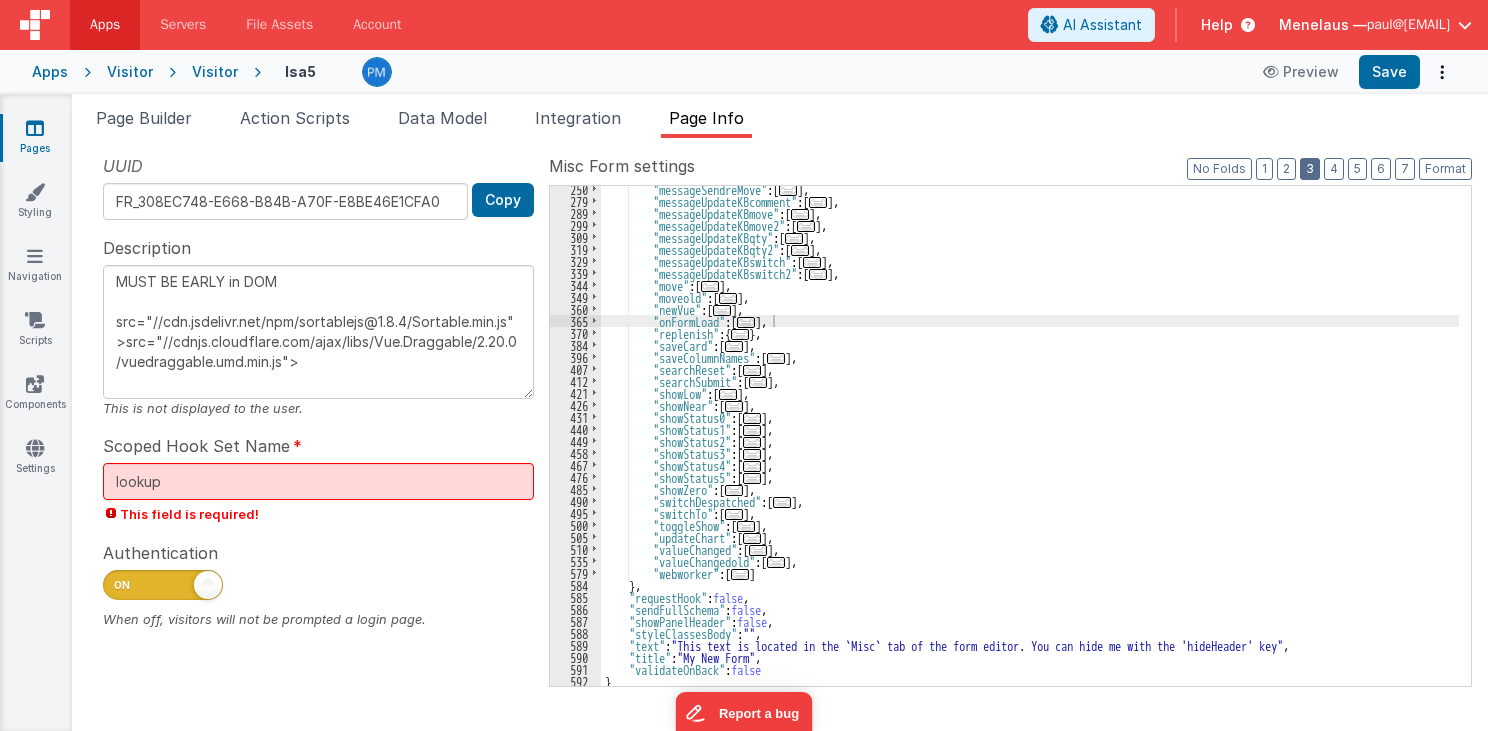 scroll, scrollTop: 339, scrollLeft: 0, axis: vertical 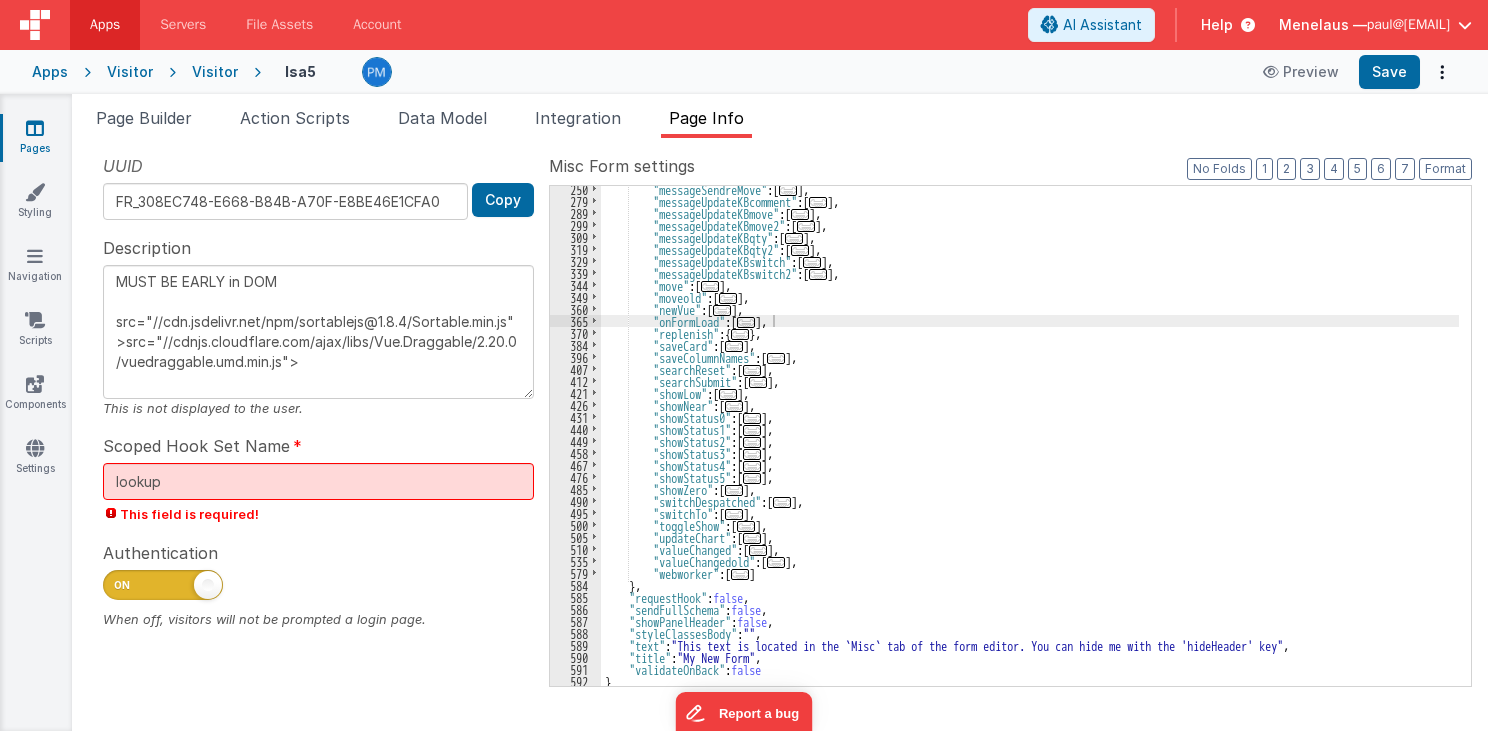 click on "..." at bounding box center (710, 286) 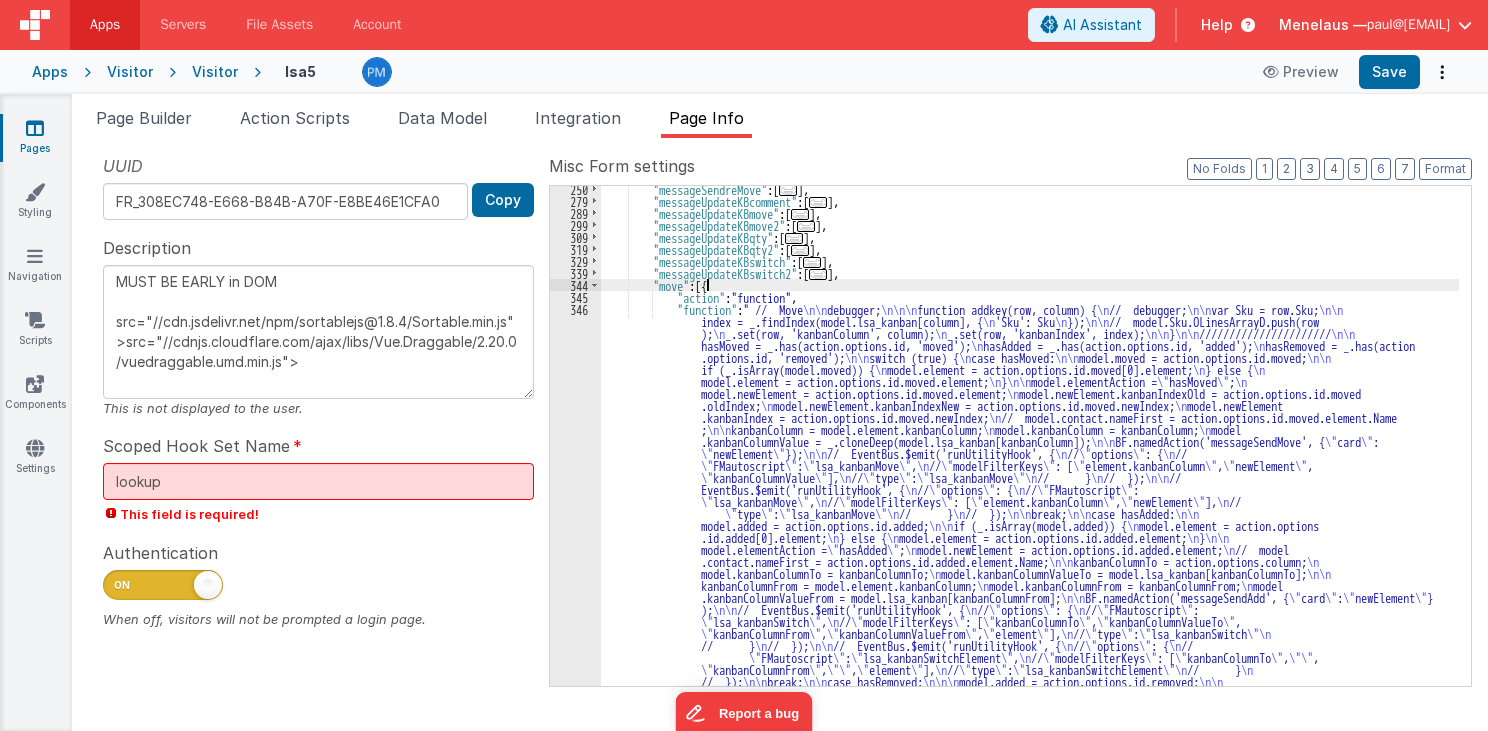 click on ""messageSendreMove" :  [ ... ] ,           "messageUpdateKBcomment" :  [ ... ] ,           "messageUpdateKBmove" :  [ ... ] ,           "messageUpdateKBmove2" :  [ ... ] ,           "messageUpdateKBqty" :  [ ... ] ,           "messageUpdateKBqty2" :  [ ... ] ,           "messageUpdateKBswitch" :  [ ... ] ,           "messageUpdateKBswitch2" :  [ ... ] ,           "move" :  [{                "action" :  "function" ,                "function" :  " //  Move \n\n  debugger; \n\n\n  function addkey(row, column) { \n     //  debugger; \n\n      var Sku = row.Sku; \n\n                        index = _.findIndex(model.lsa_kanban[column], { \n          'Sku': Sku \n      }); \n\n      //  model.Sku.OLinesArrayD.push(row                  ); \n      _.set(row, 'kanbanColumn', column); \n      _.set(row, 'kanbanIndex', index); \n\n  } \n\n  ////////////////////// \n\n                    hasMoved = _.has(action.options.id, 'moved'); \n \n  hasRemoved = _.has(action" at bounding box center (1030, 697) 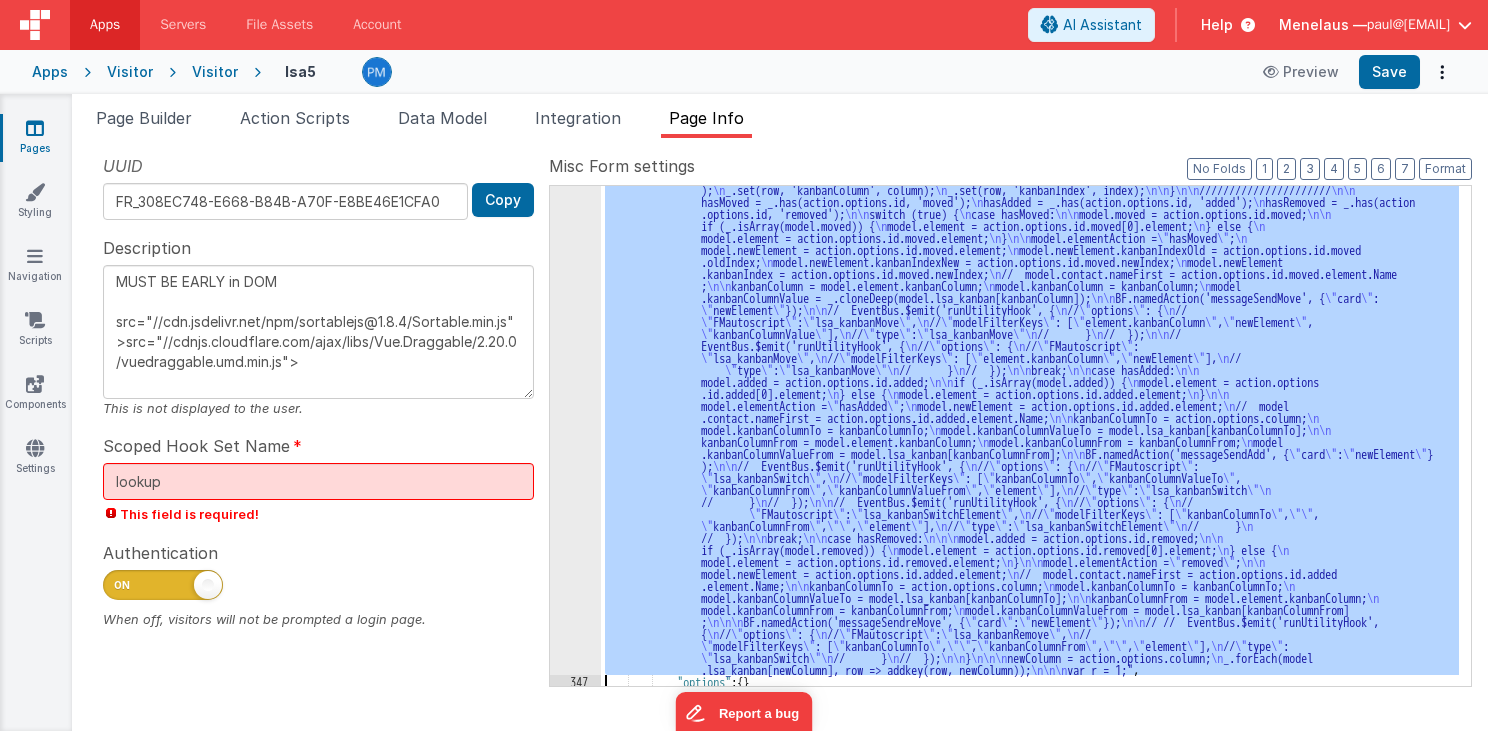 scroll, scrollTop: 483, scrollLeft: 0, axis: vertical 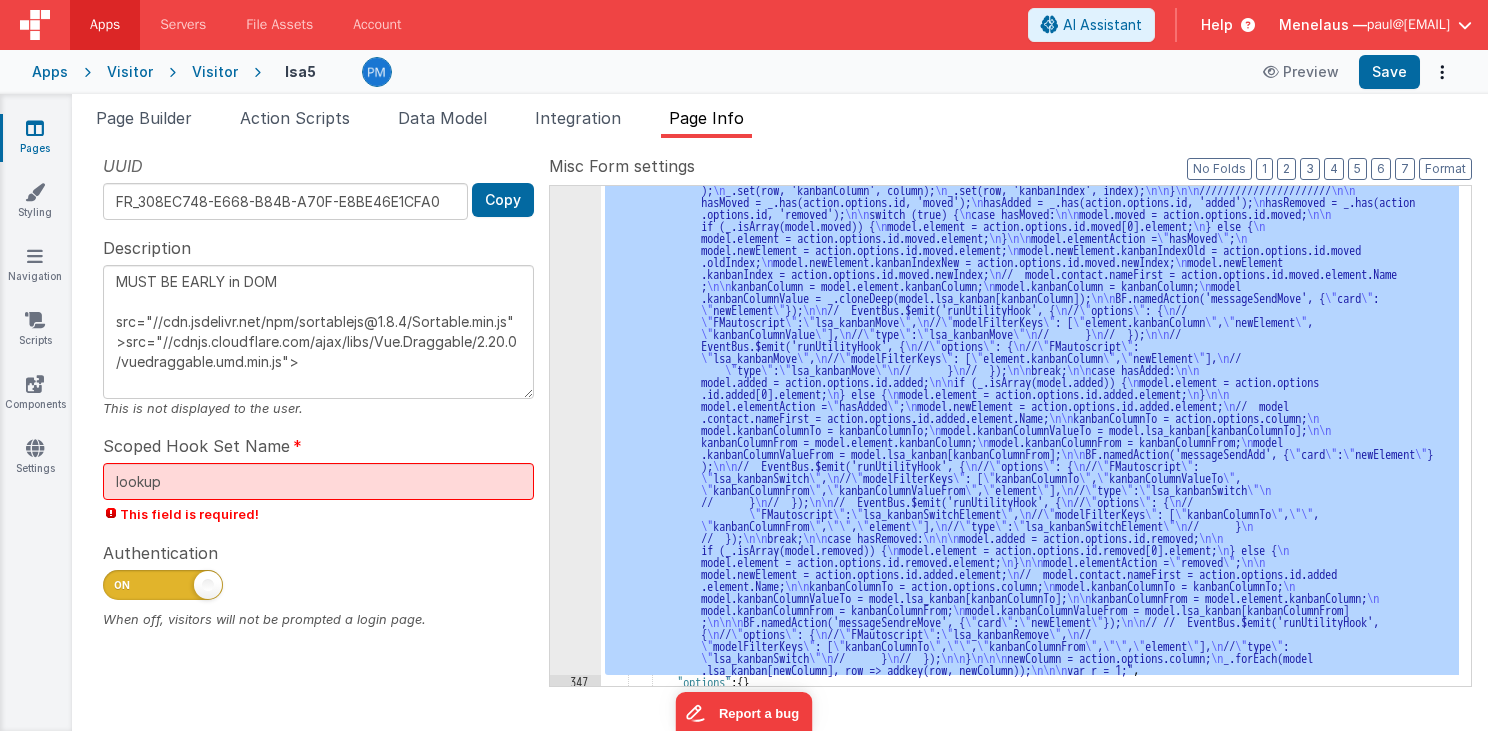 click on "346" at bounding box center [575, 417] 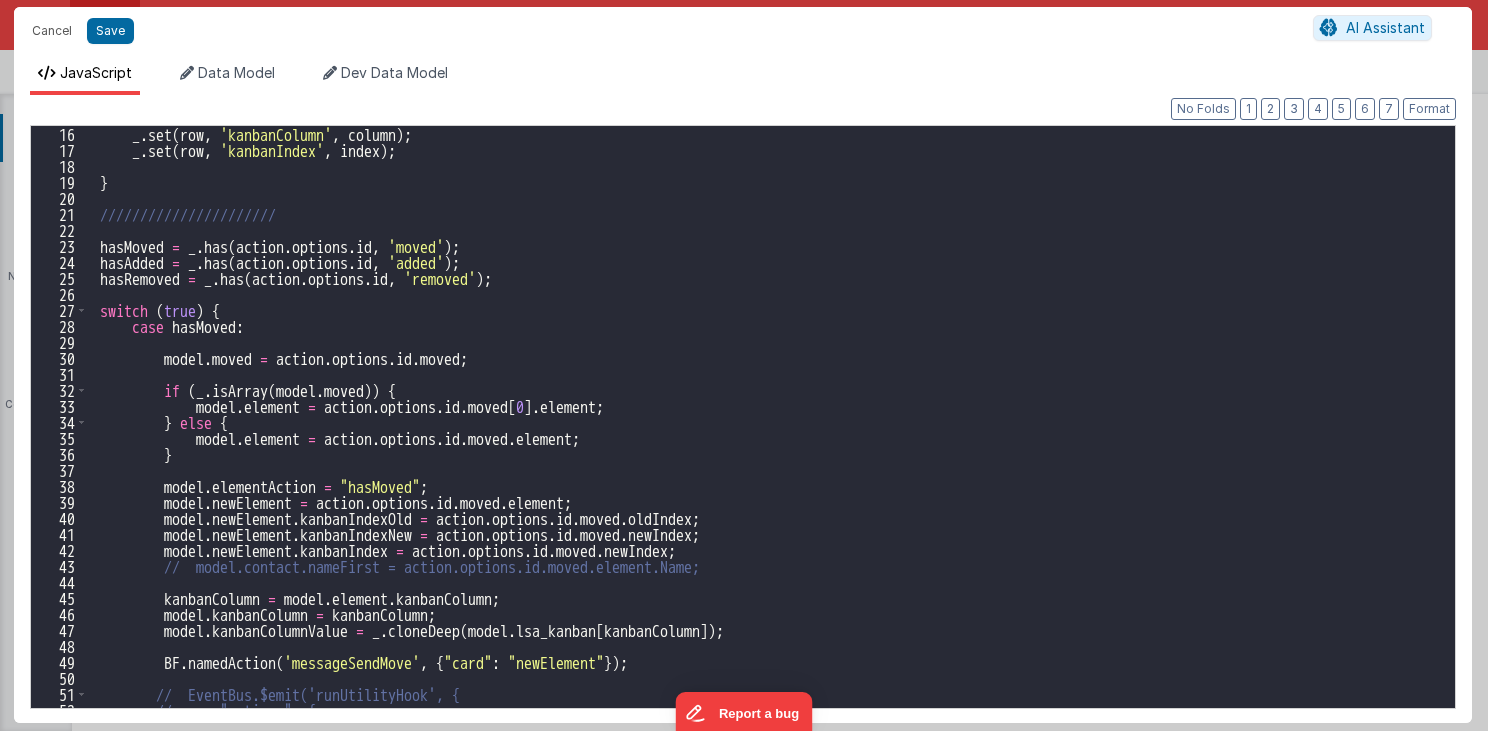 scroll, scrollTop: 288, scrollLeft: 0, axis: vertical 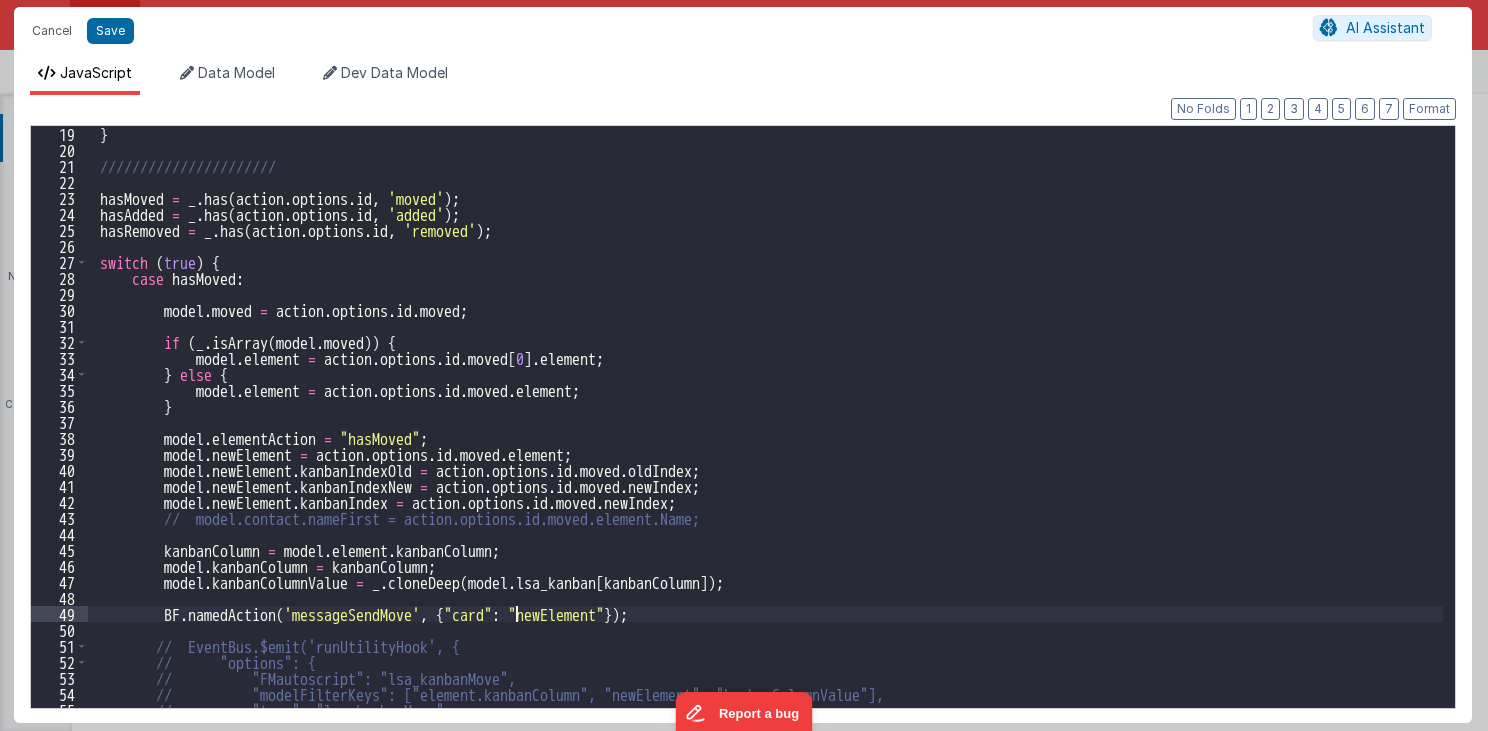 click on "}   //////////////////////   hasMoved   =   _ . has ( action . options . id ,   'moved' ) ;   hasAdded   =   _ . has ( action . options . id ,   'added' ) ;   hasRemoved   =   _ . has ( action . options . id ,   'removed' ) ;   switch   ( true )   {        case   hasMoved :             model . moved   =   action . options . id . moved ;             if   ( _ . isArray ( model . moved ))   {                  model . element   =   action . options . id . moved [ 0 ] . element ;             }   else   {                  model . element   =   action . options . id . moved . element ;             }             model . elementAction   =   "hasMoved" ;             model . newElement   =   action . options . id . moved . element ;             model . newElement . kanbanIndexOld   =   action . options . id . moved . oldIndex ;             model . newElement . kanbanIndexNew   =   action . options . id . moved . newIndex ;             model . newElement . kanbanIndex   =   action . options . id . moved . newIndex ;" at bounding box center (766, 433) 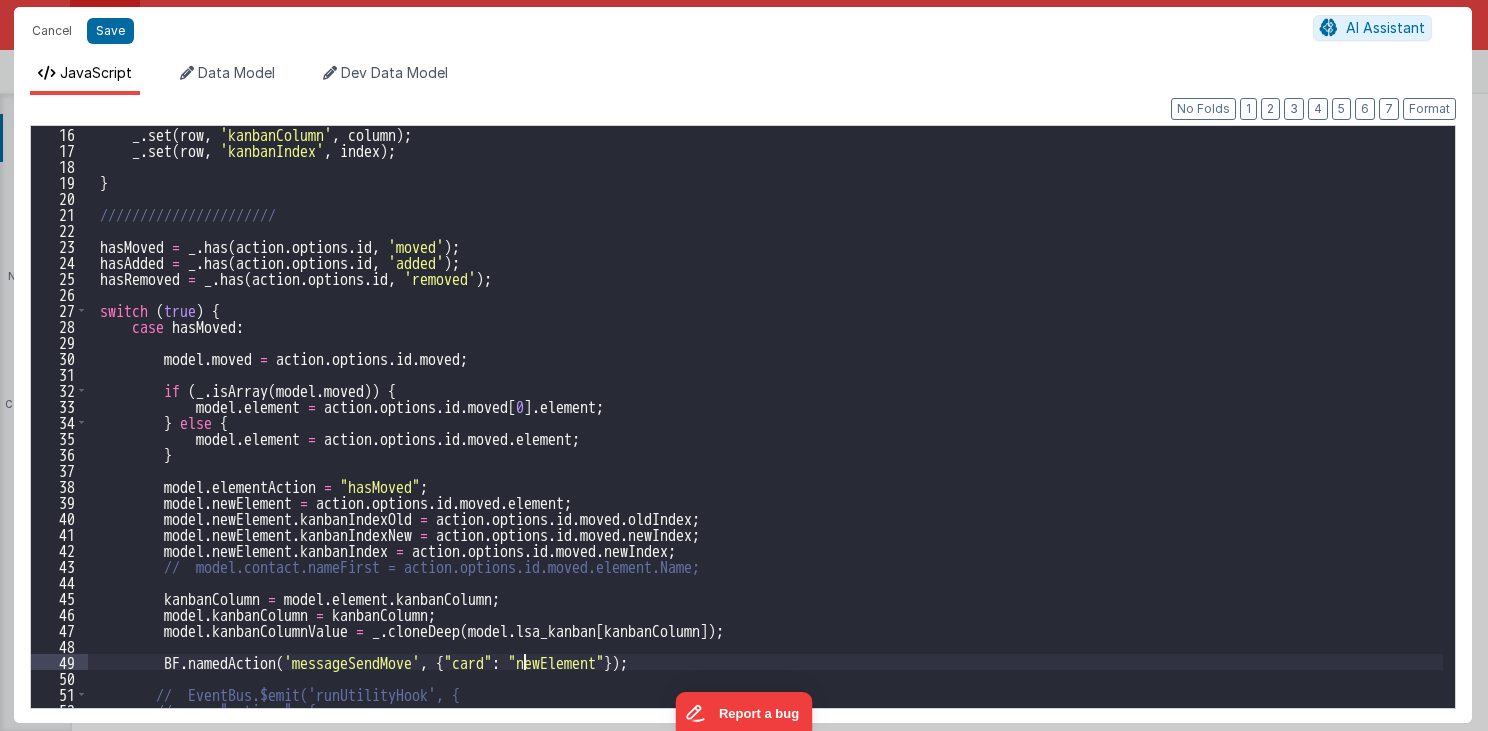 click on "_ . set ( row ,   'kanbanColumn' ,   column ) ;        _ . set ( row ,   'kanbanIndex' ,   index ) ;   }   //////////////////////   hasMoved   =   _ . has ( action . options . id ,   'moved' ) ;   hasAdded   =   _ . has ( action . options . id ,   'added' ) ;   hasRemoved   =   _ . has ( action . options . id ,   'removed' ) ;   switch   ( true )   {        case   hasMoved :             model . moved   =   action . options . id . moved ;             if   ( _ . isArray ( model . moved ))   {                  model . element   =   action . options . id . moved [ 0 ] . element ;             }   else   {                  model . element   =   action . options . id . moved . element ;             }             model . elementAction   =   "hasMoved" ;             model . newElement   =   action . options . id . moved . element ;             model . newElement . kanbanIndexOld   =   action . options . id . moved . oldIndex ;             model . newElement . kanbanIndexNew   =   action . options . id . moved ." at bounding box center (766, 433) 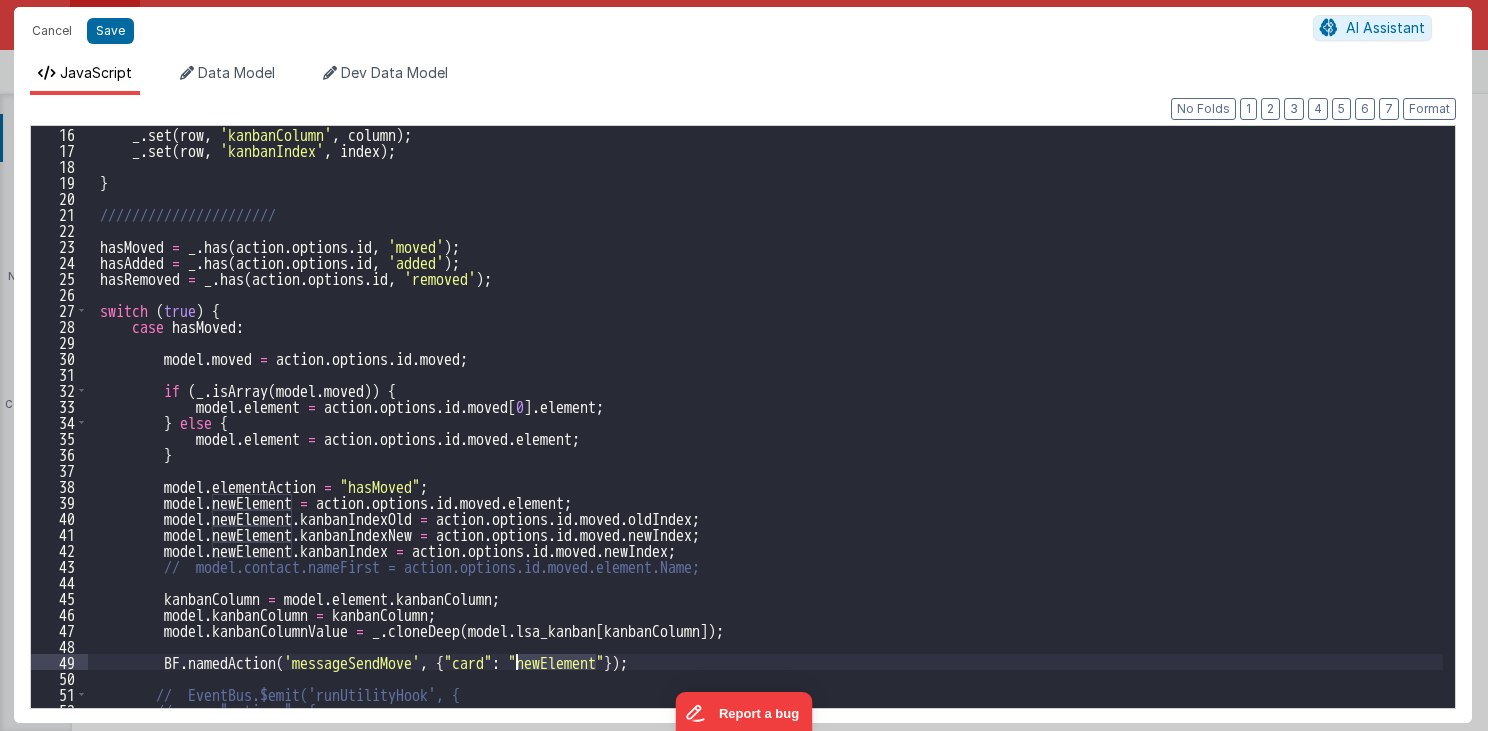 click on "_ . set ( row ,   'kanbanColumn' ,   column ) ;        _ . set ( row ,   'kanbanIndex' ,   index ) ;   }   //////////////////////   hasMoved   =   _ . has ( action . options . id ,   'moved' ) ;   hasAdded   =   _ . has ( action . options . id ,   'added' ) ;   hasRemoved   =   _ . has ( action . options . id ,   'removed' ) ;   switch   ( true )   {        case   hasMoved :             model . moved   =   action . options . id . moved ;             if   ( _ . isArray ( model . moved ))   {                  model . element   =   action . options . id . moved [ 0 ] . element ;             }   else   {                  model . element   =   action . options . id . moved . element ;             }             model . elementAction   =   "hasMoved" ;             model . newElement   =   action . options . id . moved . element ;             model . newElement . kanbanIndexOld   =   action . options . id . moved . oldIndex ;             model . newElement . kanbanIndexNew   =   action . options . id . moved ." at bounding box center (766, 433) 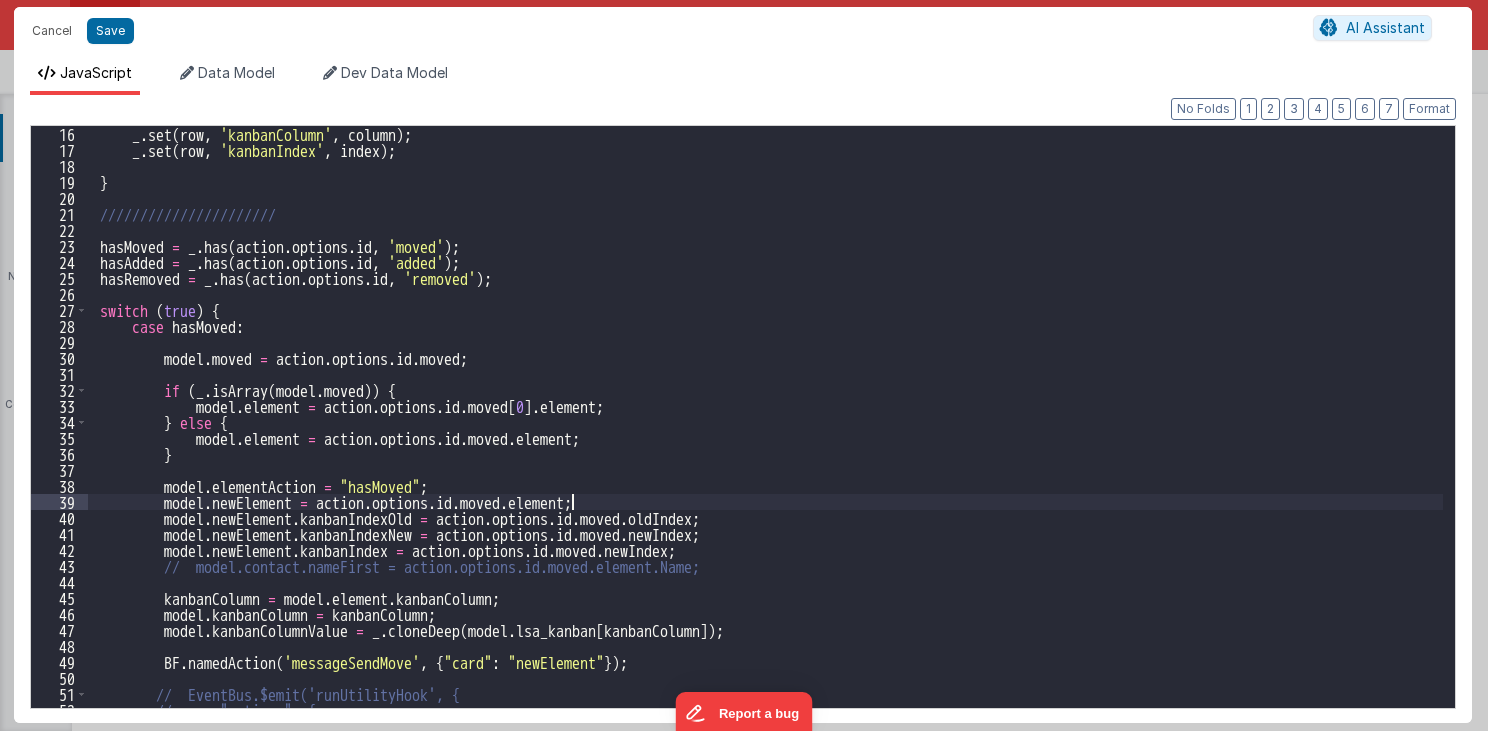 click on "_ . set ( row ,   'kanbanColumn' ,   column ) ;        _ . set ( row ,   'kanbanIndex' ,   index ) ;   }   //////////////////////   hasMoved   =   _ . has ( action . options . id ,   'moved' ) ;   hasAdded   =   _ . has ( action . options . id ,   'added' ) ;   hasRemoved   =   _ . has ( action . options . id ,   'removed' ) ;   switch   ( true )   {        case   hasMoved :             model . moved   =   action . options . id . moved ;             if   ( _ . isArray ( model . moved ))   {                  model . element   =   action . options . id . moved [ 0 ] . element ;             }   else   {                  model . element   =   action . options . id . moved . element ;             }             model . elementAction   =   "hasMoved" ;             model . newElement   =   action . options . id . moved . element ;             model . newElement . kanbanIndexOld   =   action . options . id . moved . oldIndex ;             model . newElement . kanbanIndexNew   =   action . options . id . moved ." at bounding box center (766, 433) 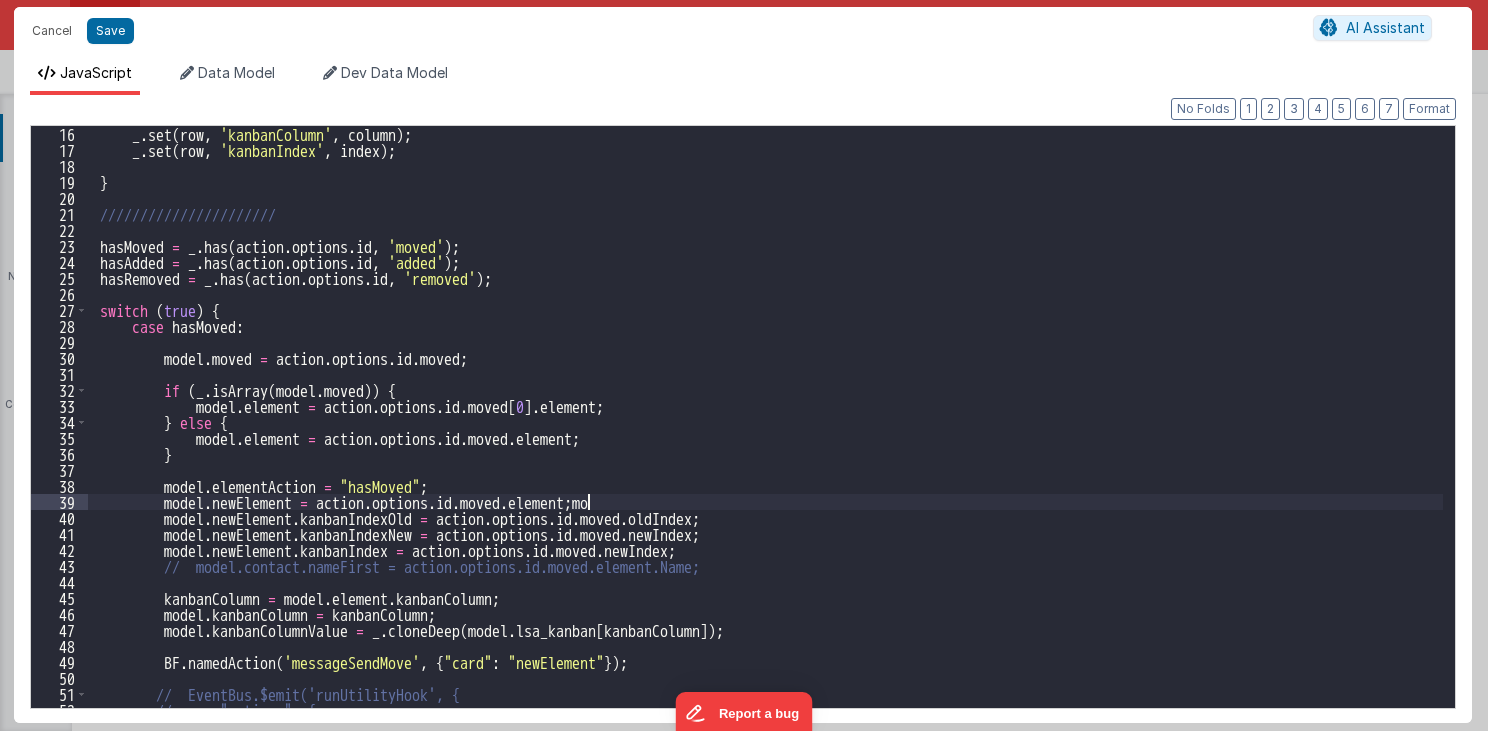 type 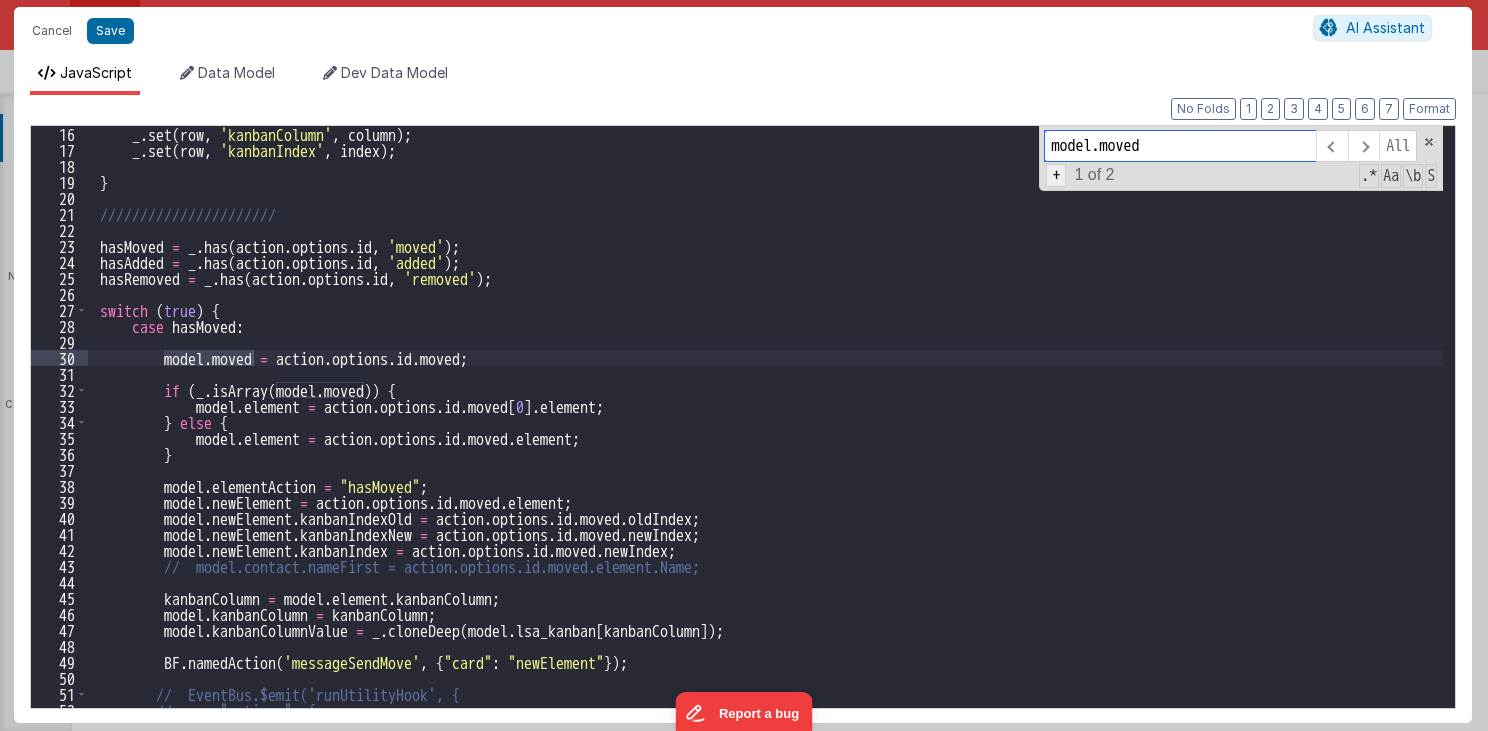 click on "+" at bounding box center (1056, 175) 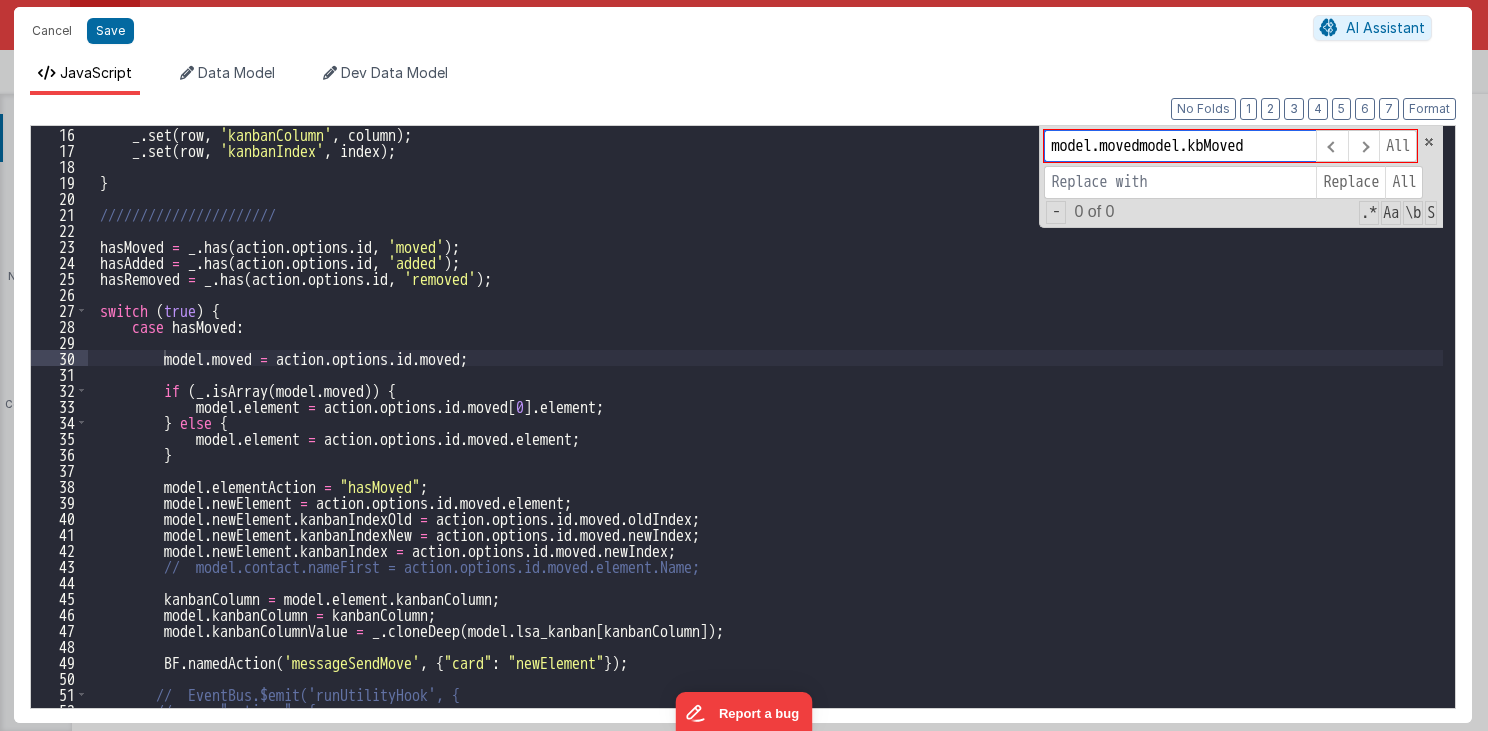 drag, startPoint x: 1139, startPoint y: 146, endPoint x: 1248, endPoint y: 147, distance: 109.004585 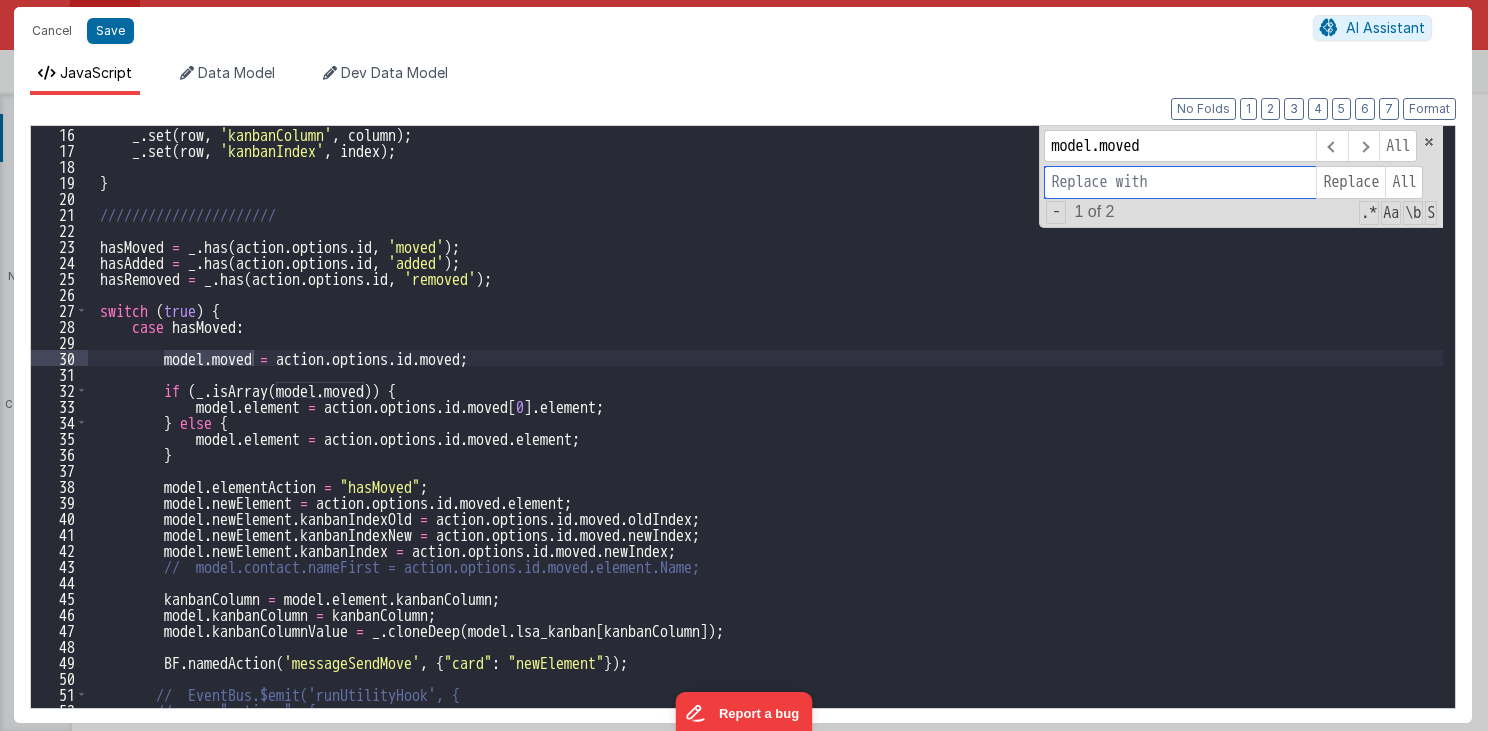 click at bounding box center (1180, 182) 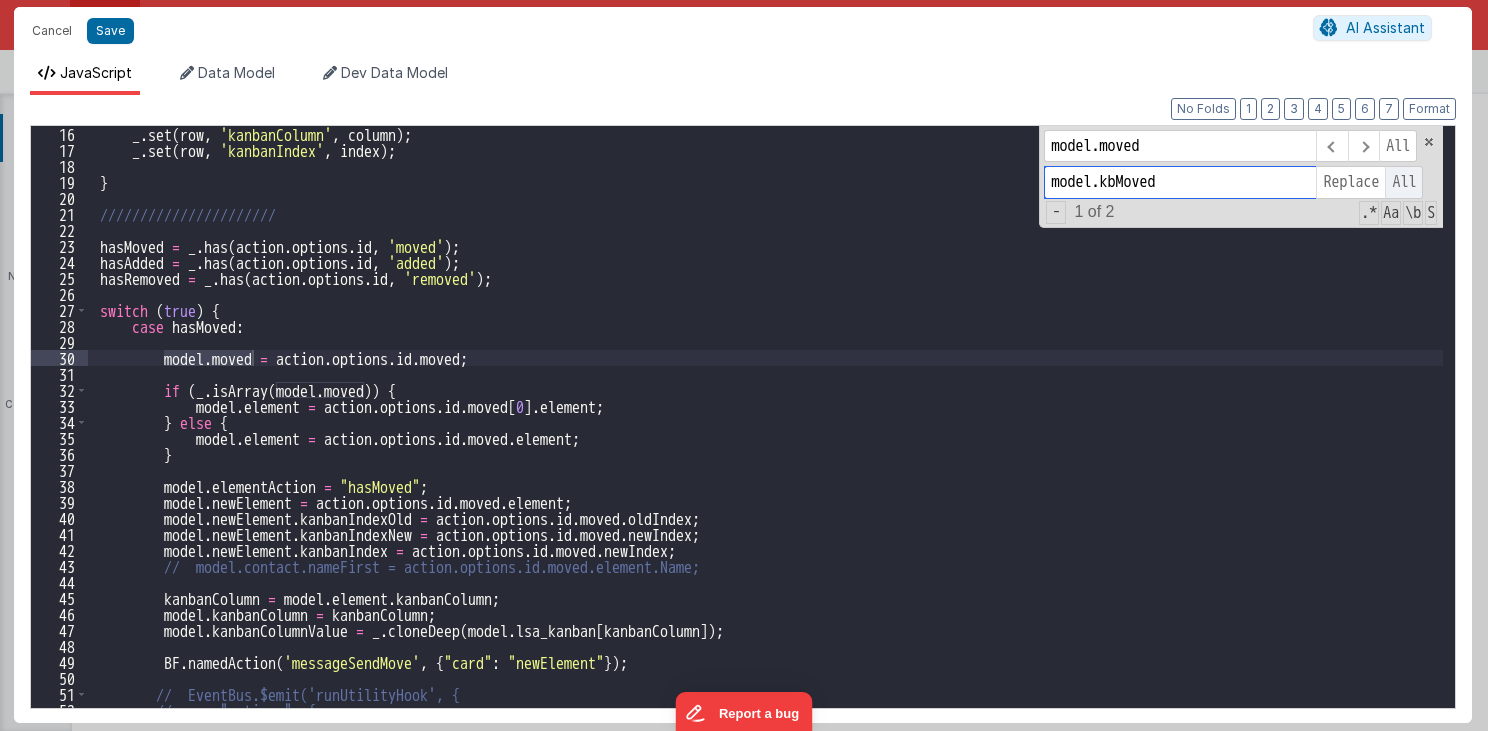 type on "model.kbMoved" 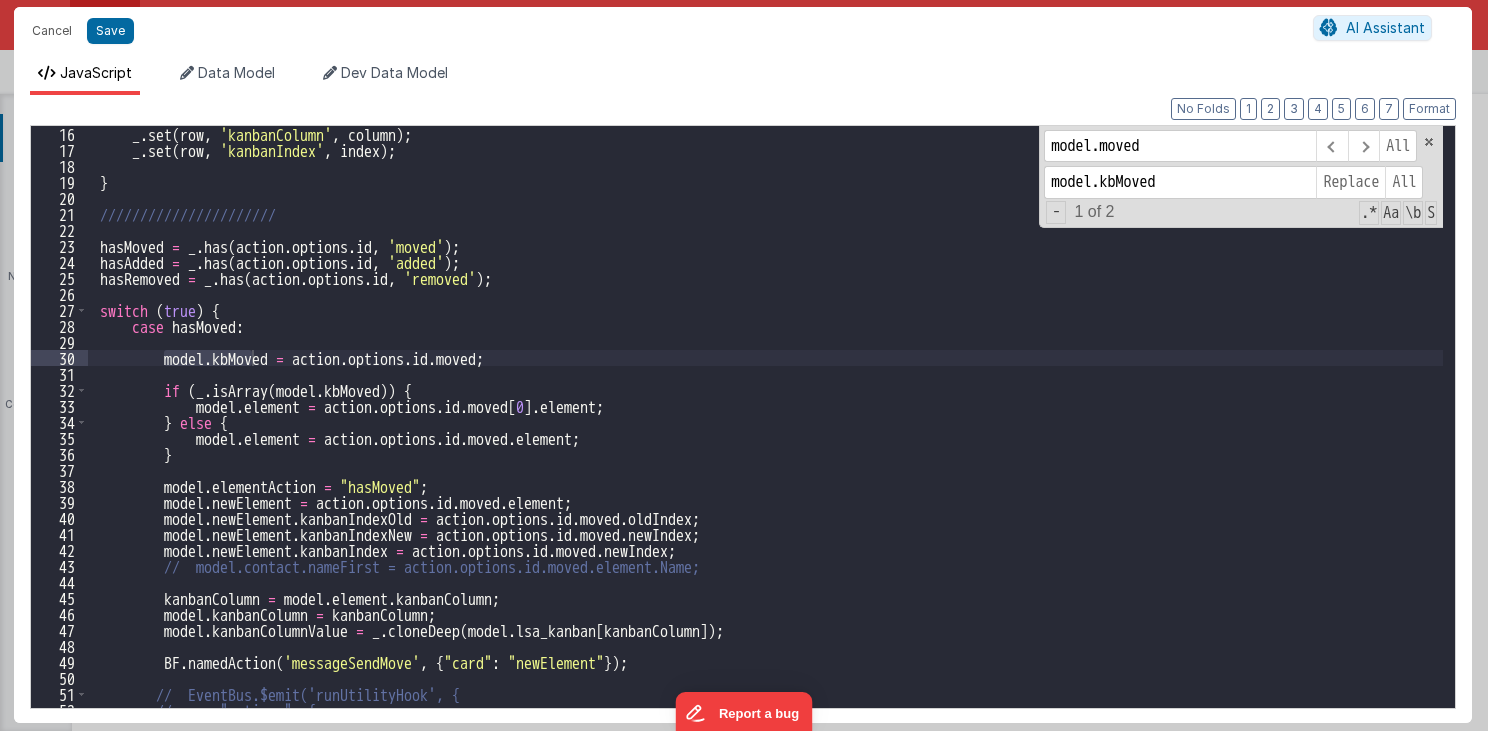 click on "_ . set ( row ,   'kanbanColumn' ,   column ) ;        _ . set ( row ,   'kanbanIndex' ,   index ) ;   }   //////////////////////   hasMoved   =   _ . has ( action . options . id ,   'moved' ) ;   hasAdded   =   _ . has ( action . options . id ,   'added' ) ;   hasRemoved   =   _ . has ( action . options . id ,   'removed' ) ;   switch   ( true )   {        case   hasMoved :             model . kbMoved   =   action . options . id . moved ;             if   ( _ . isArray ( model . kbMoved ))   {                  model . element   =   action . options . id . moved [ 0 ] . element ;             }   else   {                  model . element   =   action . options . id . moved . element ;             }             model . elementAction   =   "hasMoved" ;             model . newElement   =   action . options . id . moved . element ;             model . newElement . kanbanIndexOld   =   action . options . id . moved . oldIndex ;             model . newElement . kanbanIndexNew   =   action . options . id . . ;" at bounding box center [766, 433] 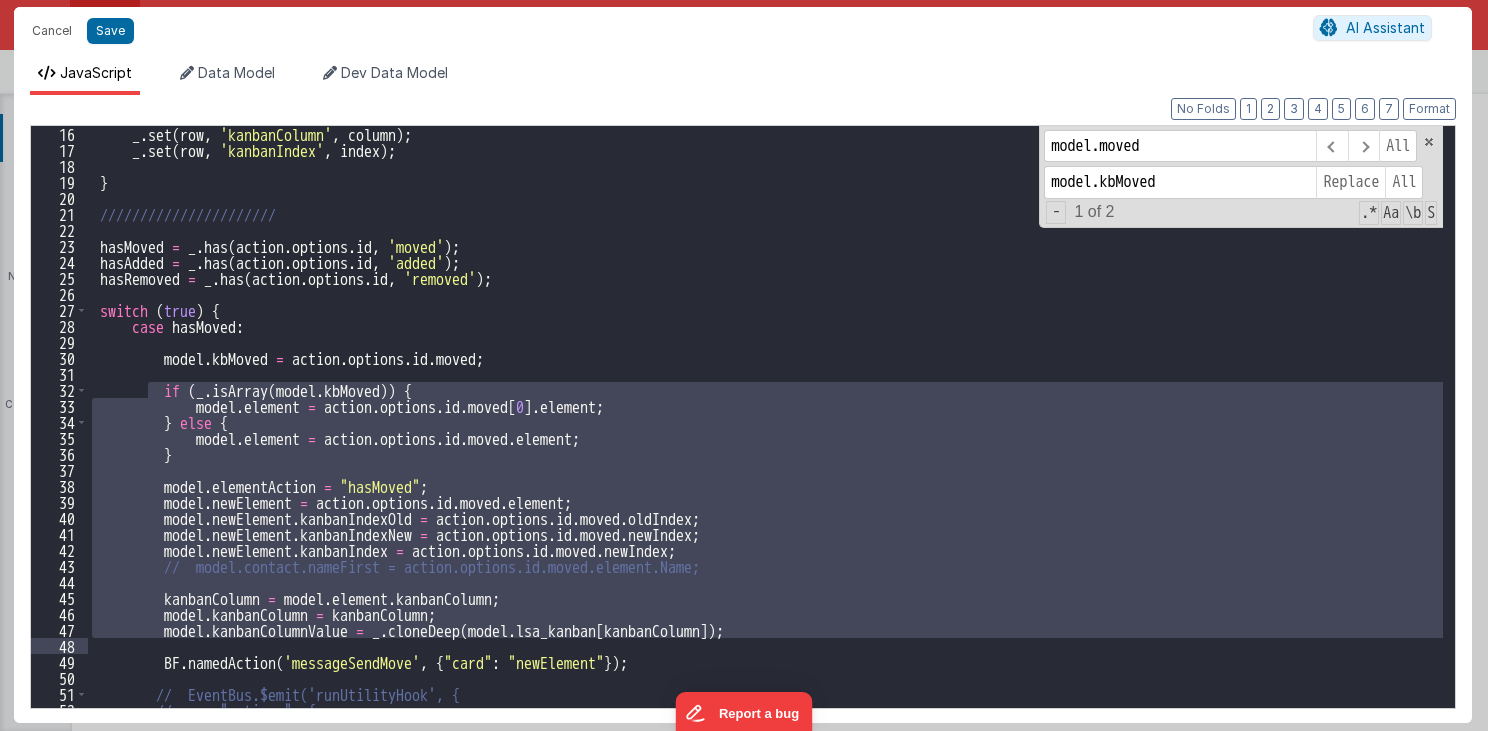 drag, startPoint x: 147, startPoint y: 385, endPoint x: 156, endPoint y: 642, distance: 257.15753 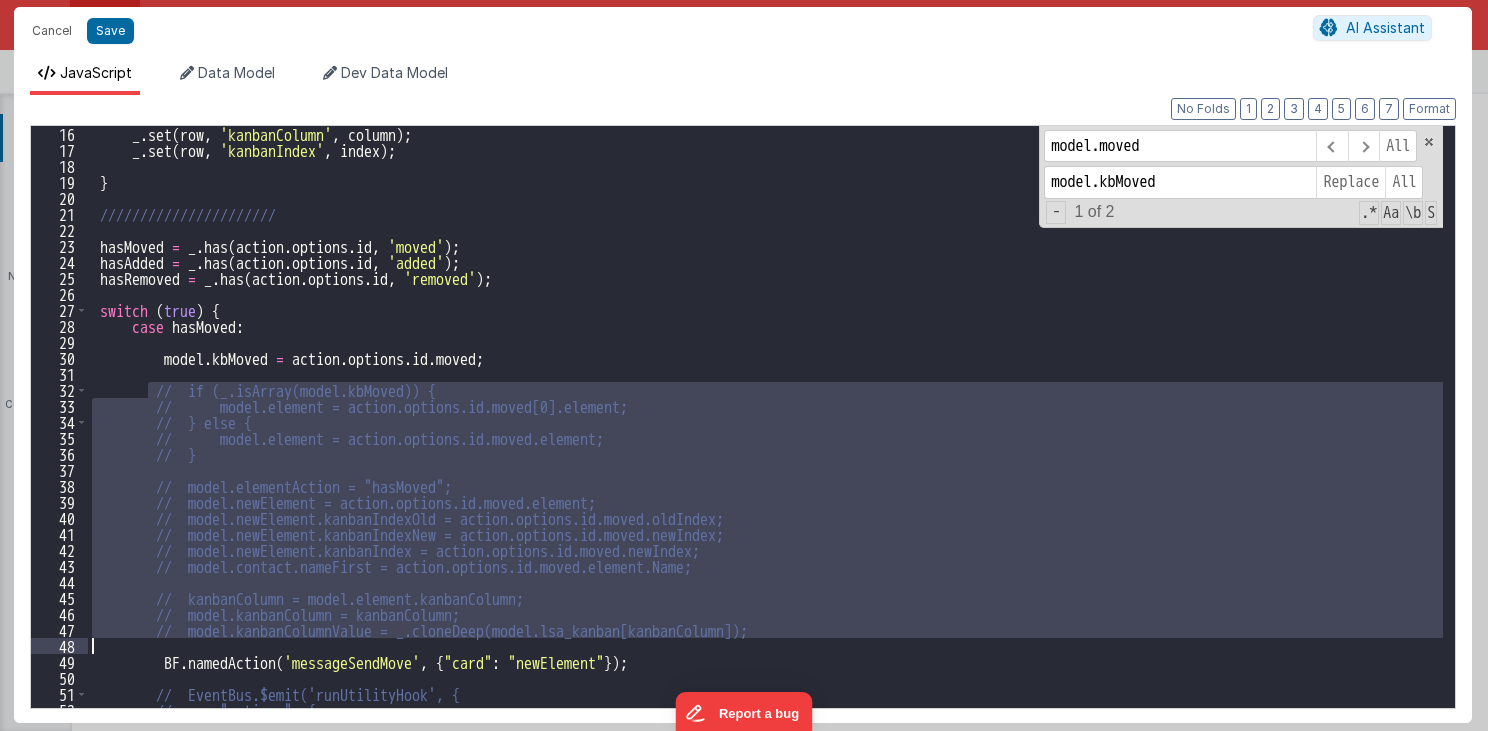 click on "_ . set ( row ,   'kanbanColumn' ,   column ) ;        _ . set ( row ,   'kanbanIndex' ,   index ) ;   }   //////////////////////   hasMoved   =   _ . has ( action . options . id ,   'moved' ) ;   hasAdded   =   _ . has ( action . options . id ,   'added' ) ;   hasRemoved   =   _ . has ( action . options . id ,   'removed' ) ;   switch   ( true )   {        case   hasMoved :             model . kbMoved   =   action . options . id . moved ;           //  if (_.isArray(model.kbMoved)) {           //      model.element = action.options.id.moved[0].element;           //  } else {           //      model.element = action.options.id.moved.element;           //  }           //  model.elementAction = "hasMoved";           //  model.newElement = action.options.id.moved.element;           //  model.newElement.kanbanIndexOld = action.options.id.moved.oldIndex;           //  model.newElement.kanbanIndexNew = action.options.id.moved.newIndex;                                                               BF . ( ," at bounding box center (766, 433) 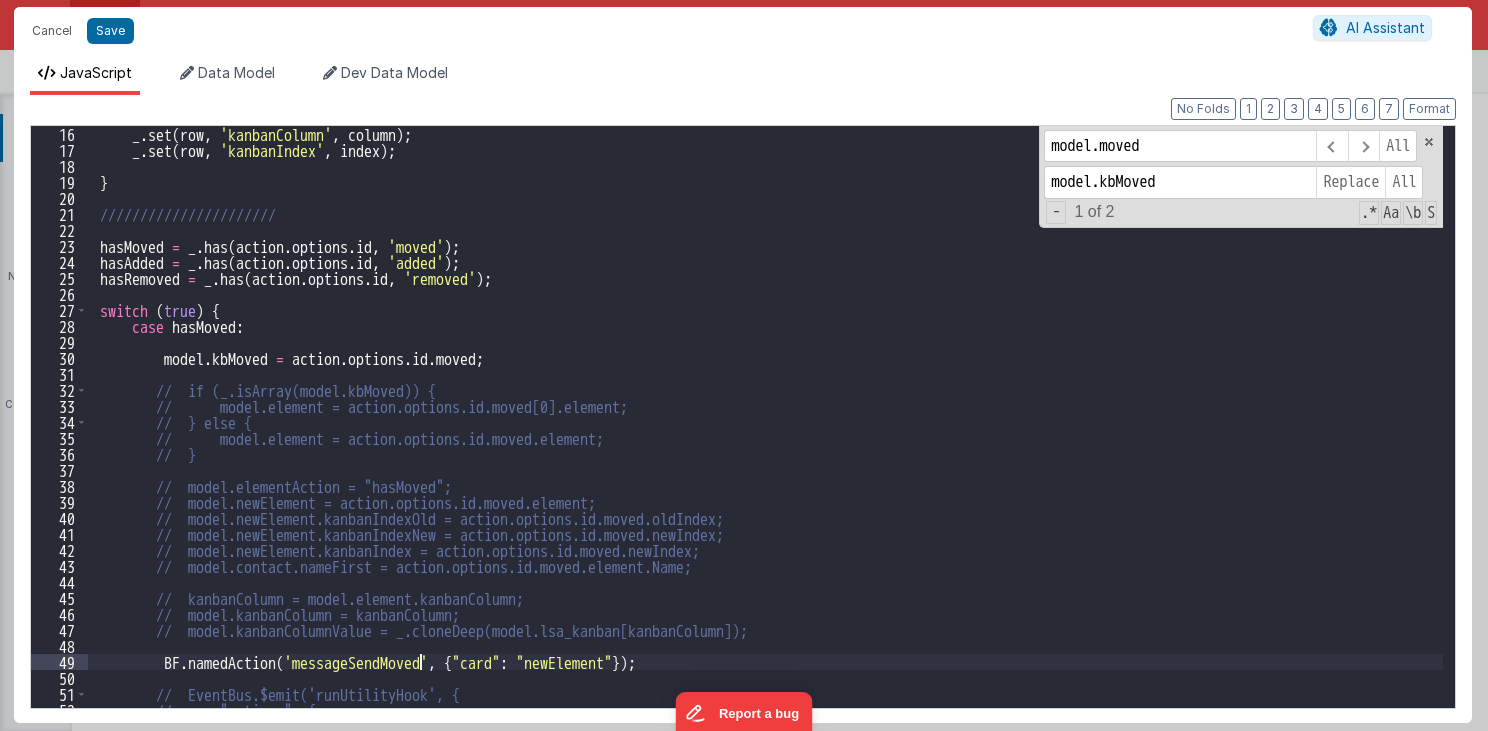 click on "_ . set ( row ,   'kanbanColumn' ,   column ) ;        _ . set ( row ,   'kanbanIndex' ,   index ) ;   }   //////////////////////   hasMoved   =   _ . has ( action . options . id ,   'moved' ) ;   hasAdded   =   _ . has ( action . options . id ,   'added' ) ;   hasRemoved   =   _ . has ( action . options . id ,   'removed' ) ;   switch   ( true )   {        case   hasMoved :             model . kbMoved   =   action . options . id . moved ;           //  if (_.isArray(model.kbMoved)) {           //      model.element = action.options.id.moved[0].element;           //  } else {           //      model.element = action.options.id.moved.element;           //  }           //  model.elementAction = "hasMoved";           //  model.newElement = action.options.id.moved.element;           //  model.newElement.kanbanIndexOld = action.options.id.moved.oldIndex;           //  model.newElement.kanbanIndexNew = action.options.id.moved.newIndex;                                                               BF . ( ," at bounding box center (766, 433) 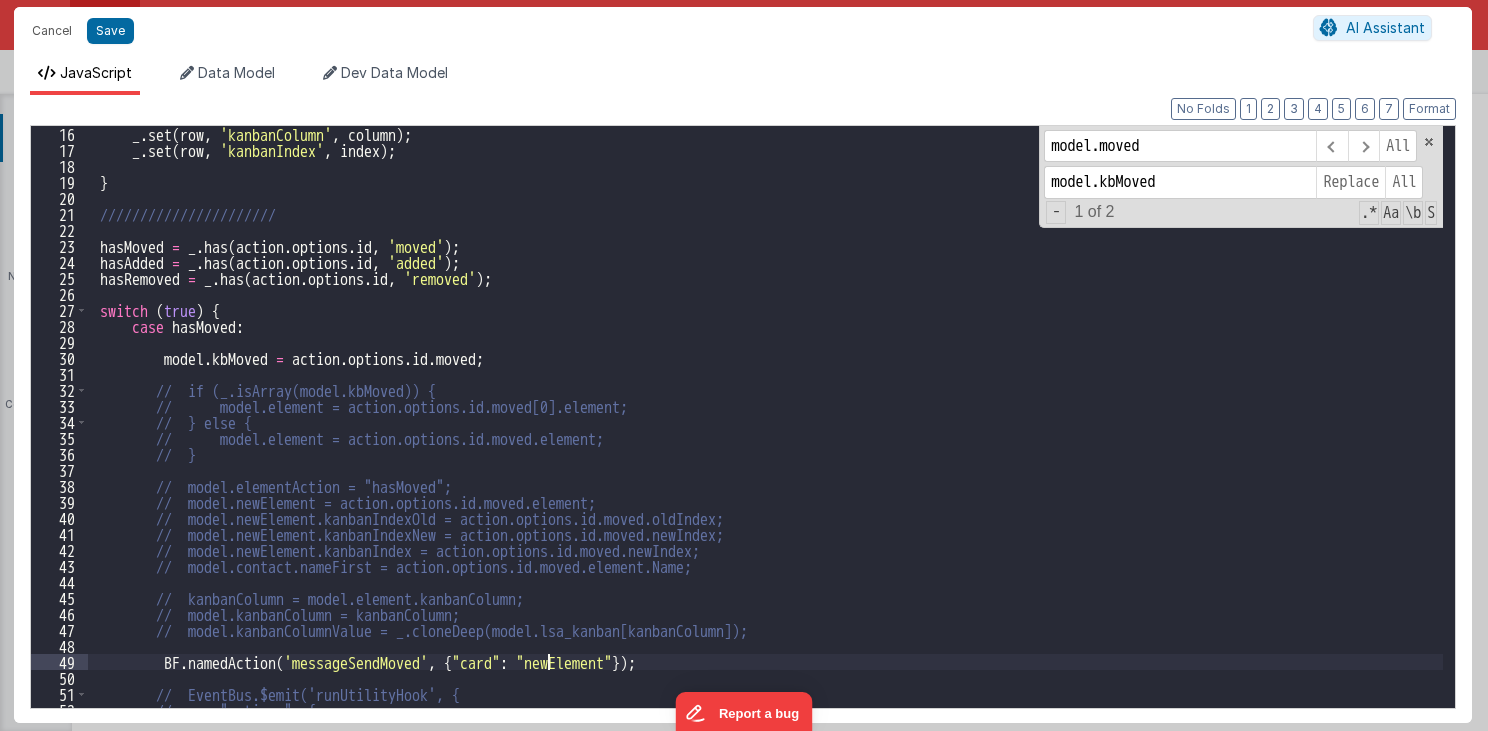 click on "_ . set ( row ,   'kanbanColumn' ,   column ) ;        _ . set ( row ,   'kanbanIndex' ,   index ) ;   }   //////////////////////   hasMoved   =   _ . has ( action . options . id ,   'moved' ) ;   hasAdded   =   _ . has ( action . options . id ,   'added' ) ;   hasRemoved   =   _ . has ( action . options . id ,   'removed' ) ;   switch   ( true )   {        case   hasMoved :             model . kbMoved   =   action . options . id . moved ;           //  if (_.isArray(model.kbMoved)) {           //      model.element = action.options.id.moved[0].element;           //  } else {           //      model.element = action.options.id.moved.element;           //  }           //  model.elementAction = "hasMoved";           //  model.newElement = action.options.id.moved.element;           //  model.newElement.kanbanIndexOld = action.options.id.moved.oldIndex;           //  model.newElement.kanbanIndexNew = action.options.id.moved.newIndex;                                                               BF . ( ," at bounding box center (766, 433) 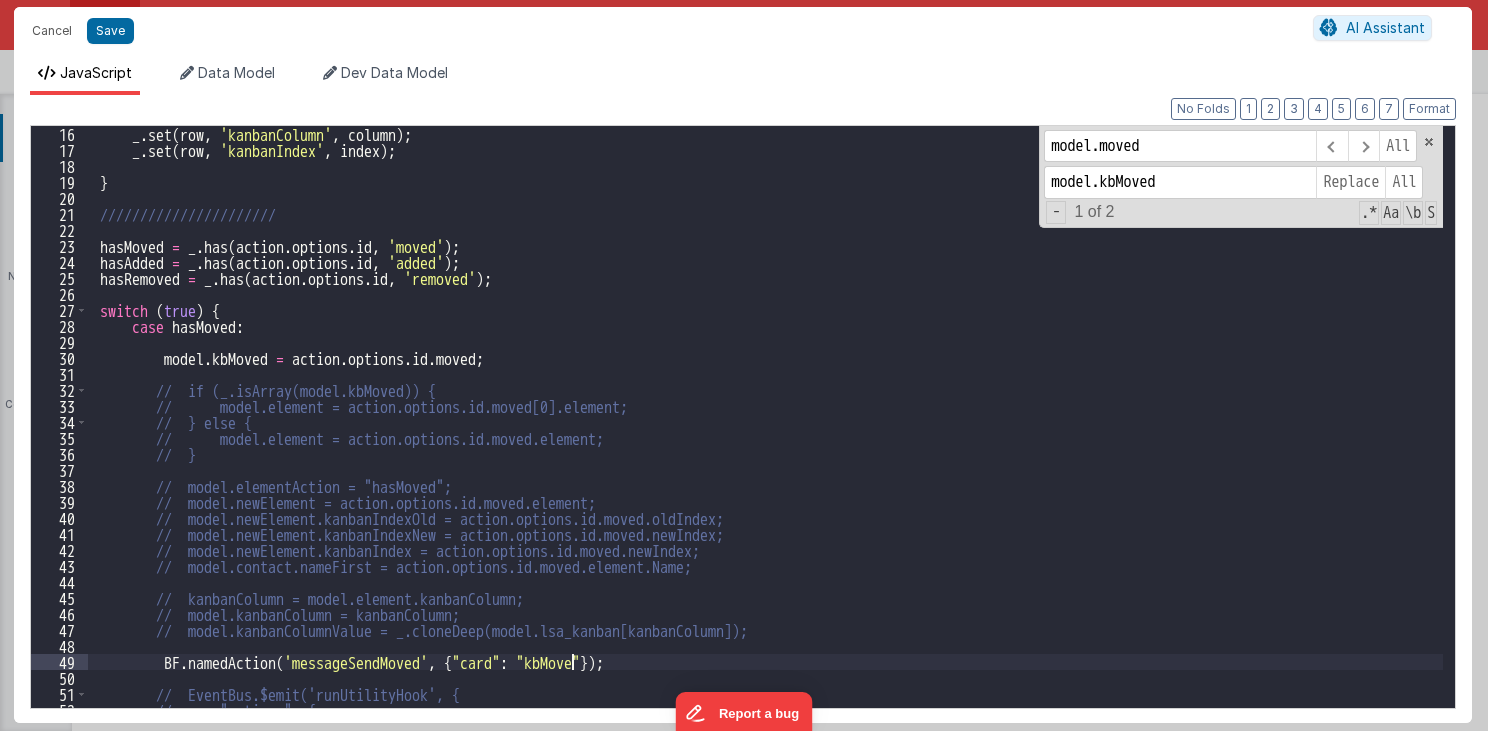 type 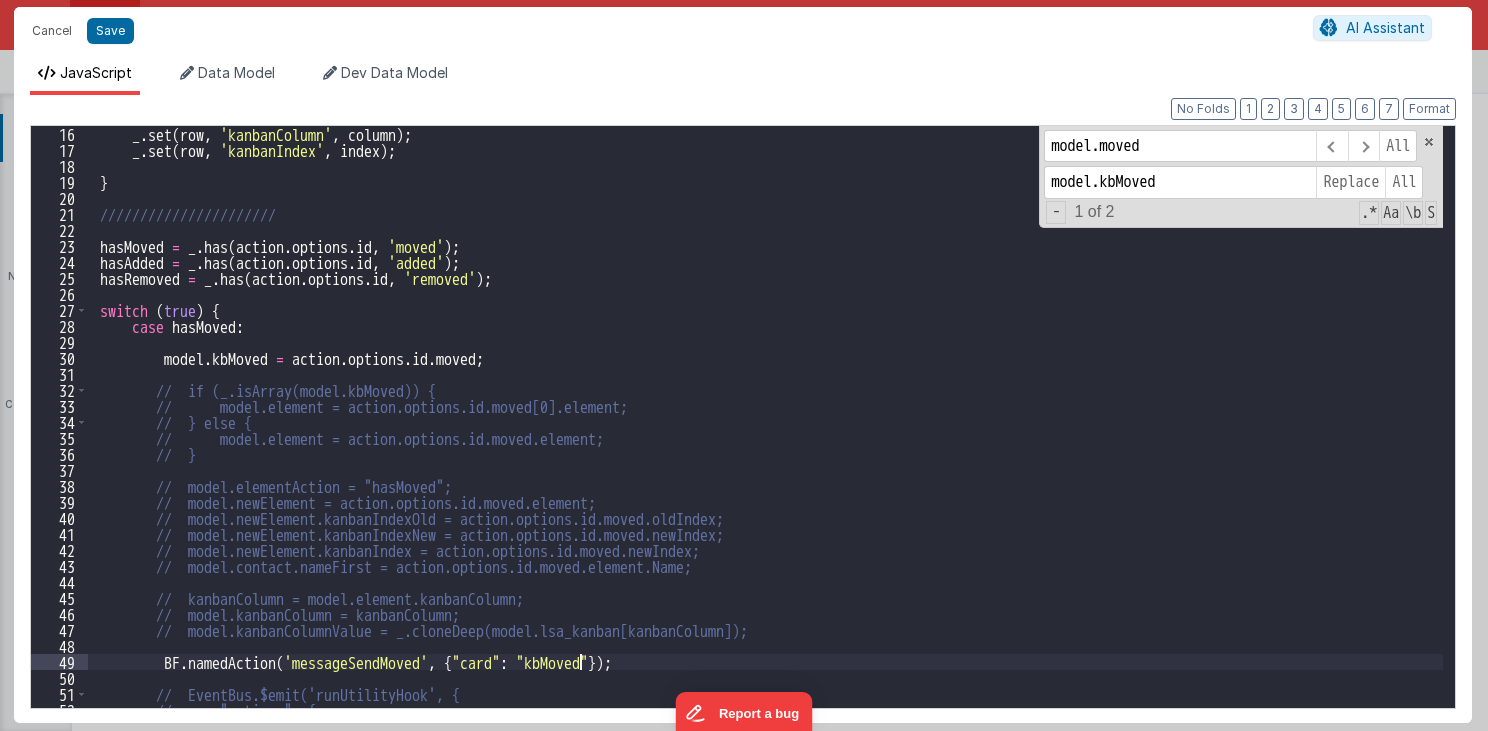 click on "_ . set ( row ,   'kanbanColumn' ,   column ) ;        _ . set ( row ,   'kanbanIndex' ,   index ) ;   }   //////////////////////   hasMoved   =   _ . has ( action . options . id ,   'moved' ) ;   hasAdded   =   _ . has ( action . options . id ,   'added' ) ;   hasRemoved   =   _ . has ( action . options . id ,   'removed' ) ;   switch   ( true )   {        case   hasMoved :             model . kbMoved   =   action . options . id . moved ;           //  if (_.isArray(model.kbMoved)) {           //      model.element = action.options.id.moved[0].element;           //  } else {           //      model.element = action.options.id.moved.element;           //  }           //  model.elementAction = "hasMoved";           //  model.newElement = action.options.id.moved.element;           //  model.newElement.kanbanIndexOld = action.options.id.moved.oldIndex;           //  model.newElement.kanbanIndexNew = action.options.id.moved.newIndex;                                                               BF . ( ," at bounding box center (766, 433) 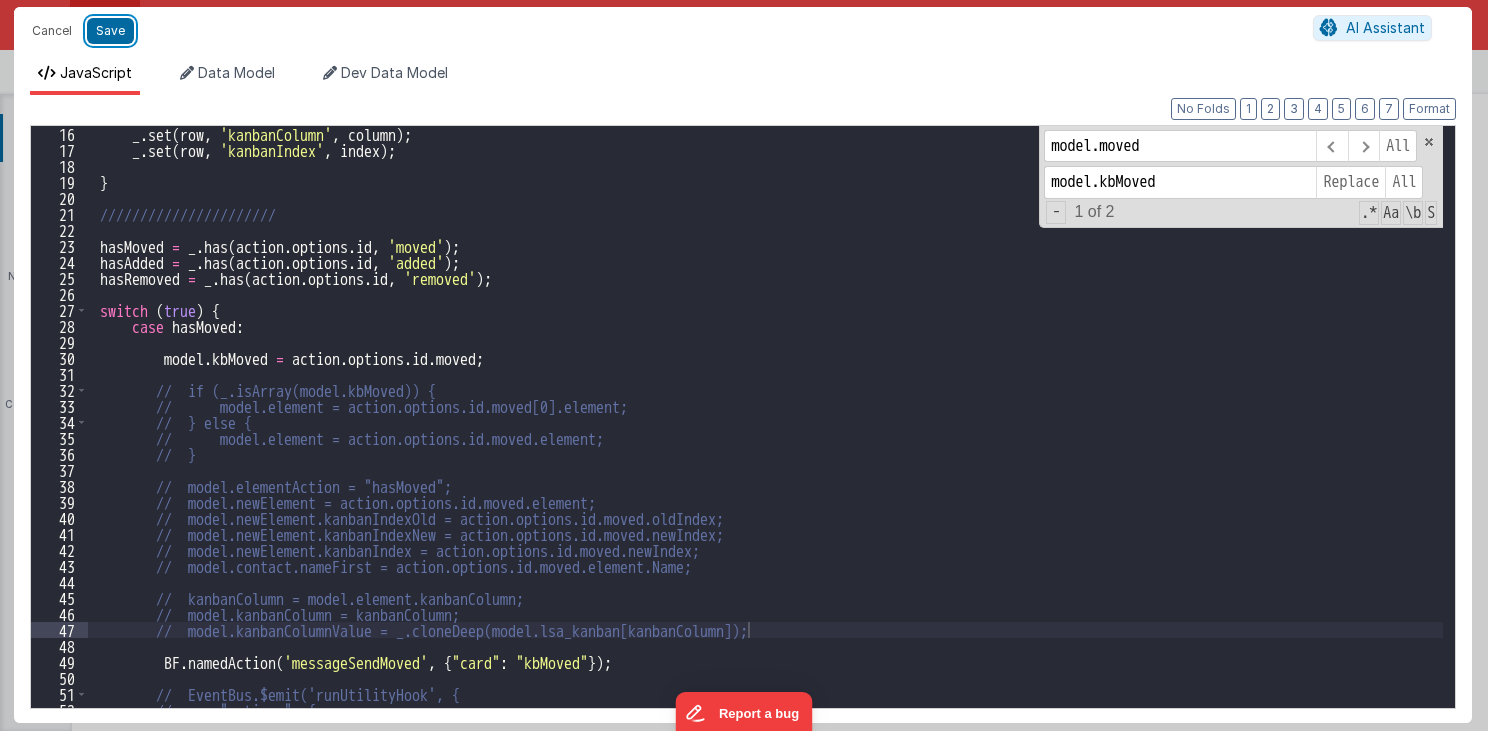 drag, startPoint x: 104, startPoint y: 28, endPoint x: 694, endPoint y: 72, distance: 591.6384 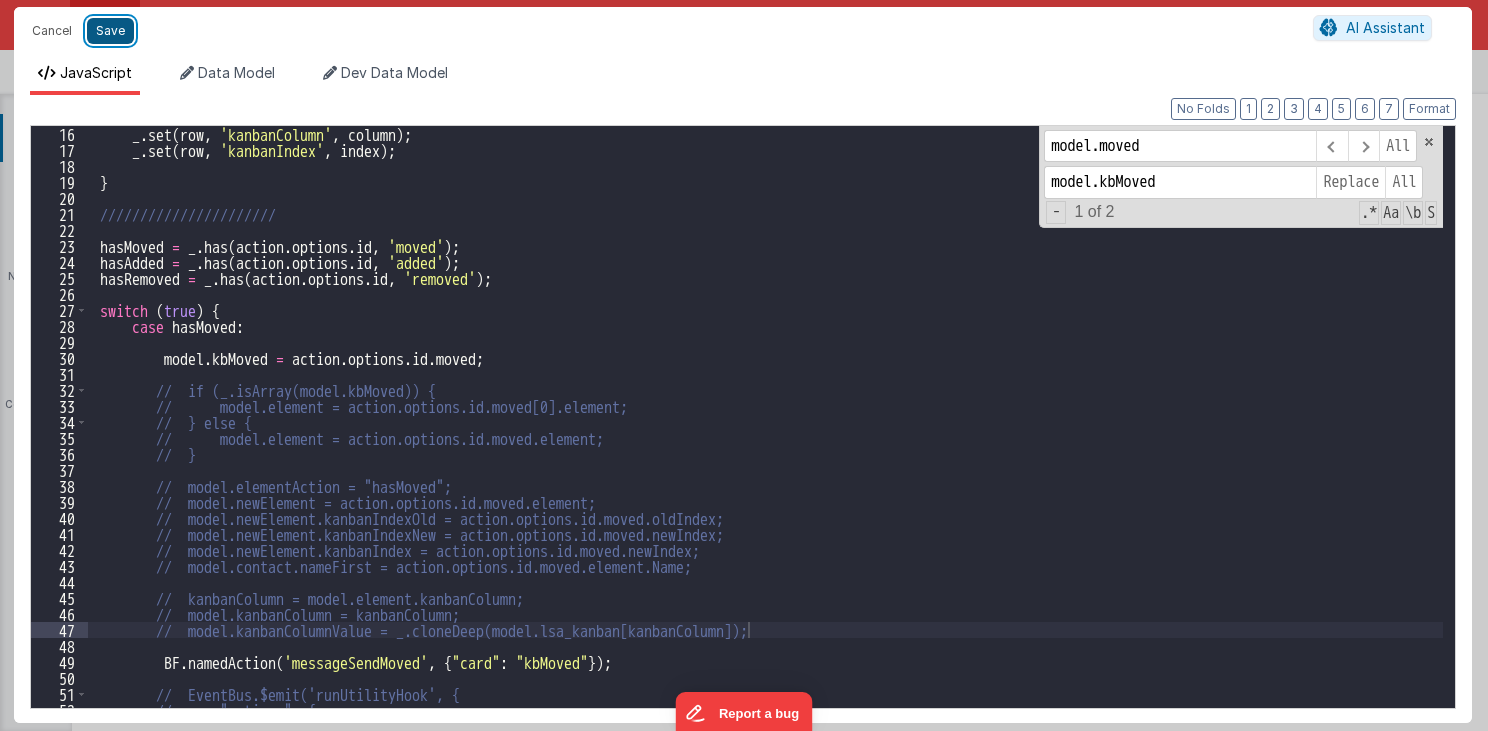 click on "Save" at bounding box center [110, 31] 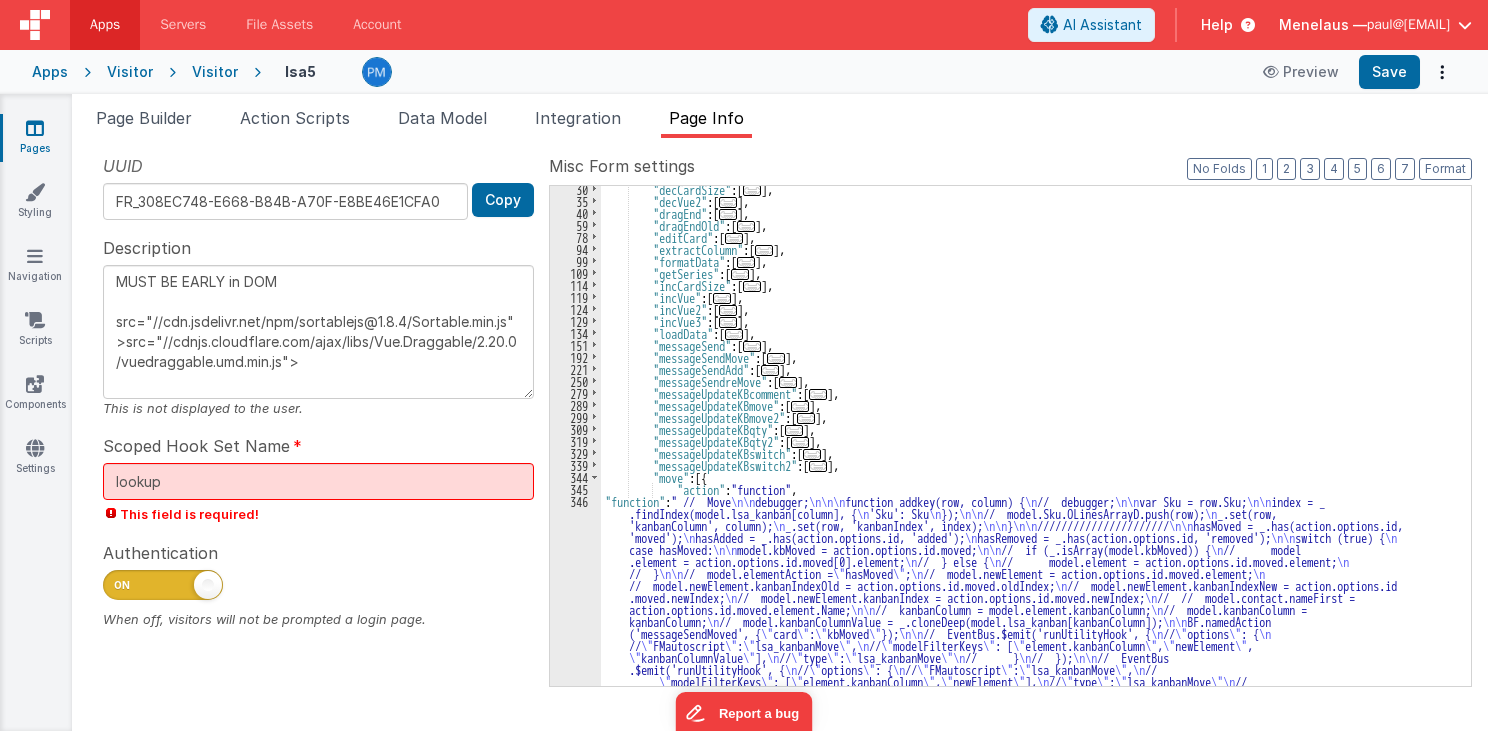 scroll, scrollTop: 147, scrollLeft: 0, axis: vertical 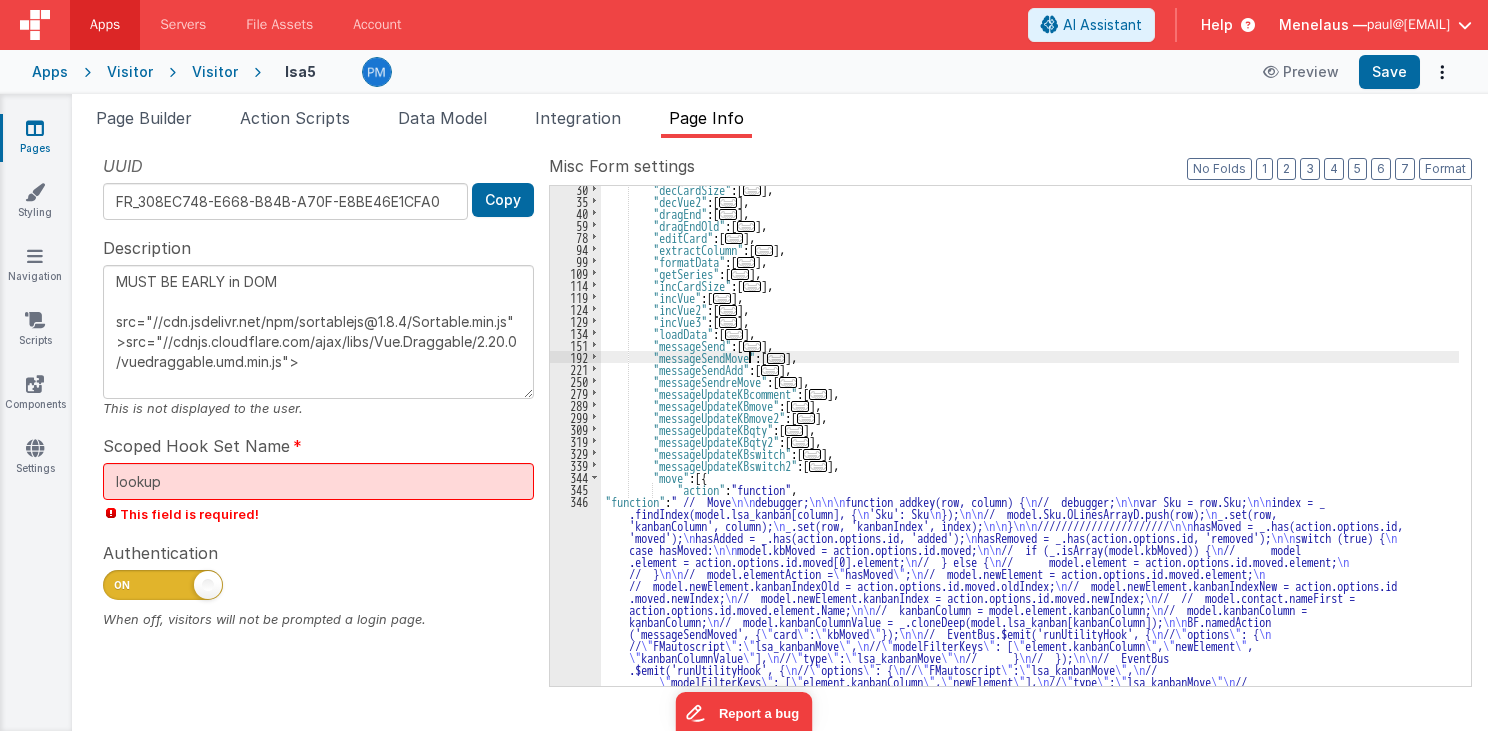 click on ""decCardSize" :  [ ... ] ,           "decVue2" :  [ ... ] ,           "dragEnd" :  [ ... ] ,           "dragEndOld" :  [ ... ] ,           "editCard" :  [ ... ] ,           "extractColumn" :  [ ... ] ,           "formatData" :  [ ... ] ,           "getSeries" :  [ ... ] ,           "incCardSize" :  [ ... ] ,           "incVue" :  [ ... ] ,           "incVue2" :  [ ... ] ,           "incVue3" :  [ ... ] ,           "loadData" :  [ ... ] ,           "messageSend" :  [ ... ] ,           "messageSendMove" :  [ ... ] ,           "messageSendAdd" :  [ ... ] ,           "messageSendreMove" :  [ ... ] ,           "messageUpdateKBcomment" :  [ ... ] ,           "messageUpdateKBmove" :  [ ... ] ,           "messageUpdateKBmove2" :  [ ... ] ,           "messageUpdateKBqty" :  [ ... ] ,           "messageUpdateKBqty2" :  [ ... ] ,           "messageUpdateKBswitch" :  [ ... ] ,           "messageUpdateKBswitch2" :  [ ... ] ,           "move" :  [{" at bounding box center [1030, 679] 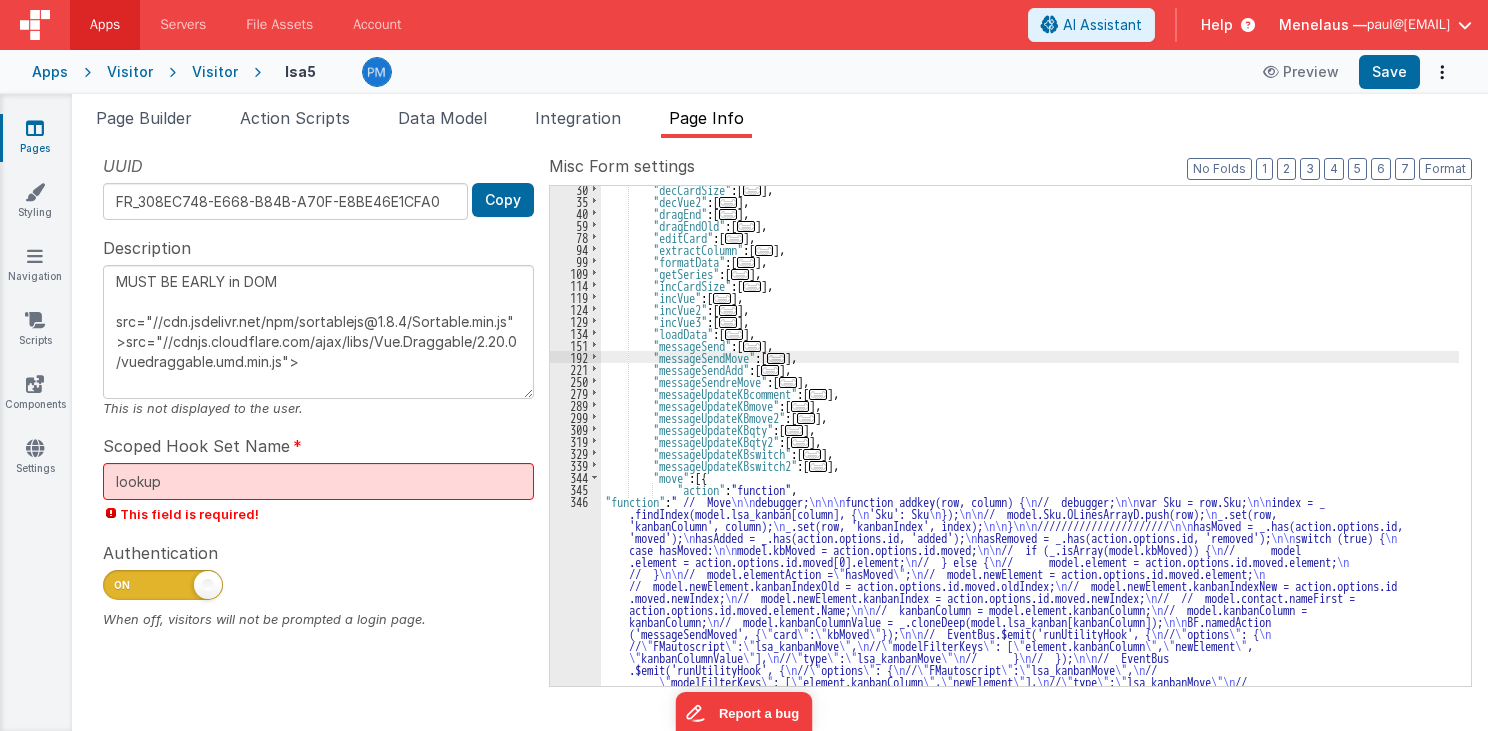 type on "MUST BE EARLY in DOM
src="//cdn.jsdelivr.net/npm/sortablejs@1.8.4/Sortable.min.js">src="//cdnjs.cloudflare.com/ajax/libs/Vue.Draggable/2.20.0/vuedraggable.umd.min.js">" 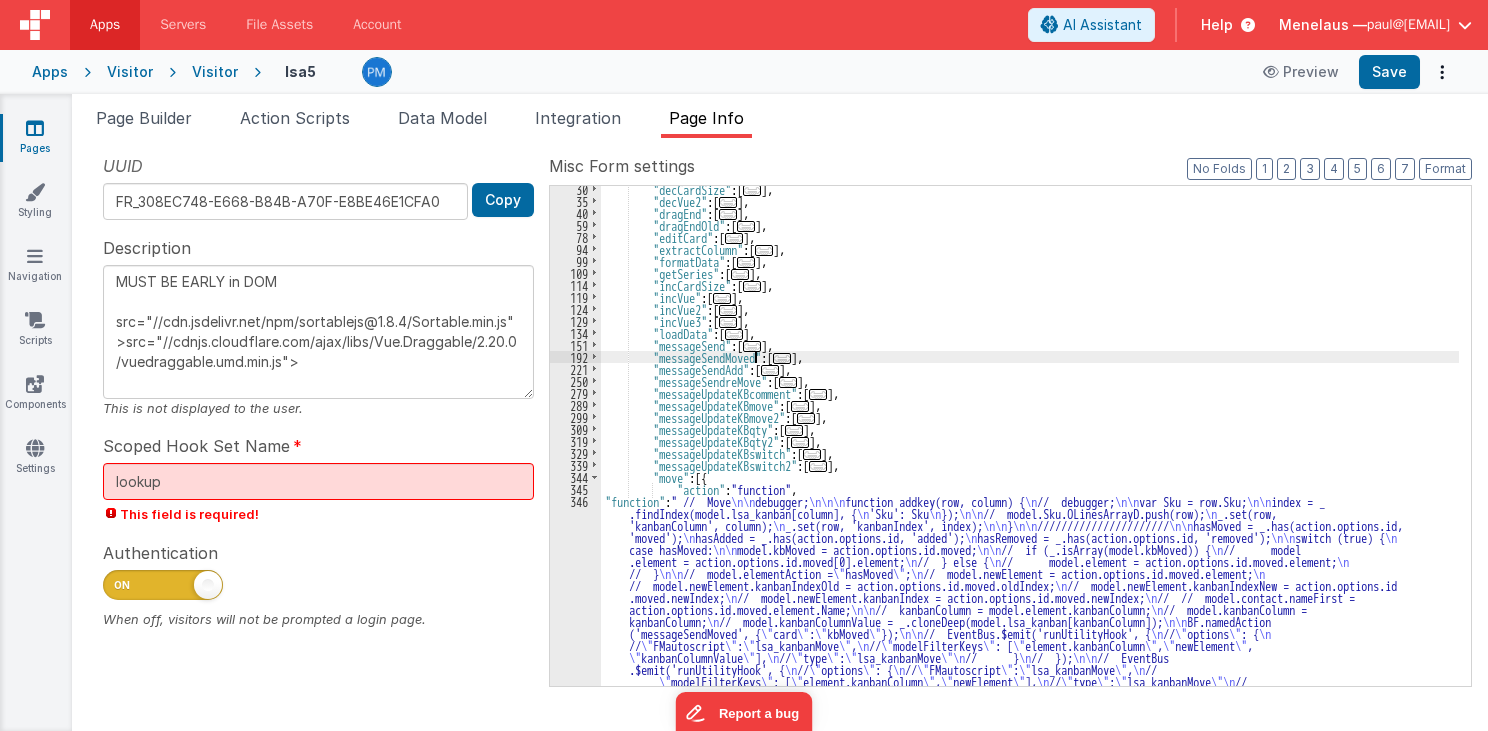 click on "..." at bounding box center (782, 358) 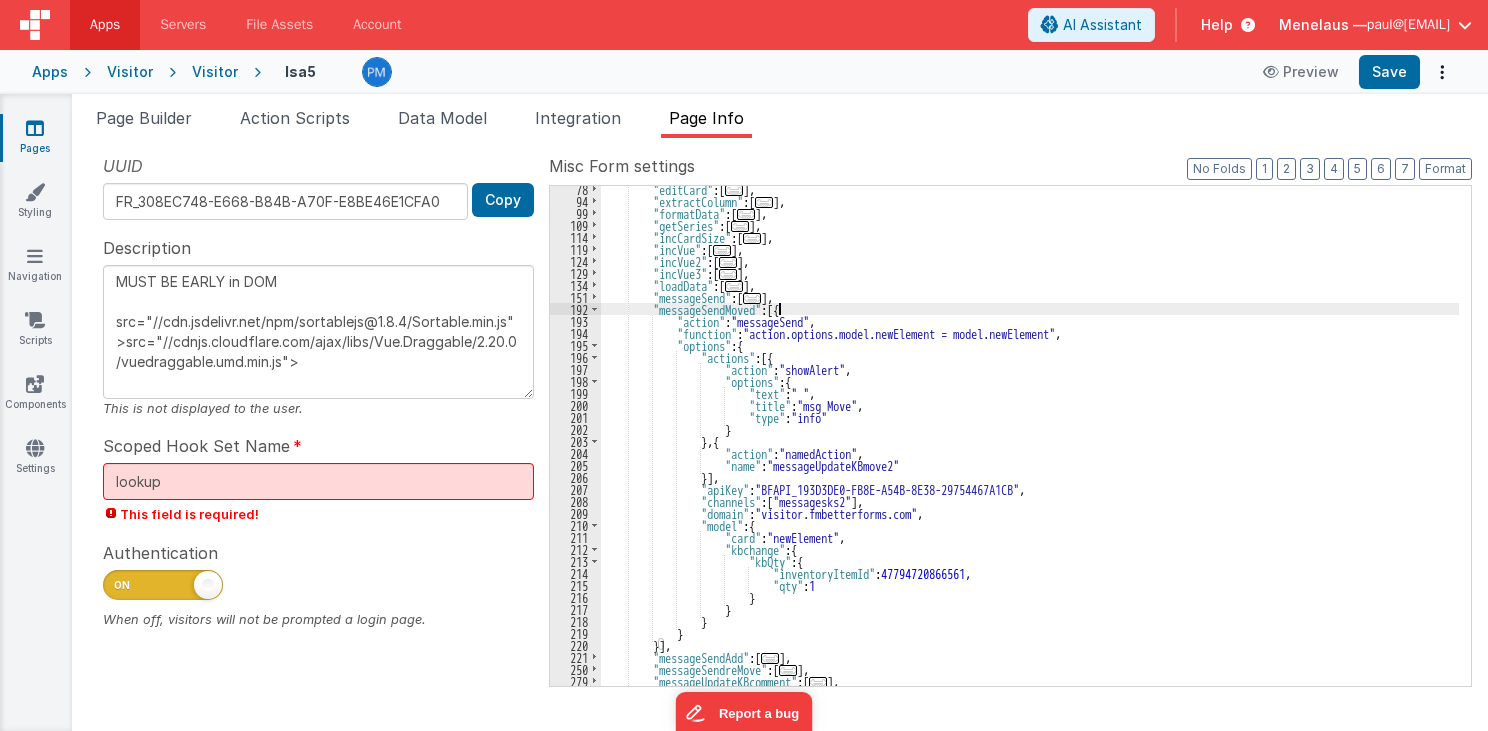 scroll, scrollTop: 195, scrollLeft: 0, axis: vertical 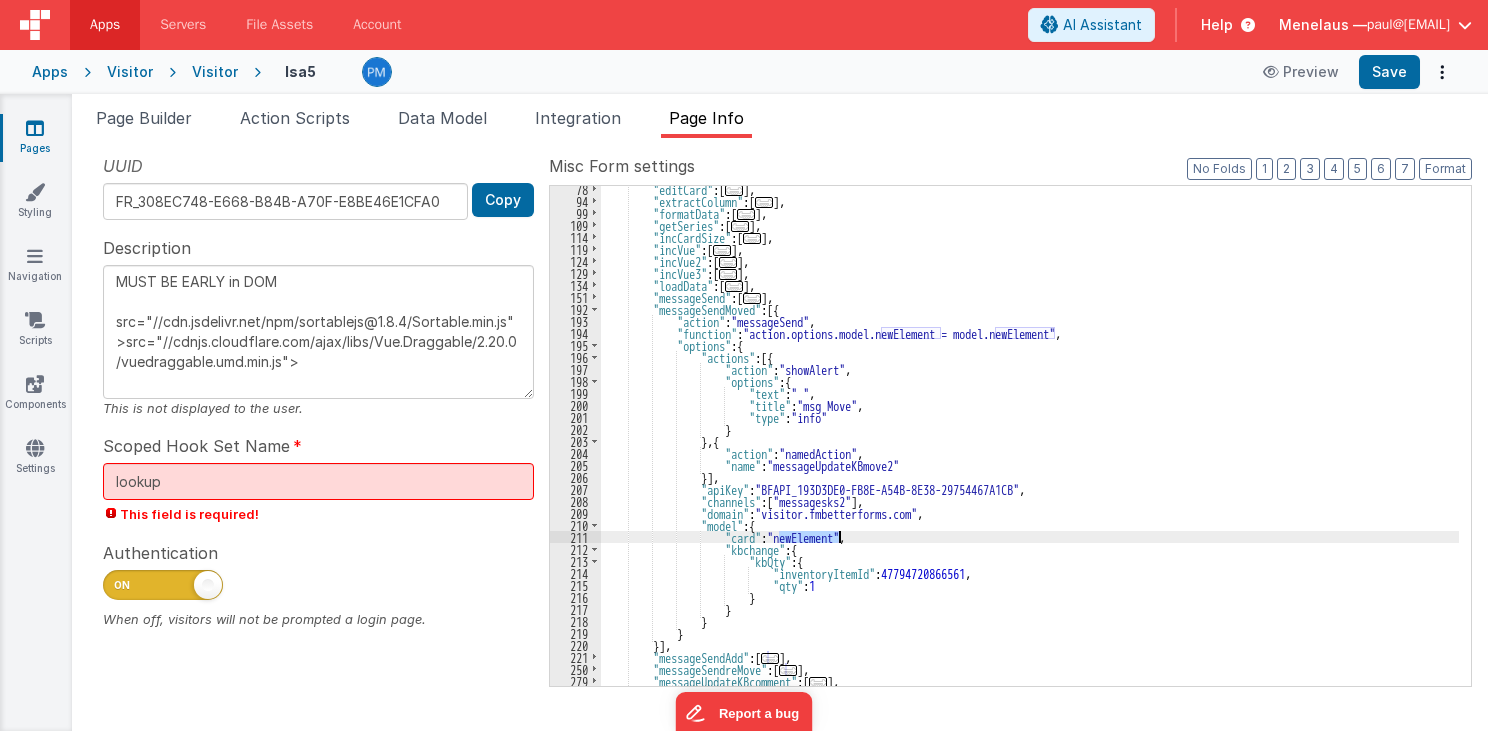 drag, startPoint x: 779, startPoint y: 536, endPoint x: 839, endPoint y: 536, distance: 60 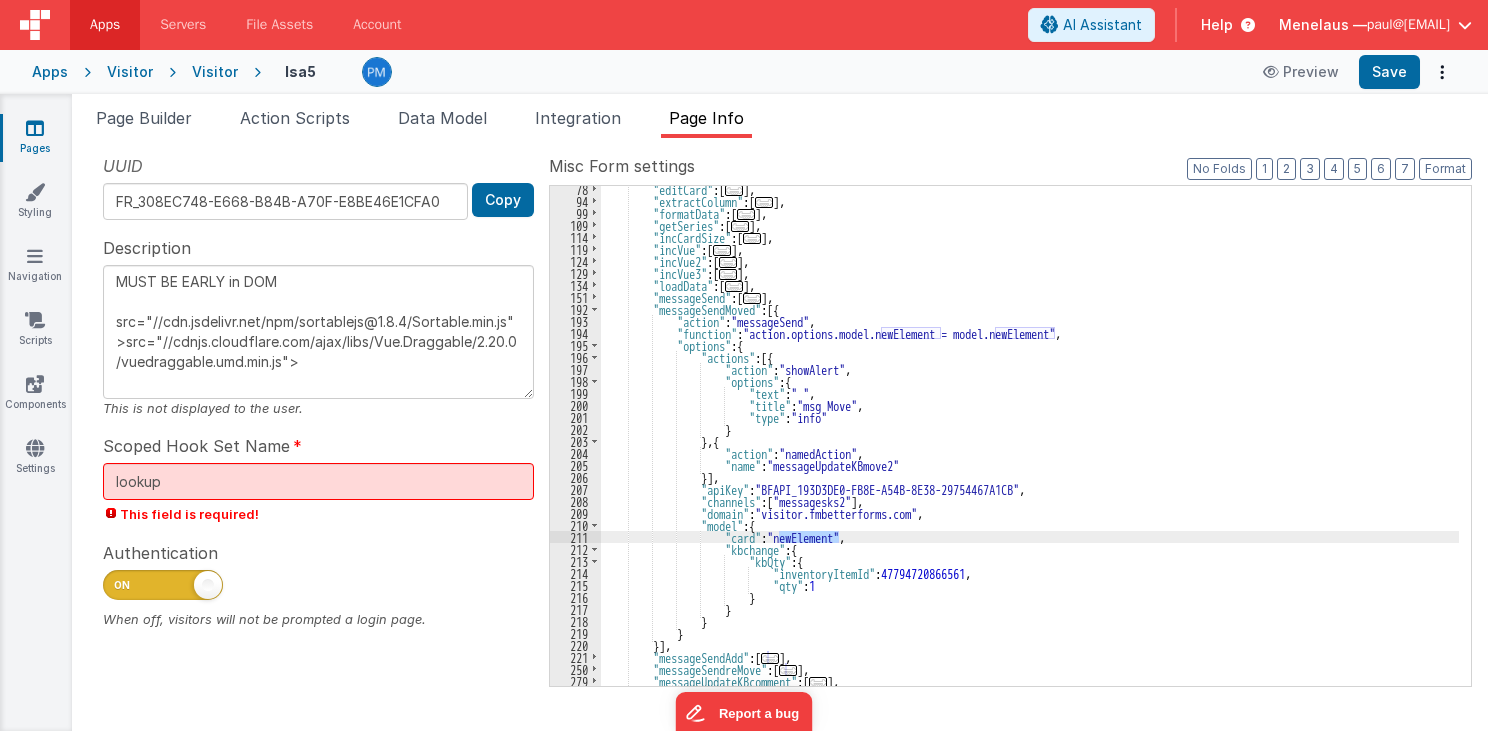 type on "MUST BE EARLY in DOM
src="//cdn.jsdelivr.net/npm/sortablejs@1.8.4/Sortable.min.js">src="//cdnjs.cloudflare.com/ajax/libs/Vue.Draggable/2.20.0/vuedraggable.umd.min.js">" 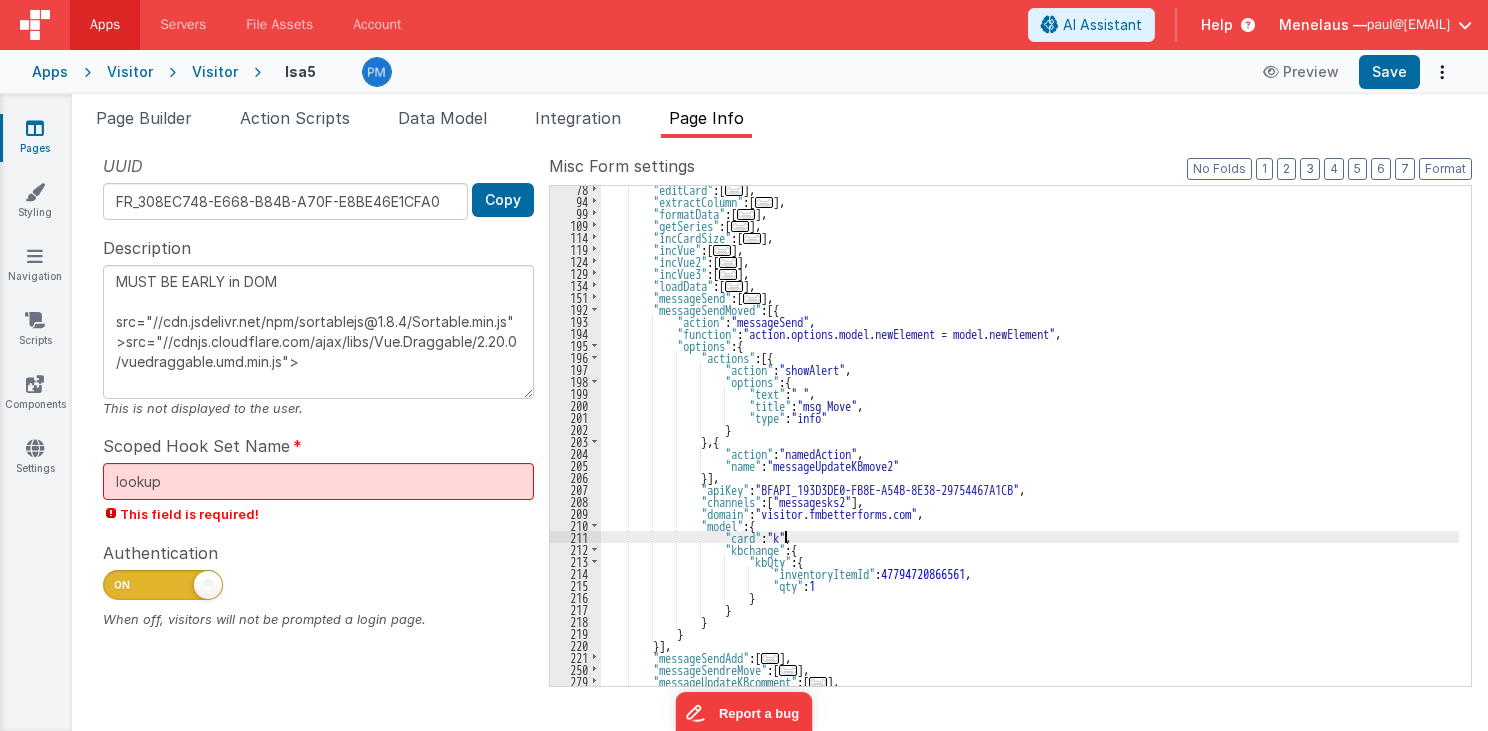type on "MUST BE EARLY in DOM
src="//cdn.jsdelivr.net/npm/sortablejs@1.8.4/Sortable.min.js">src="//cdnjs.cloudflare.com/ajax/libs/Vue.Draggable/2.20.0/vuedraggable.umd.min.js">" 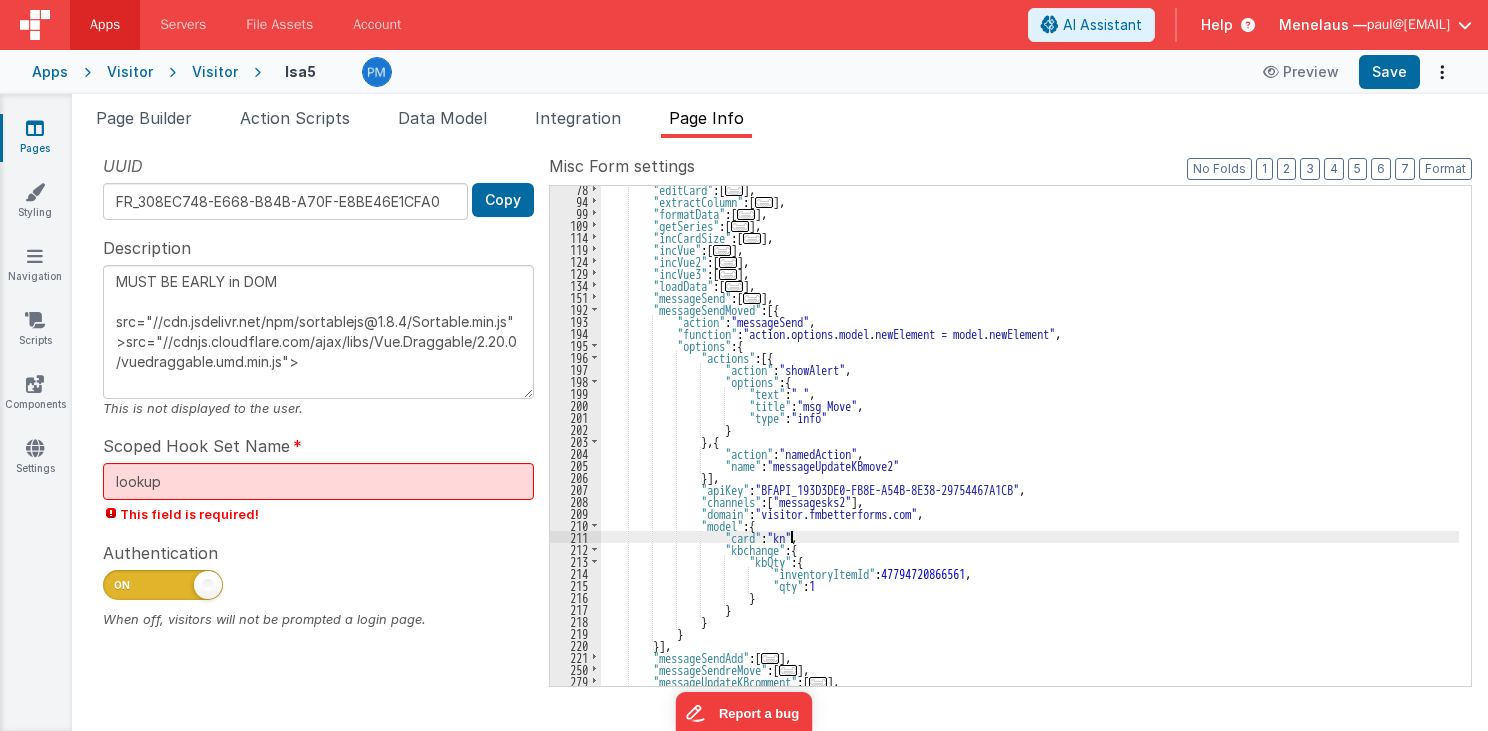 type on "MUST BE EARLY in DOM
src="//cdn.jsdelivr.net/npm/sortablejs@1.8.4/Sortable.min.js">src="//cdnjs.cloudflare.com/ajax/libs/Vue.Draggable/2.20.0/vuedraggable.umd.min.js">" 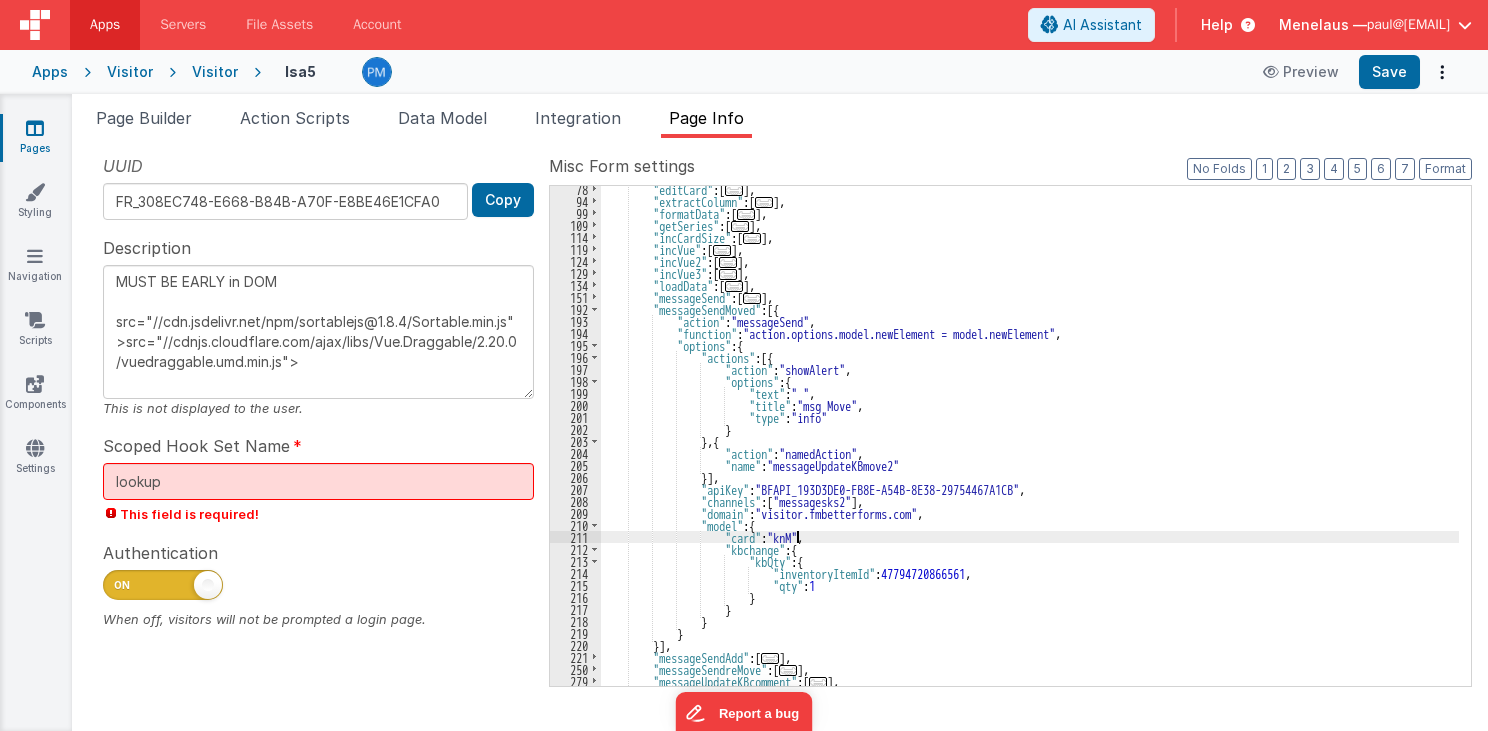 type on "MUST BE EARLY in DOM
src="//cdn.jsdelivr.net/npm/sortablejs@1.8.4/Sortable.min.js">src="//cdnjs.cloudflare.com/ajax/libs/Vue.Draggable/2.20.0/vuedraggable.umd.min.js">" 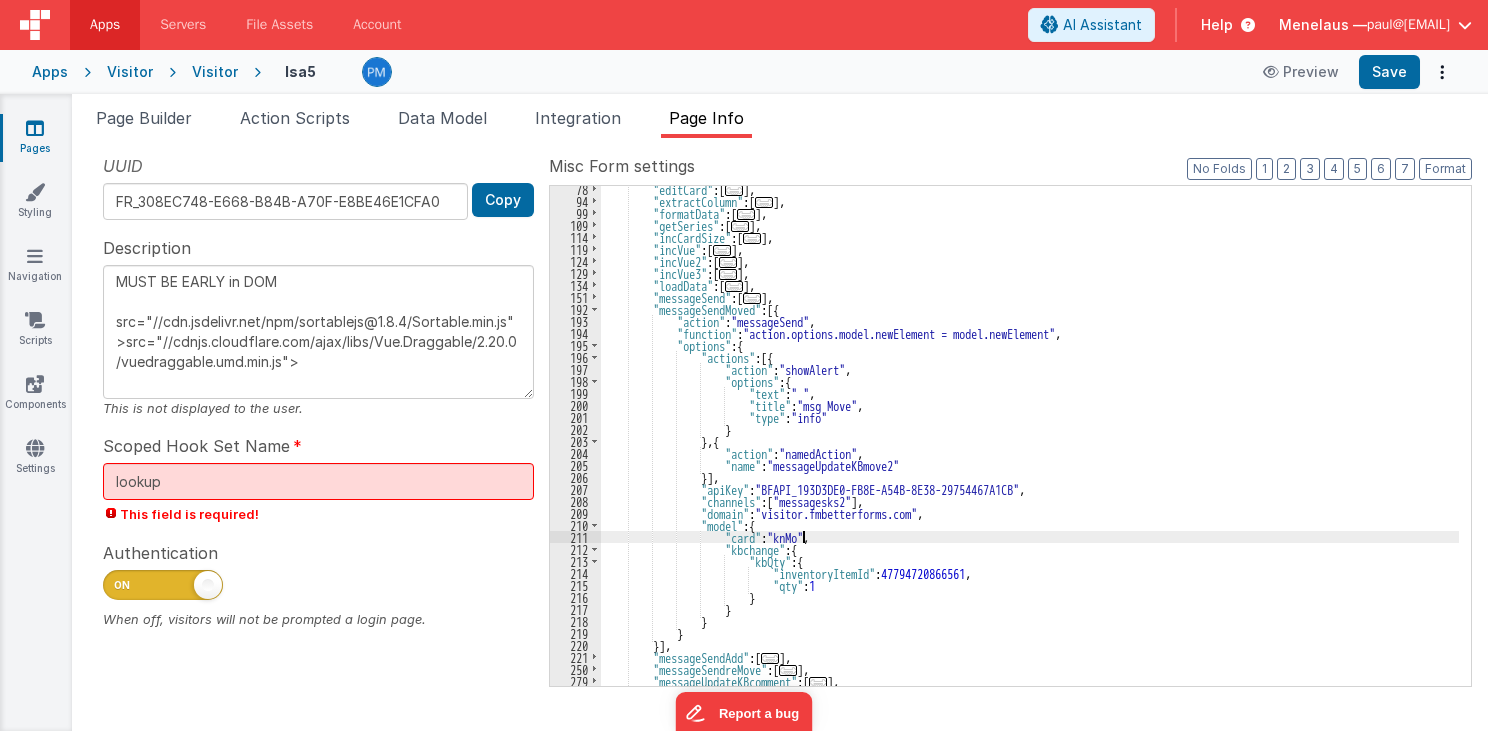 type on "MUST BE EARLY in DOM
src="//cdn.jsdelivr.net/npm/sortablejs@1.8.4/Sortable.min.js">src="//cdnjs.cloudflare.com/ajax/libs/Vue.Draggable/2.20.0/vuedraggable.umd.min.js">" 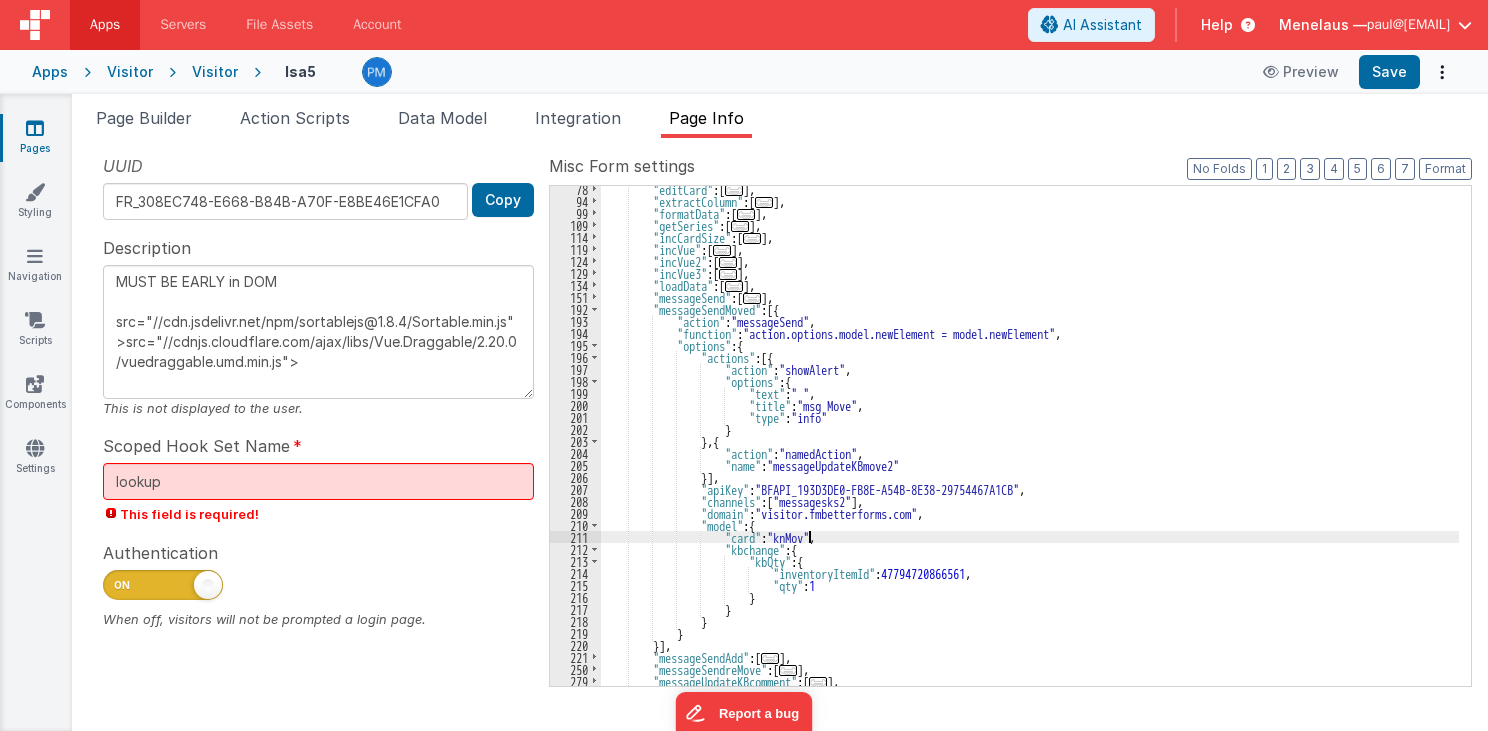 type on "MUST BE EARLY in DOM
src="//cdn.jsdelivr.net/npm/sortablejs@1.8.4/Sortable.min.js">src="//cdnjs.cloudflare.com/ajax/libs/Vue.Draggable/2.20.0/vuedraggable.umd.min.js">" 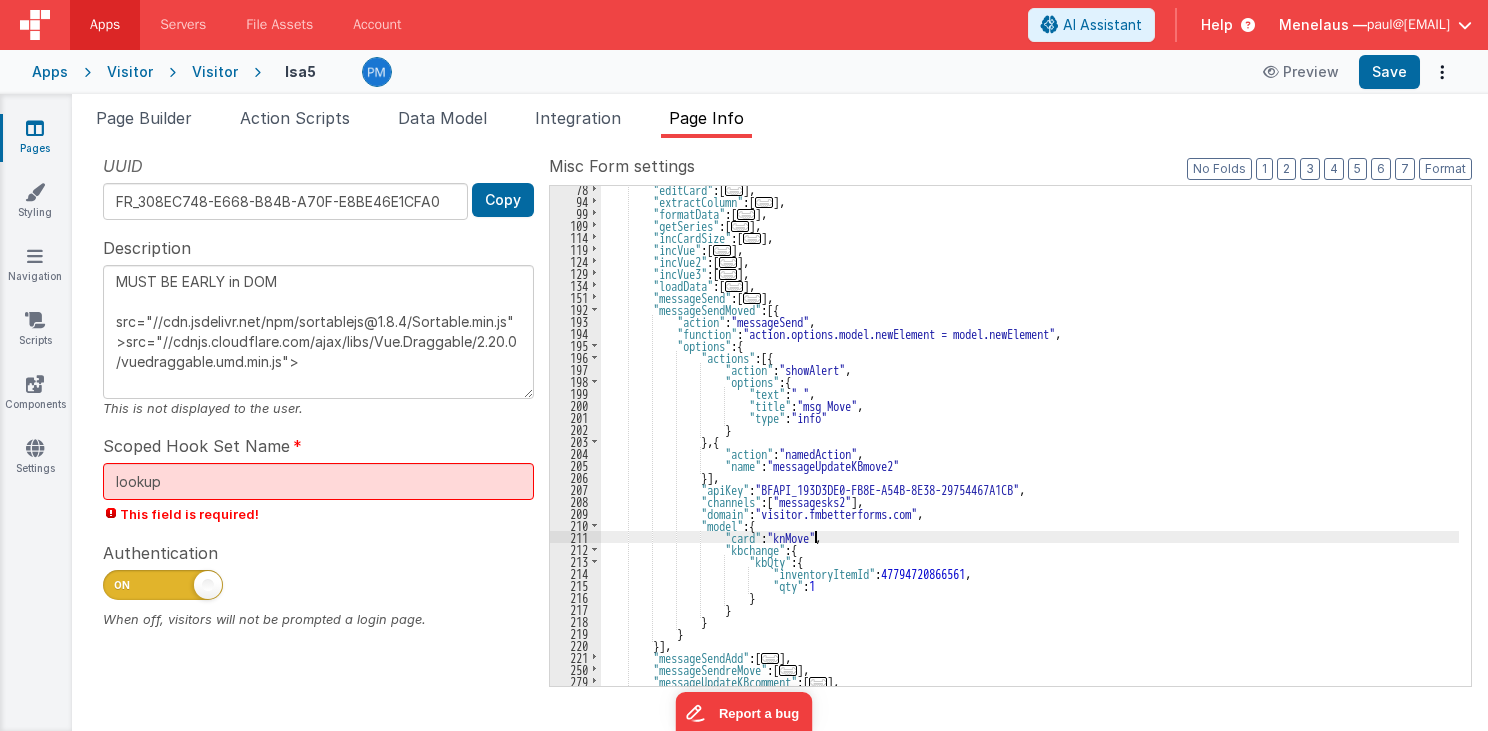 type on "MUST BE EARLY in DOM
src="//cdn.jsdelivr.net/npm/sortablejs@1.8.4/Sortable.min.js">src="//cdnjs.cloudflare.com/ajax/libs/Vue.Draggable/2.20.0/vuedraggable.umd.min.js">" 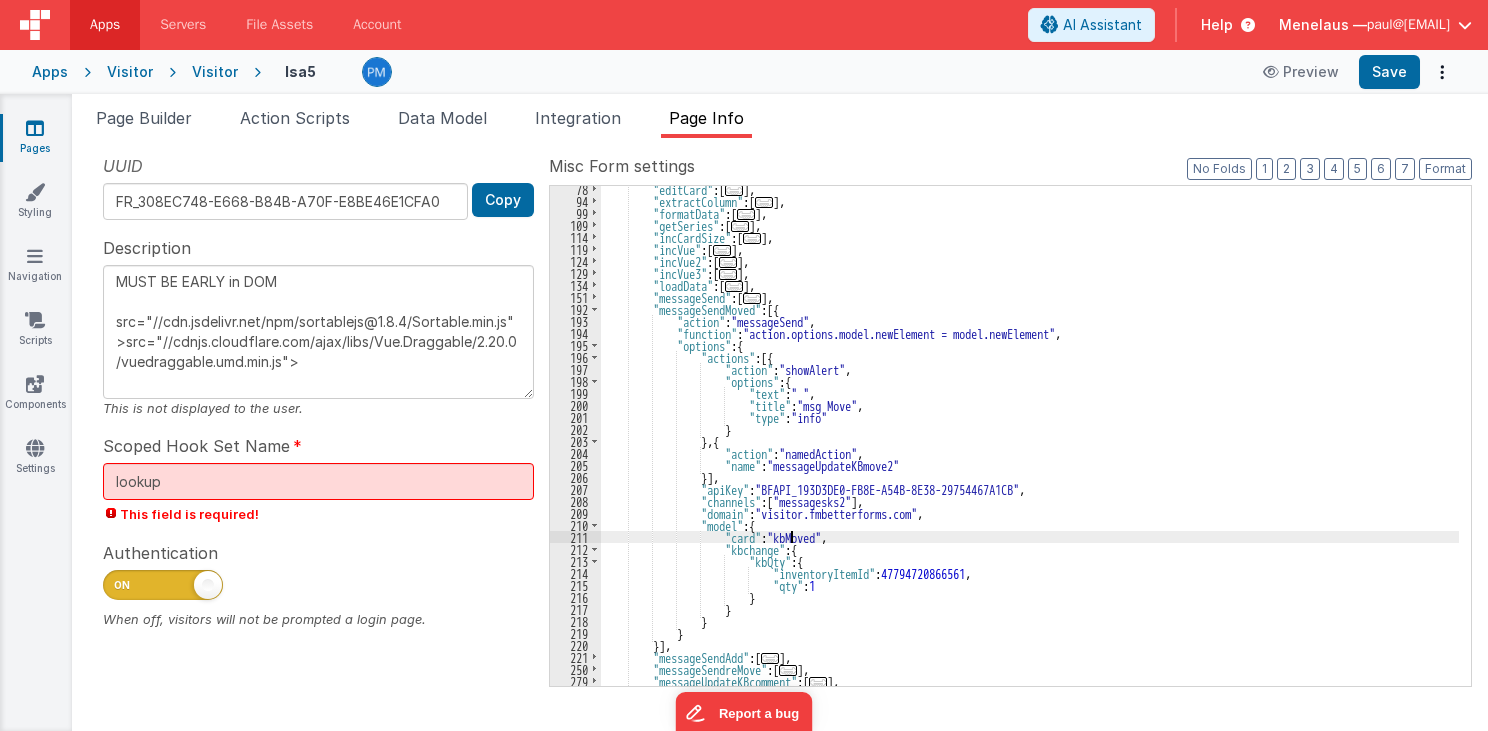 type on "MUST BE EARLY in DOM
src="//cdn.jsdelivr.net/npm/sortablejs@1.8.4/Sortable.min.js">src="//cdnjs.cloudflare.com/ajax/libs/Vue.Draggable/2.20.0/vuedraggable.umd.min.js">" 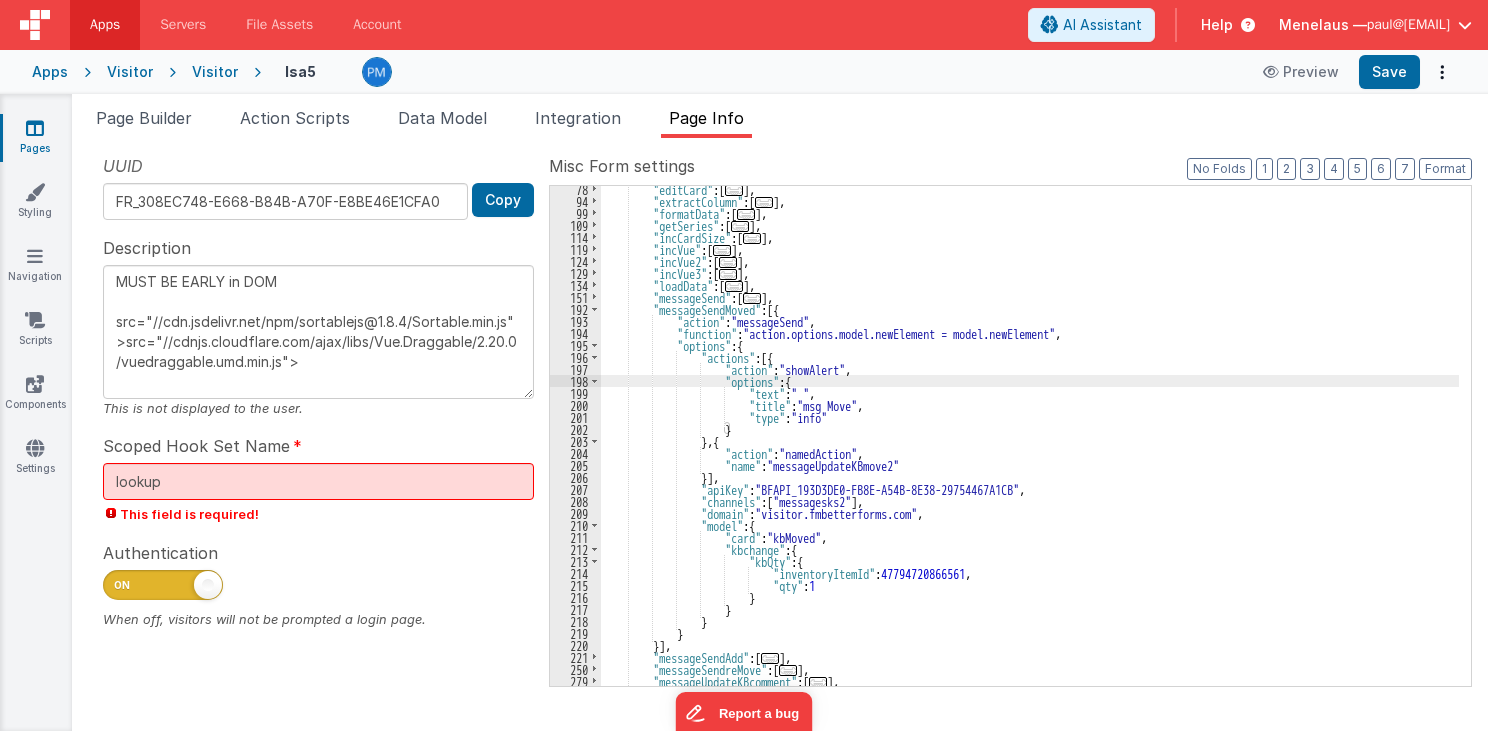 click on ""editCard" :  [ ... ] ,           "extractColumn" :  [ ... ] ,           "formatData" :  [ ... ] ,           "getSeries" :  [ ... ] ,           "incCardSize" :  [ ... ] ,           "incVue" :  [ ... ] ,           "incVue2" :  [ ... ] ,           "incVue3" :  [ ... ] ,           "loadData" :  [ ... ] ,           "messageSend" :  [ ... ] ,           "messageSendMoved" :  [{                "action" :  "messageSend" ,                "function" :  "action.options.model.newElement = model.newElement" ,                "options" :  {                     "actions" :  [{                          "action" :  "showAlert" ,                          "options" :  {                               "text" :  " " ,                               "title" :  "msg Move" ,                               "type" :  "info"                          }                     } ,  {                          "action" :  "namedAction" ,                          "name" :  "messageUpdateKBmove2"                     }] ,                :" at bounding box center (1030, 445) 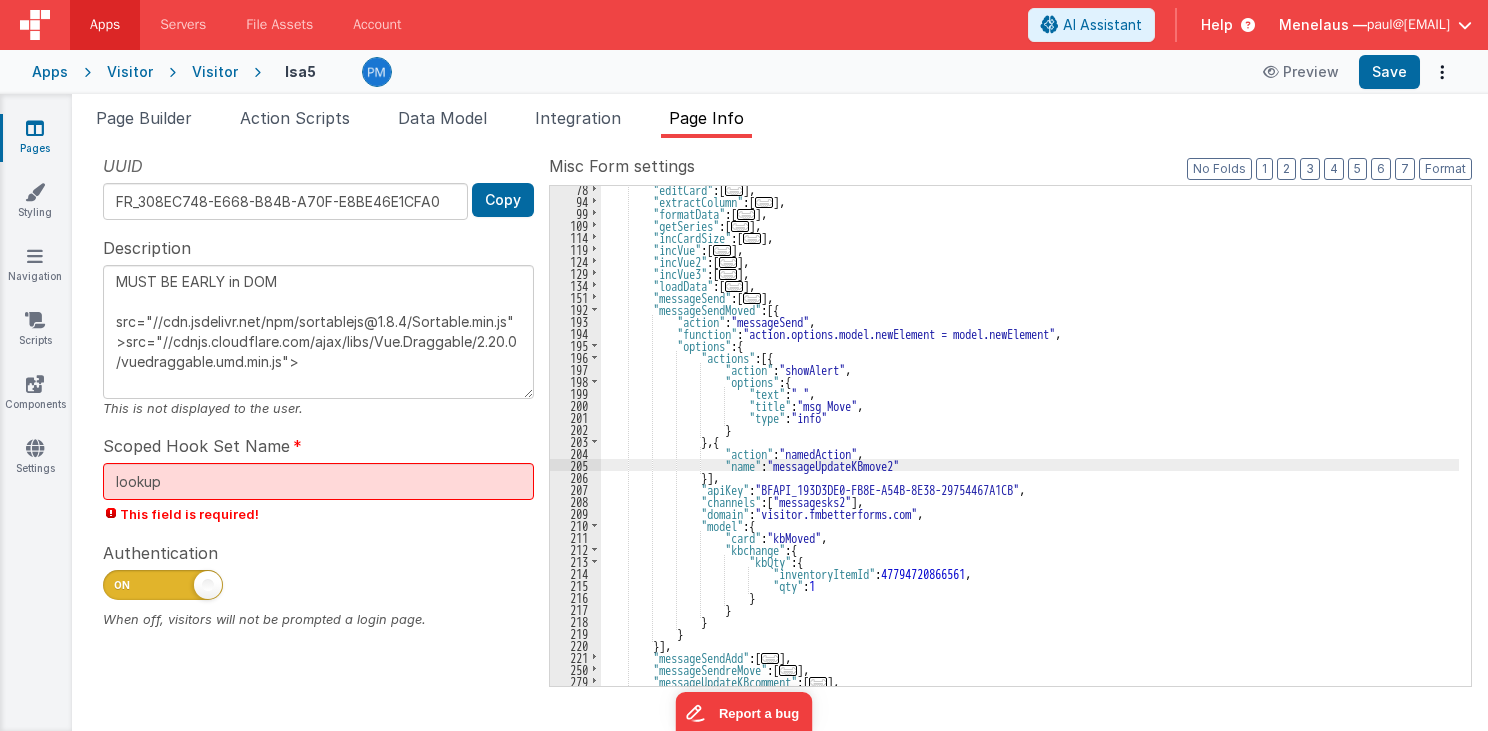 type on "MUST BE EARLY in DOM
src="//cdn.jsdelivr.net/npm/sortablejs@1.8.4/Sortable.min.js">src="//cdnjs.cloudflare.com/ajax/libs/Vue.Draggable/2.20.0/vuedraggable.umd.min.js">" 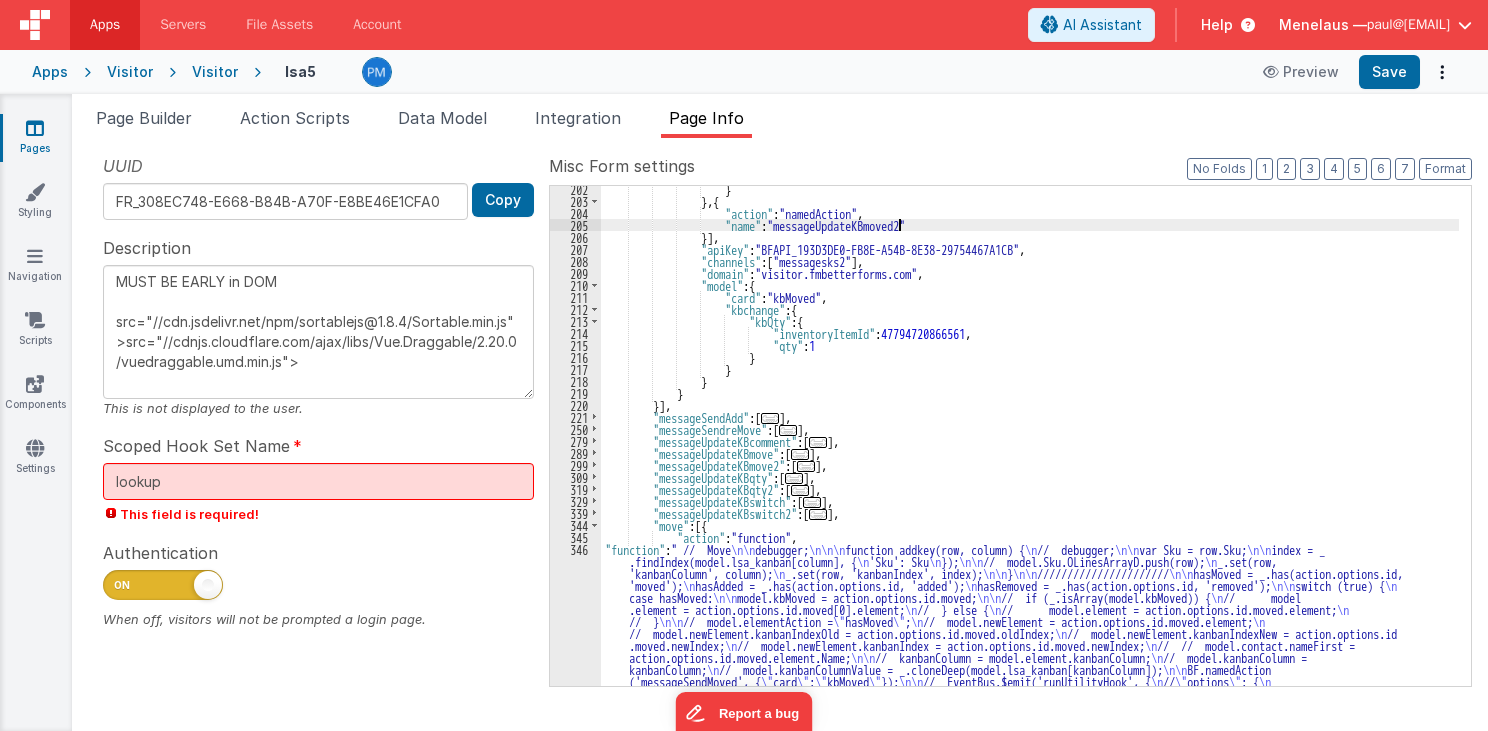 scroll, scrollTop: 483, scrollLeft: 0, axis: vertical 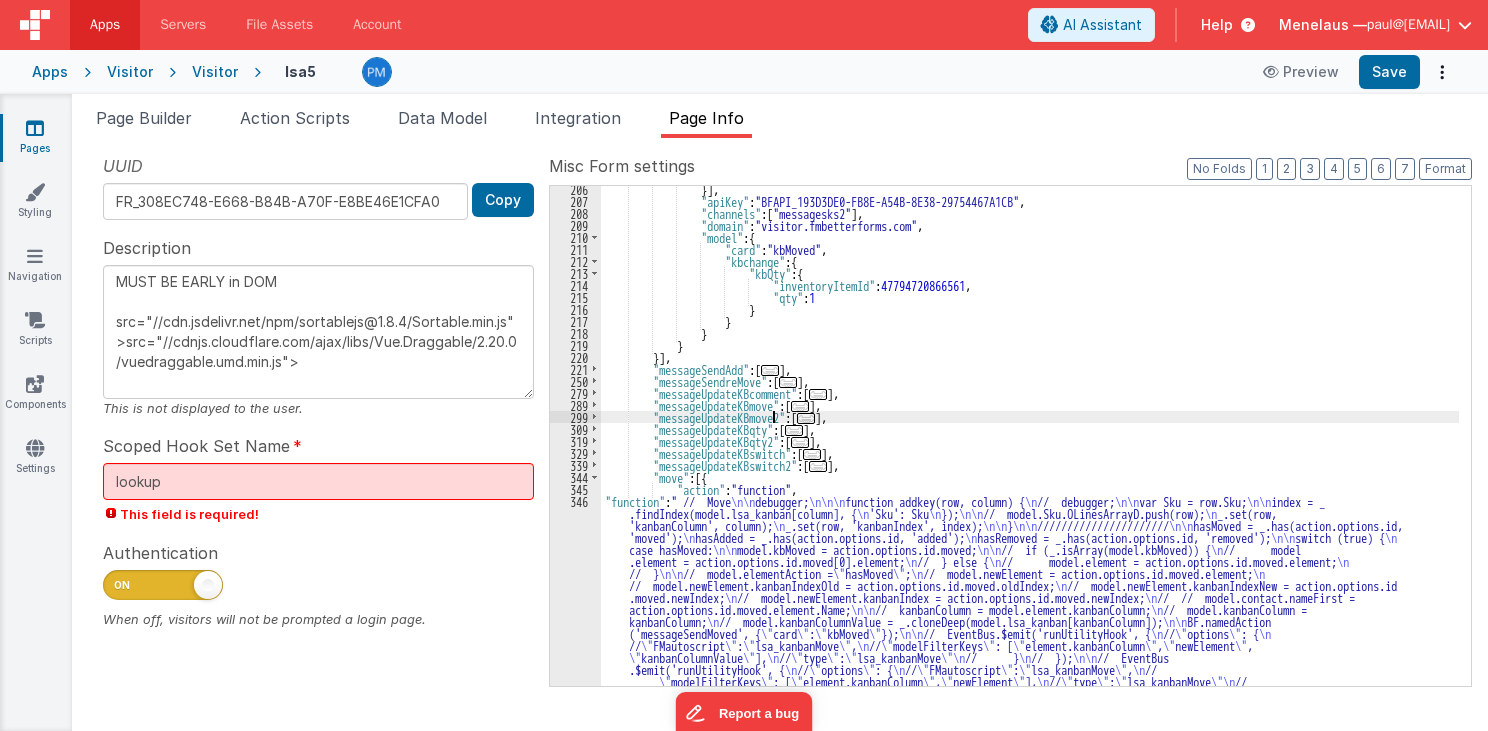 click on "}] ,                     "apiKey" :  "BFAPI_193D3DE0-FB8E-A54B-8E38-29754467A1CB" ,                     "channels" :  [ "messagesks2" ] ,                     "domain" :  "visitor.fmbetterforms.com" ,                     "model" :  {                          "card" :  "kbMoved" ,                          "kbchange" :  {                               "kbQty" :  {                                    "inventoryItemId" :  47794720866561 ,                                    "qty" :  1                               }                          }                     }                }           }] ,           "messageSendAdd" :  [ ... ] ,           "messageSendreMove" :  [ ... ] ,           "messageUpdateKBcomment" :  [ ... ] ,           "messageUpdateKBmove" :  [ ... ] ,           "messageUpdateKBmove2" :  [ ... ] ,           "messageUpdateKBqty" :  [ ... ] ,           "messageUpdateKBqty2" :  [ ... ] ,           "messageUpdateKBswitch" :  [ ... ] ,           "messageUpdateKBswitch2" :  [ ... ] , :" at bounding box center (1030, 679) 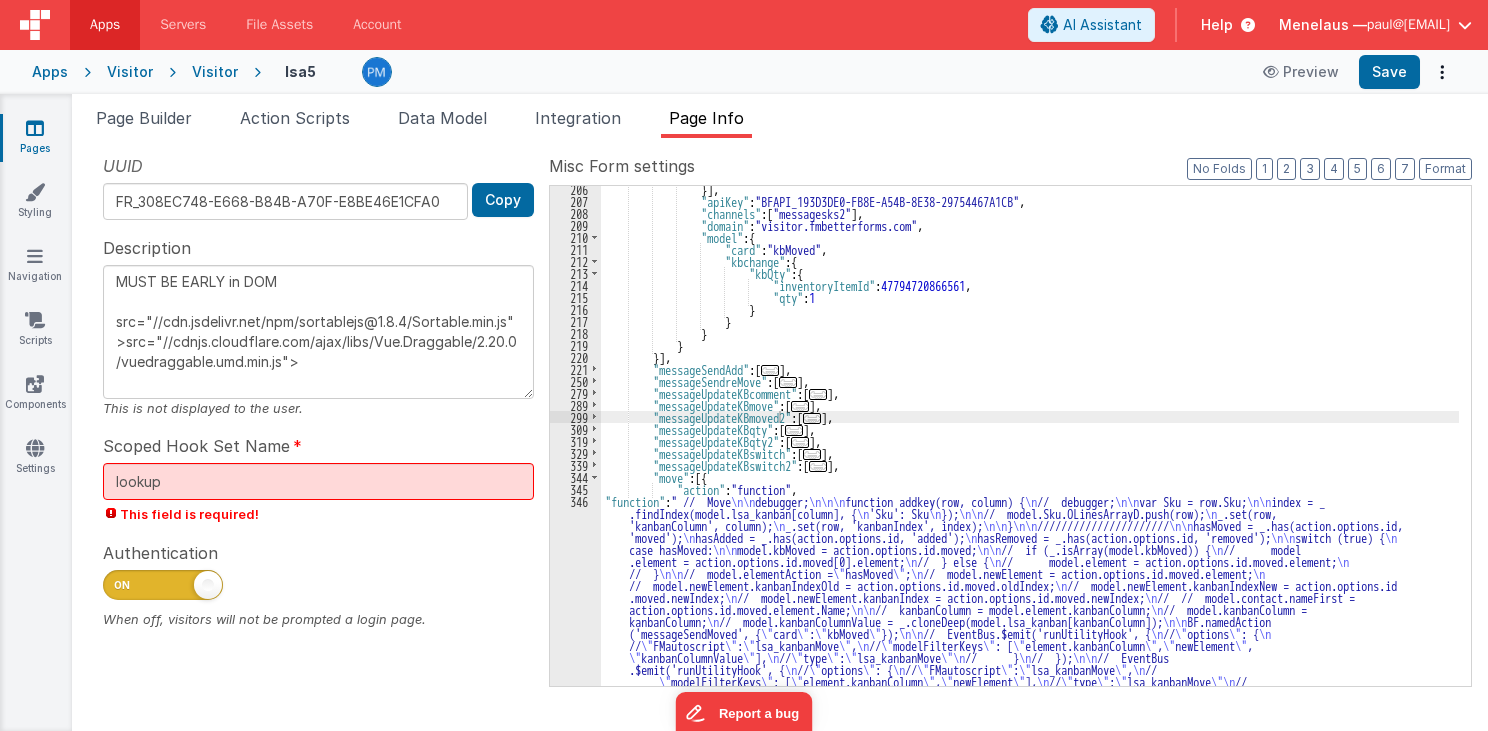 click on "..." at bounding box center (812, 418) 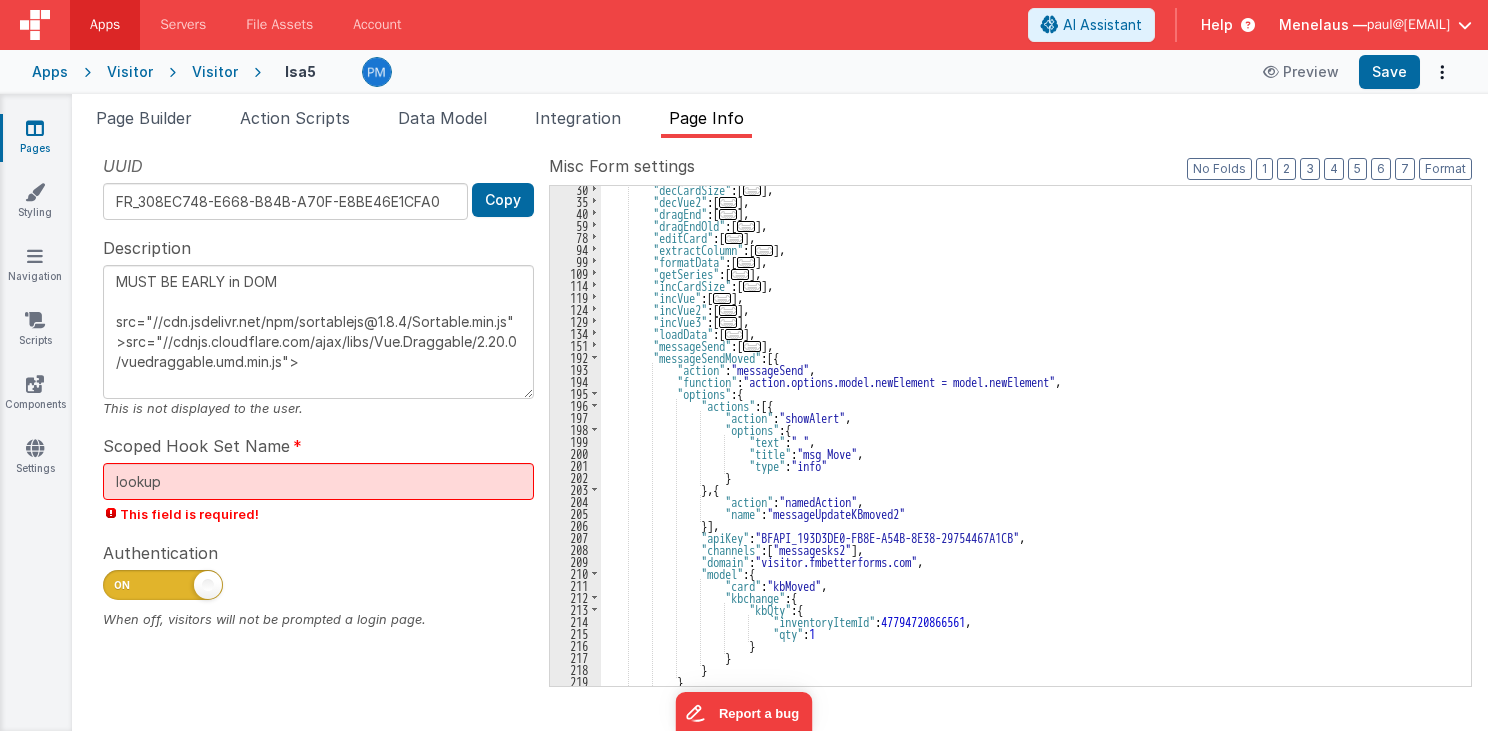 scroll, scrollTop: 147, scrollLeft: 0, axis: vertical 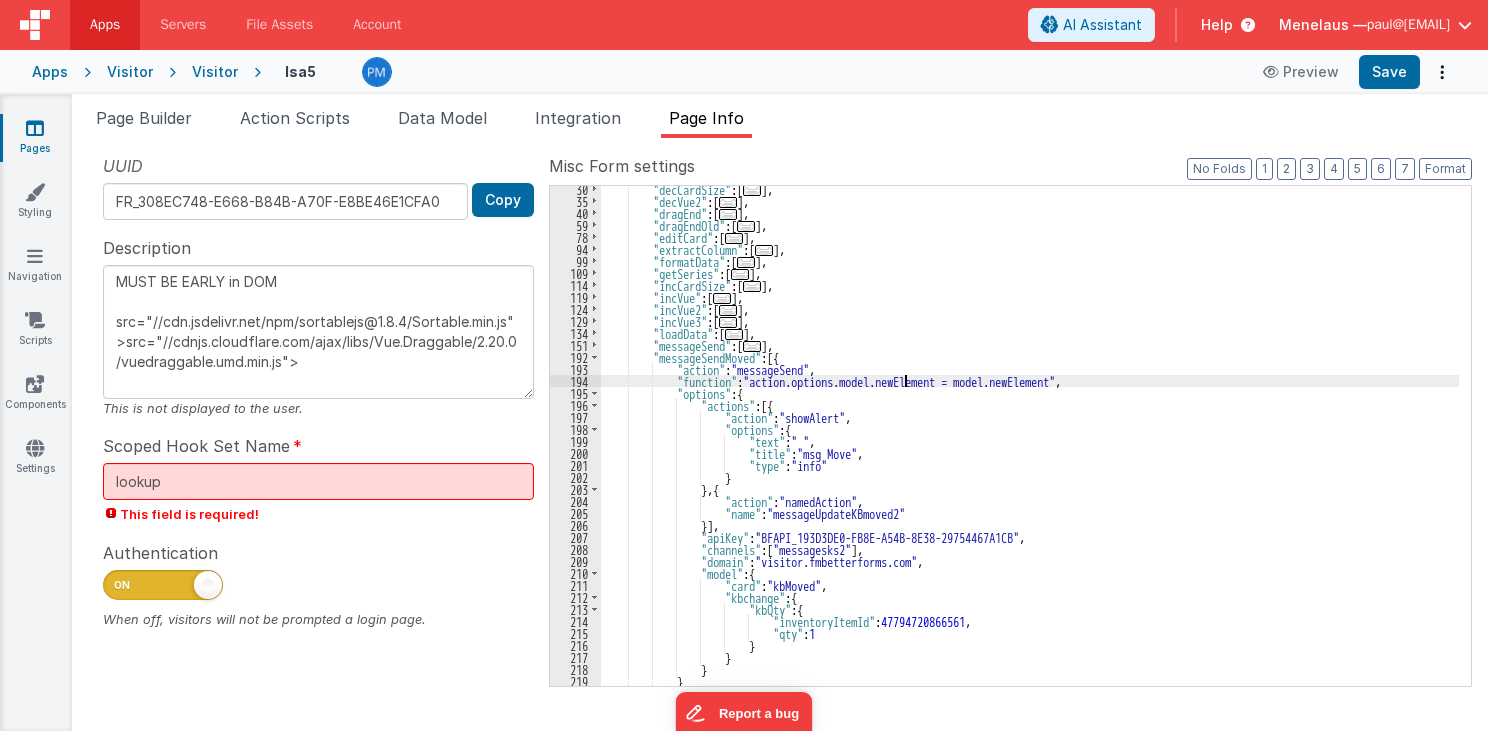 click on ""decCardSize" :  [ ... ] ,           "decVue2" :  [ ... ] ,           "dragEnd" :  [ ... ] ,           "dragEndOld" :  [ ... ] ,           "editCard" :  [ ... ] ,           "extractColumn" :  [ ... ] ,           "formatData" :  [ ... ] ,           "getSeries" :  [ ... ] ,           "incCardSize" :  [ ... ] ,           "incVue" :  [ ... ] ,           "incVue2" :  [ ... ] ,           "incVue3" :  [ ... ] ,           "loadData" :  [ ... ] ,           "messageSend" :  [ ... ] ,           "messageSendMoved" :  [{                "action" :  "messageSend" ,                "function" :  "action.options.model.newElement = model.newElement" ,                "options" :  {                     "actions" :  [{                          "action" :  "showAlert" ,                          "options" :  {                               "text" :  " " ,                               "title" :  "msg Move" ,                               "type" :  "info"                          }                     } ,  {" at bounding box center [1030, 445] 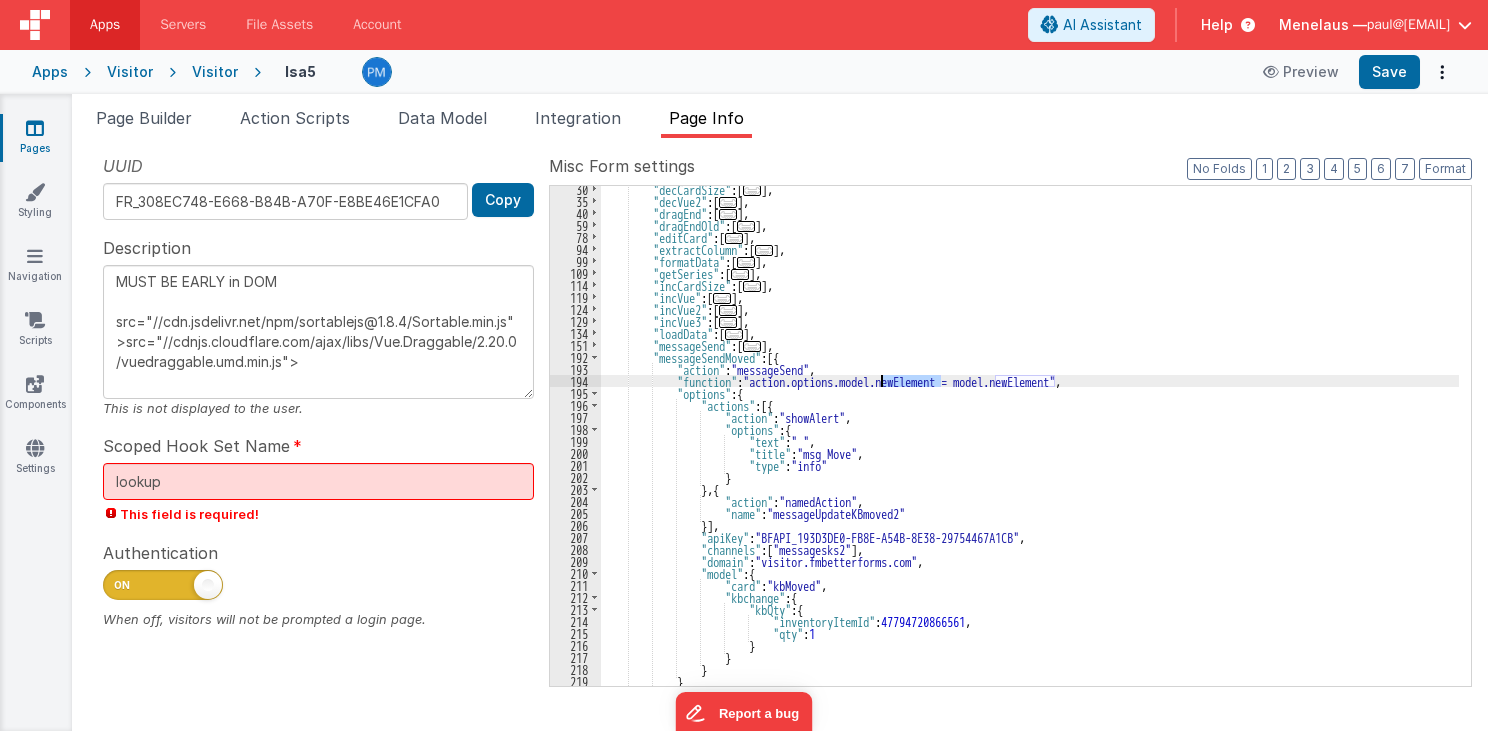 type on "MUST BE EARLY in DOM
src="//cdn.jsdelivr.net/npm/sortablejs@1.8.4/Sortable.min.js">src="//cdnjs.cloudflare.com/ajax/libs/Vue.Draggable/2.20.0/vuedraggable.umd.min.js">" 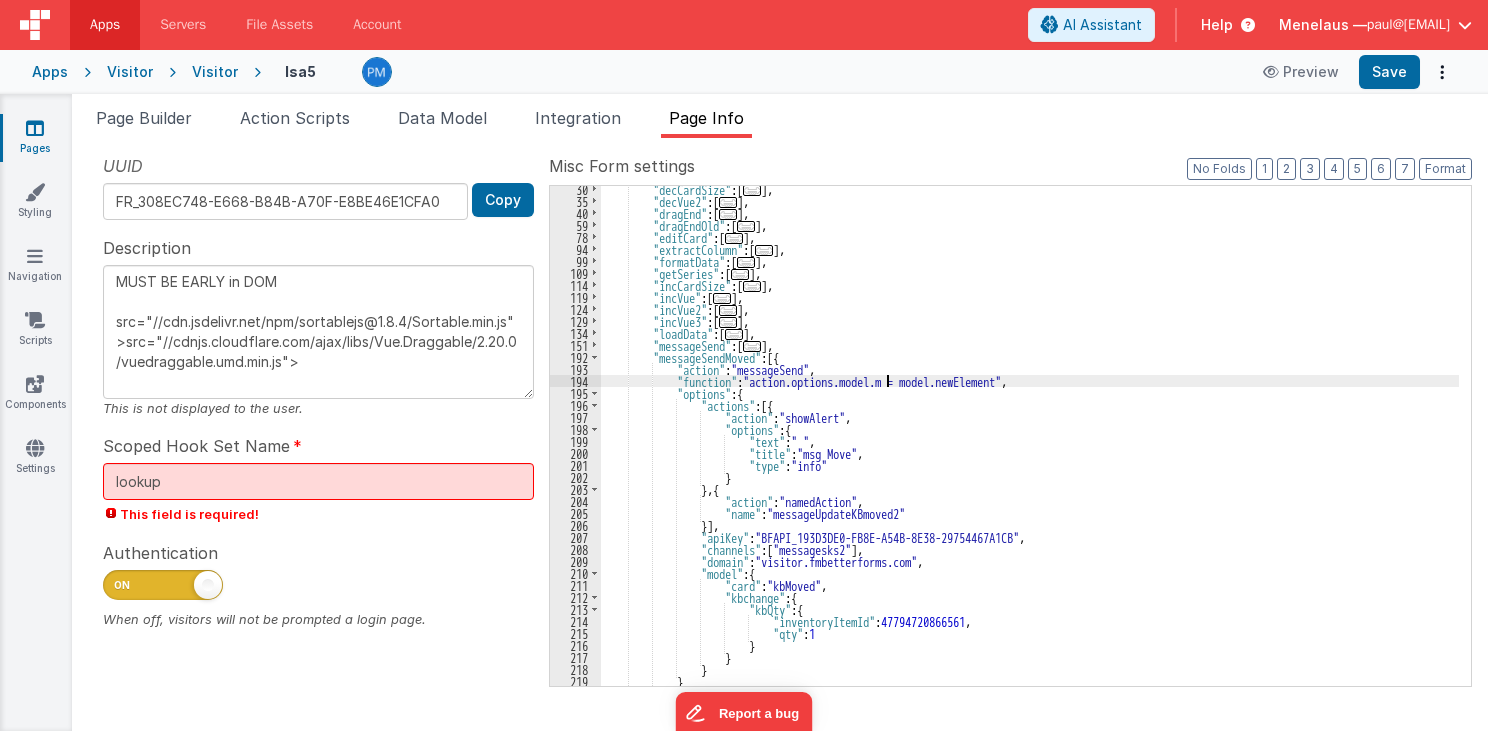 type on "MUST BE EARLY in DOM
src="//cdn.jsdelivr.net/npm/sortablejs@1.8.4/Sortable.min.js">src="//cdnjs.cloudflare.com/ajax/libs/Vue.Draggable/2.20.0/vuedraggable.umd.min.js">" 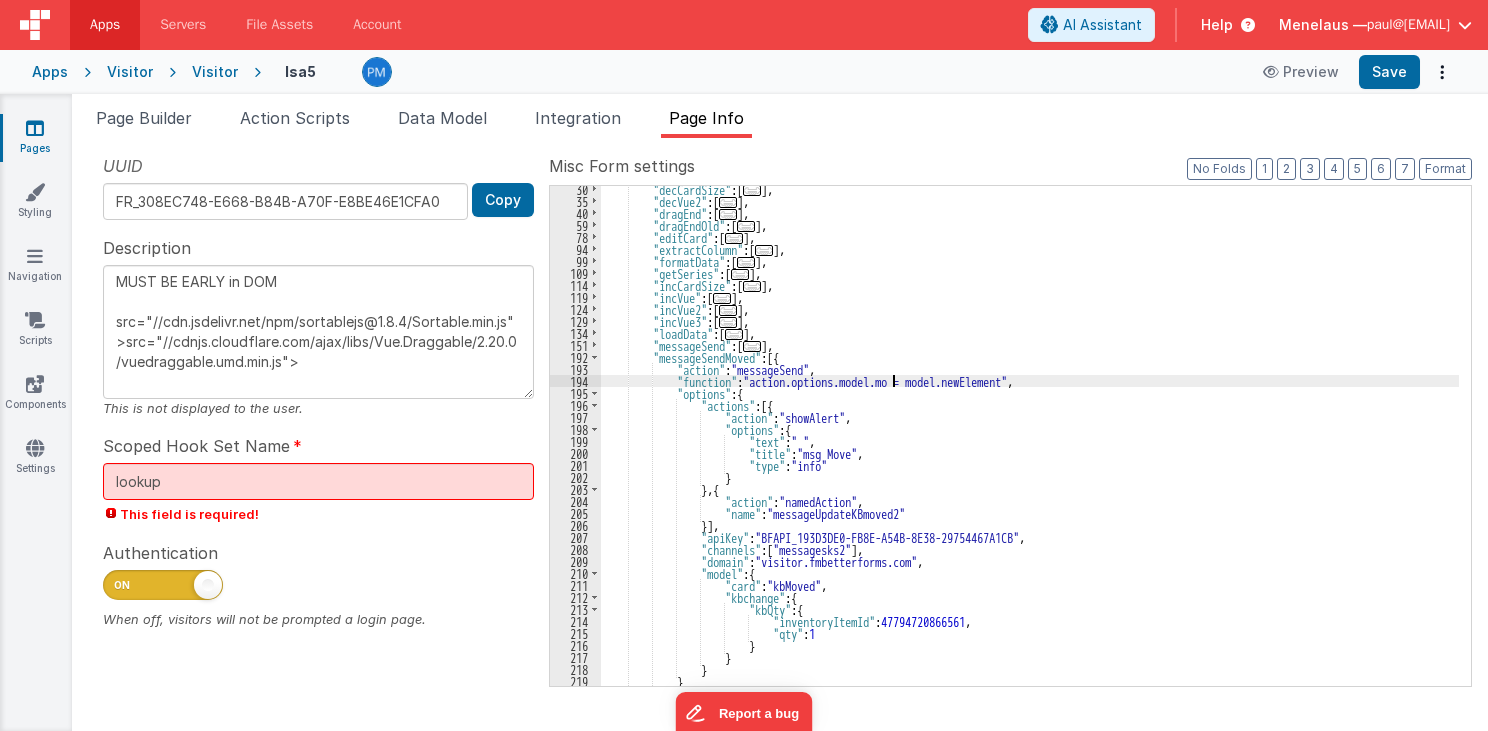 type on "MUST BE EARLY in DOM
src="//cdn.jsdelivr.net/npm/sortablejs@1.8.4/Sortable.min.js">src="//cdnjs.cloudflare.com/ajax/libs/Vue.Draggable/2.20.0/vuedraggable.umd.min.js">" 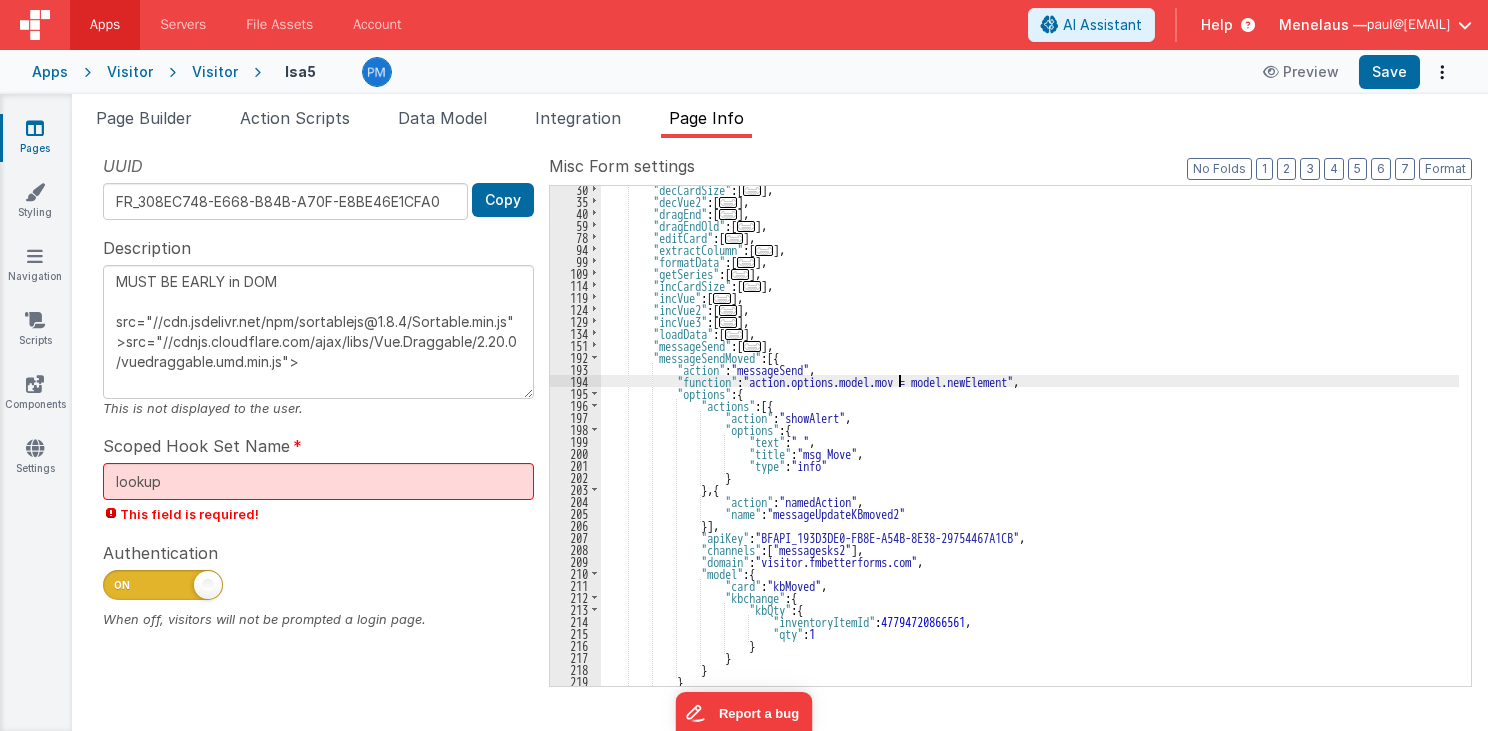 type on "MUST BE EARLY in DOM
src="//cdn.jsdelivr.net/npm/sortablejs@1.8.4/Sortable.min.js">src="//cdnjs.cloudflare.com/ajax/libs/Vue.Draggable/2.20.0/vuedraggable.umd.min.js">" 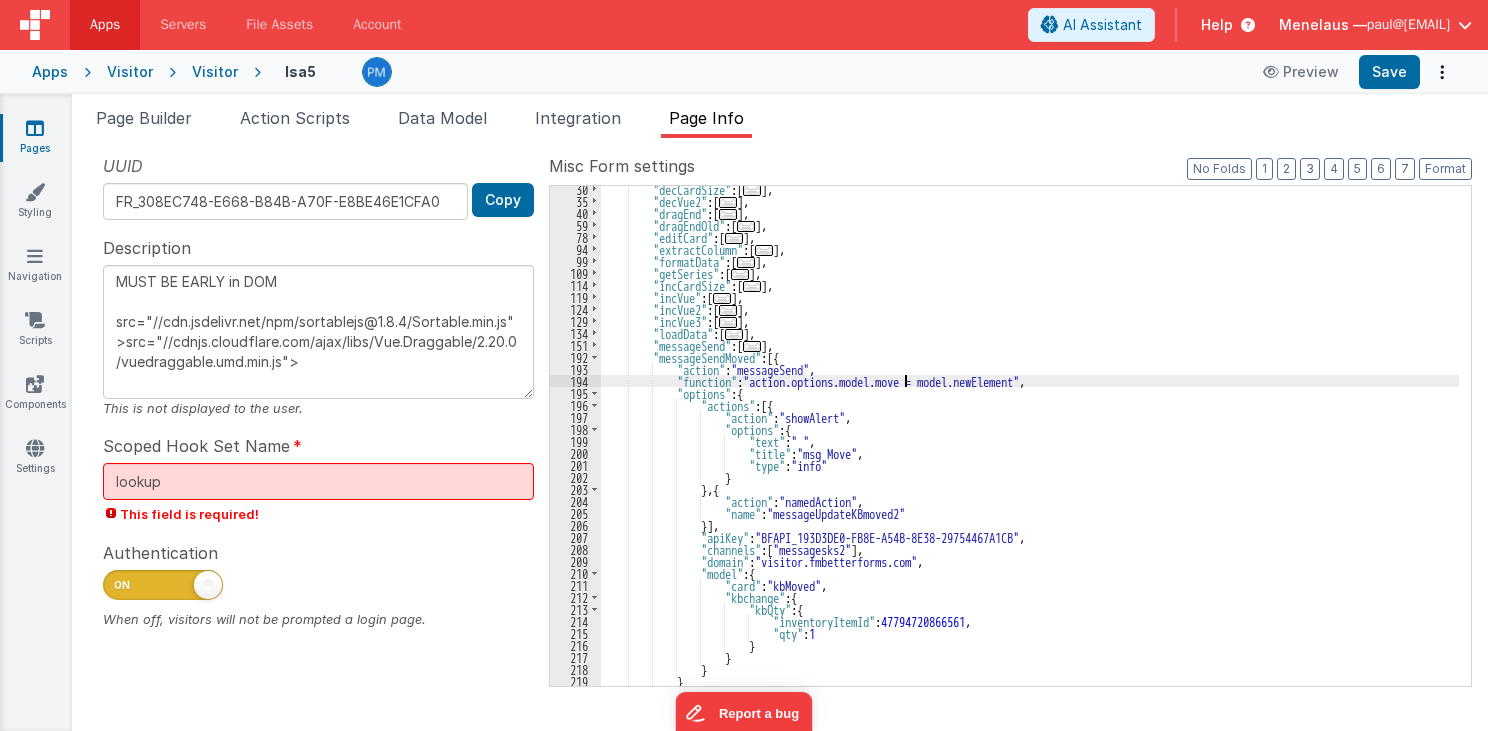 type on "MUST BE EARLY in DOM
src="//cdn.jsdelivr.net/npm/sortablejs@1.8.4/Sortable.min.js">src="//cdnjs.cloudflare.com/ajax/libs/Vue.Draggable/2.20.0/vuedraggable.umd.min.js">" 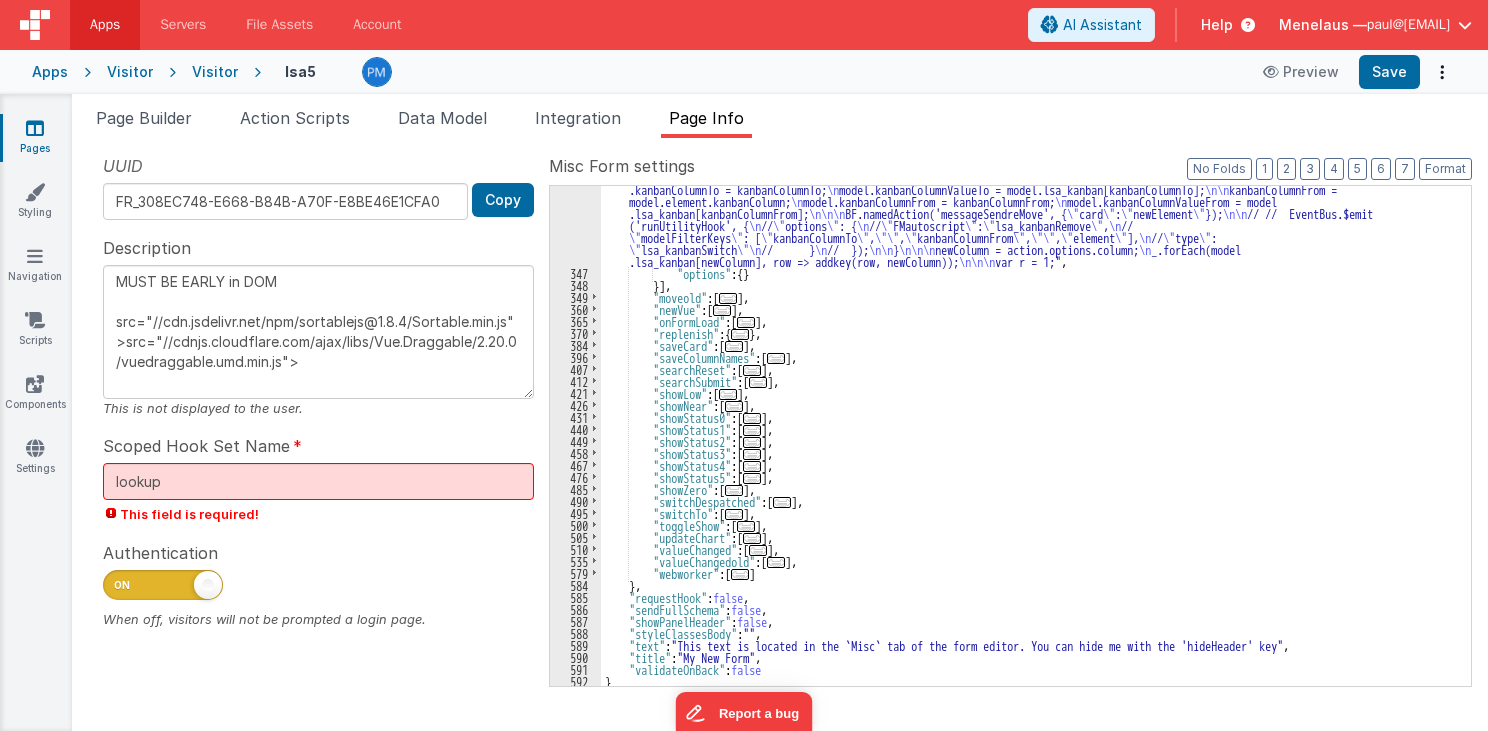 scroll, scrollTop: 1299, scrollLeft: 0, axis: vertical 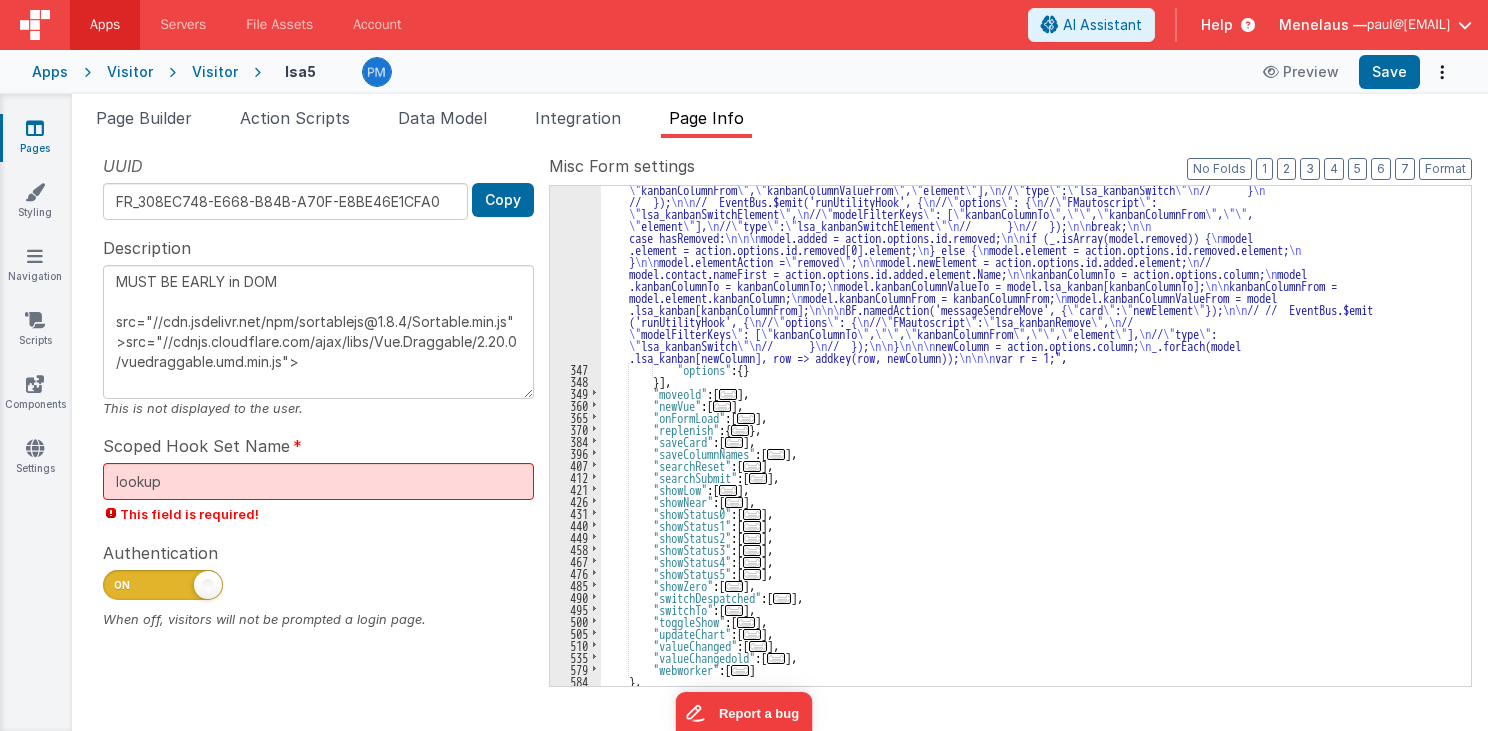 click on ""function" :  " //  Move \n\n  debugger; \n\n\n  function addkey(row, column) { \n     //  debugger; \n\n      var Sku = row.Sku; \n\n      index = _      .findIndex(model.lsa_kanban[column], { \n          'Sku': Sku \n      }); \n\n      //  model.Sku.OLinesArrayD.push(row); \n      _.set(row,       'kanbanColumn', column); \n      _.set(row, 'kanbanIndex', index); \n\n  } \n\n  ////////////////////// \n\n  hasMoved = _.has(action.options.id,       'moved'); \n  hasAdded = _.has(action.options.id, 'added'); \n  hasRemoved = _.has(action.options.id, 'removed'); \n\n  switch (true) { \n            case hasMoved: \n\n          model.kbMoved = action.options.id.moved; \n\n         //  if (_.isArray(model.kbMoved)) { \n         //      model       .element = action.options.id.moved[0].element; \n         //  } else { \n         //      model.element = action.options.id.moved.element; \n           //  } \n\n         //  model.elementAction =  \" hasMoved \" ; \n \n            \n \n" at bounding box center (1030, 379) 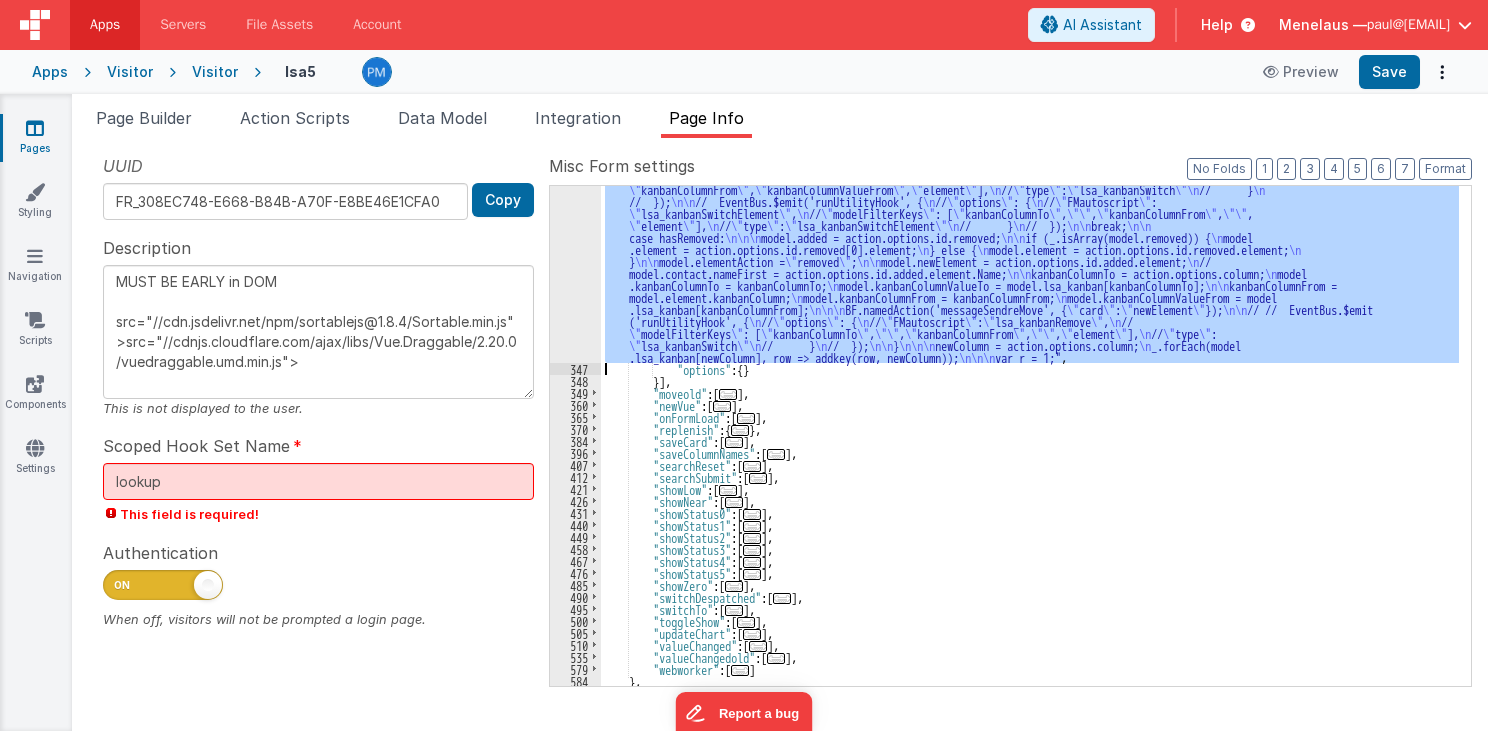 click on "346" at bounding box center [575, 123] 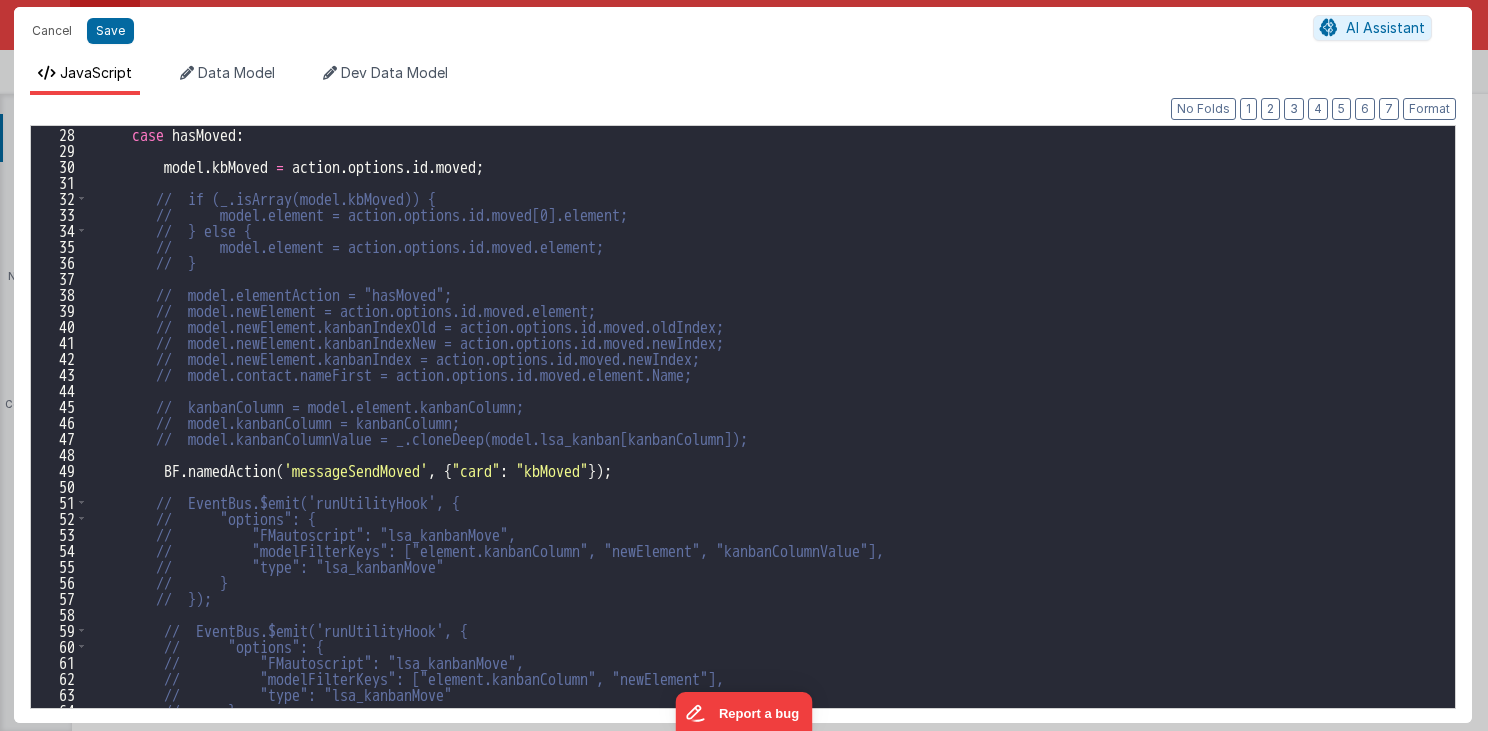 scroll, scrollTop: 432, scrollLeft: 0, axis: vertical 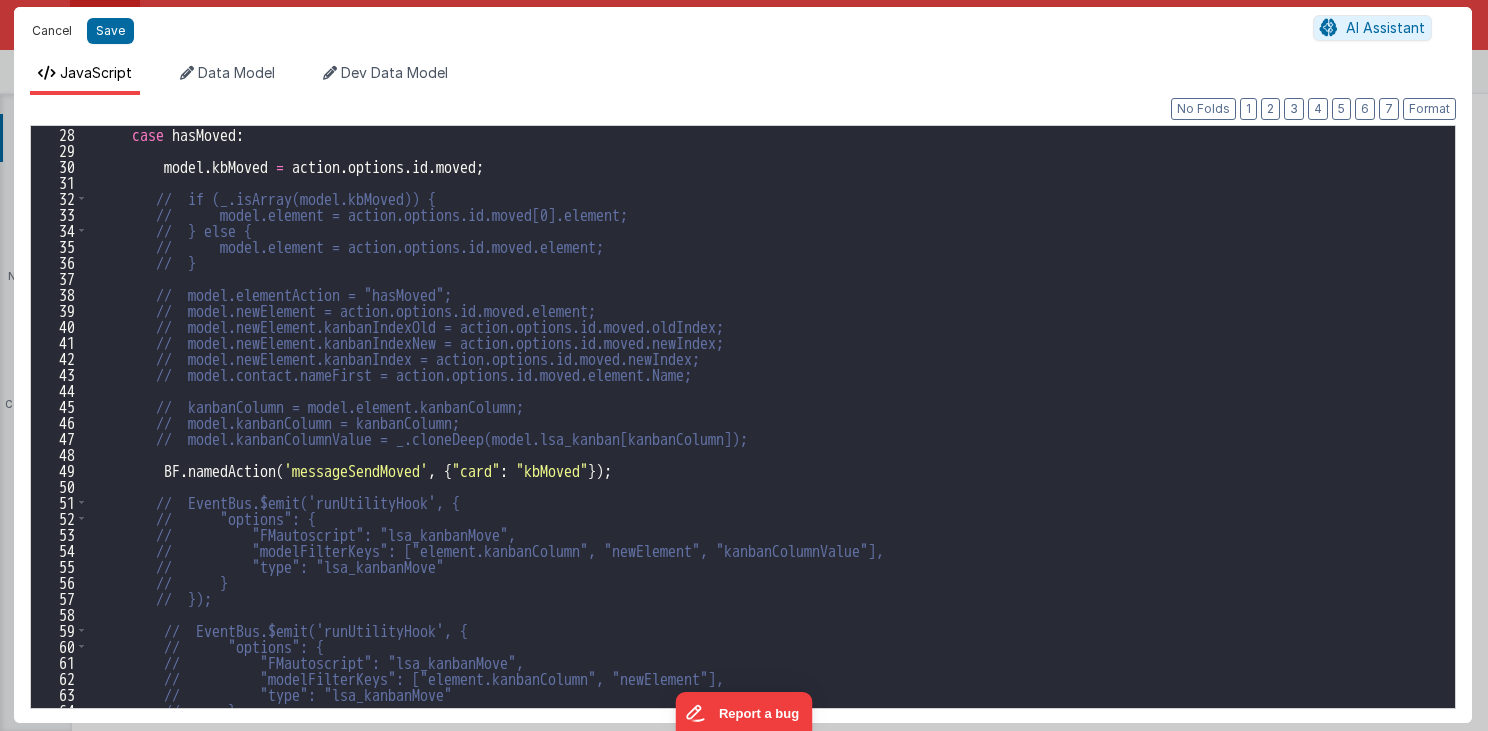 click on "Cancel" at bounding box center [52, 31] 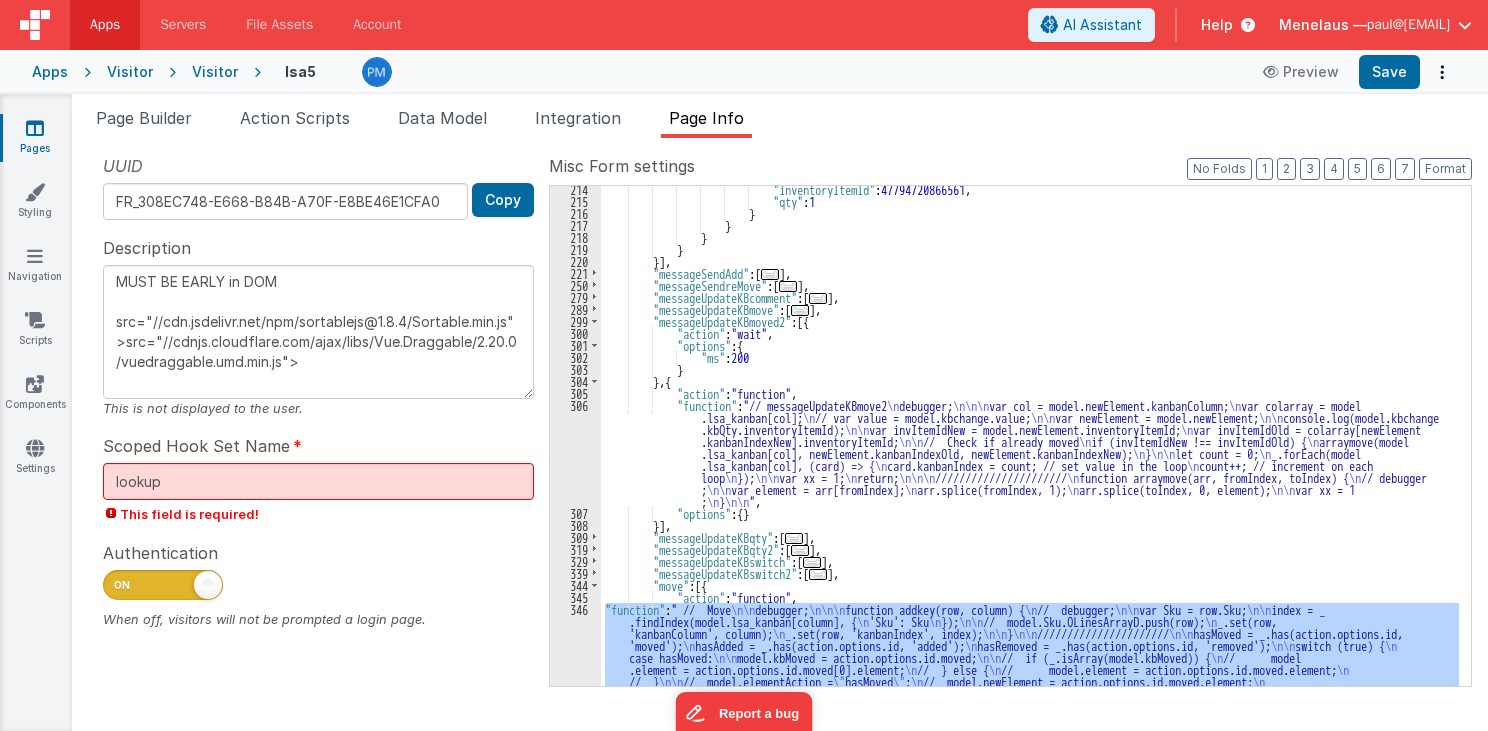 scroll, scrollTop: 579, scrollLeft: 0, axis: vertical 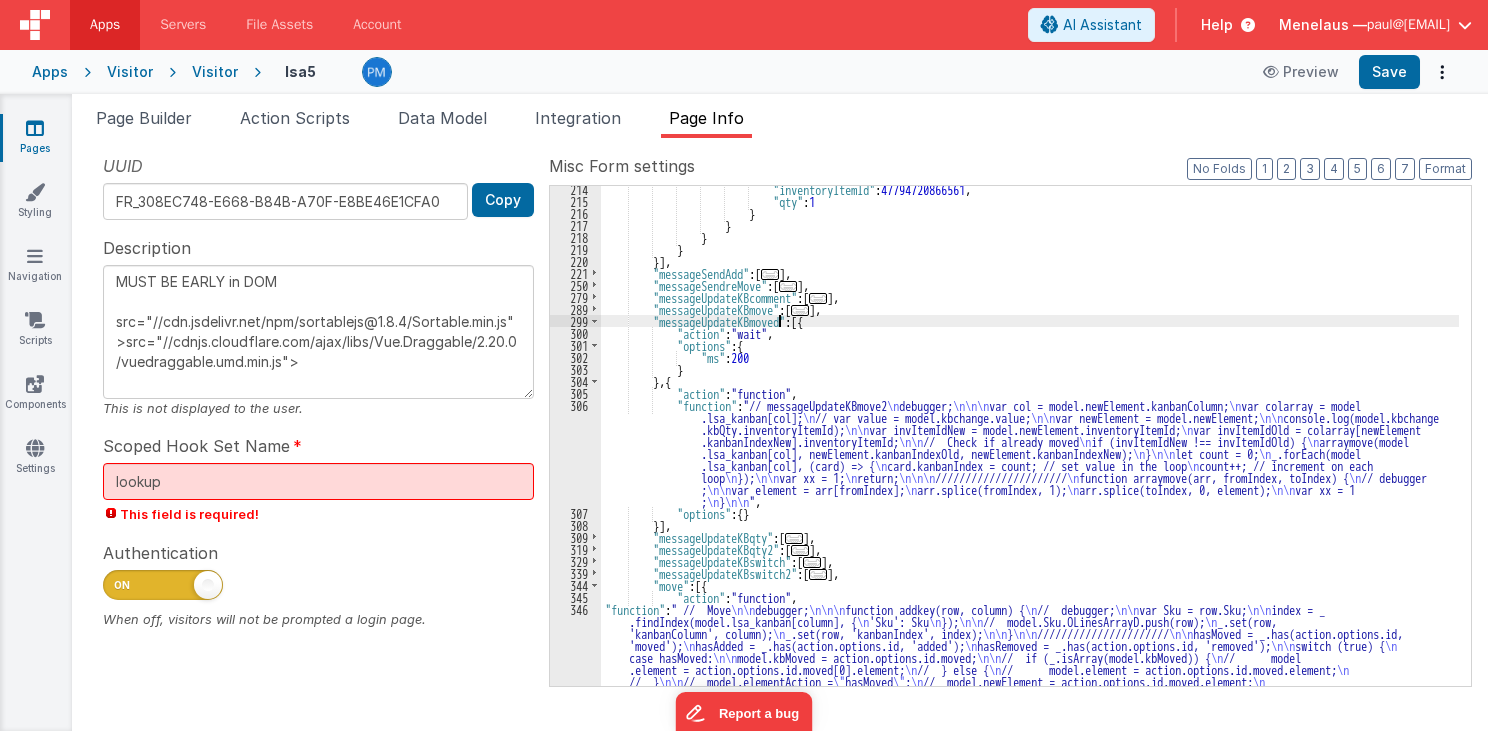 click on ""inventoryItemId" :  47794720866561 ,                                    "qty" :  1                               }                          }                     }                }           }] ,           "messageSendAdd" :  [ ... ] ,           "messageSendreMove" :  [ ... ] ,           "messageUpdateKBcomment" :  [ ... ] ,           "messageUpdateKBmove" :  [ ... ] ,           "messageUpdateKBmoved" :  [{                "action" :  "wait" ,                "options" :  {                     "ms" :  200                }           } ,  {                "action" :  "function" ,                "function" :  "// messageUpdateKBmove2 \n debugger; \n\n\n var col = model.newElement.kanbanColumn; \n var colarray = model                  .lsa_kanban[col]; \n // var value = model.kbchange.value; \n\n var newElement = model.newElement; \n\n console.log(model.kbchange                  .kbQty.inventoryItemId); \n\n \n                  \n\n" at bounding box center [1030, 679] 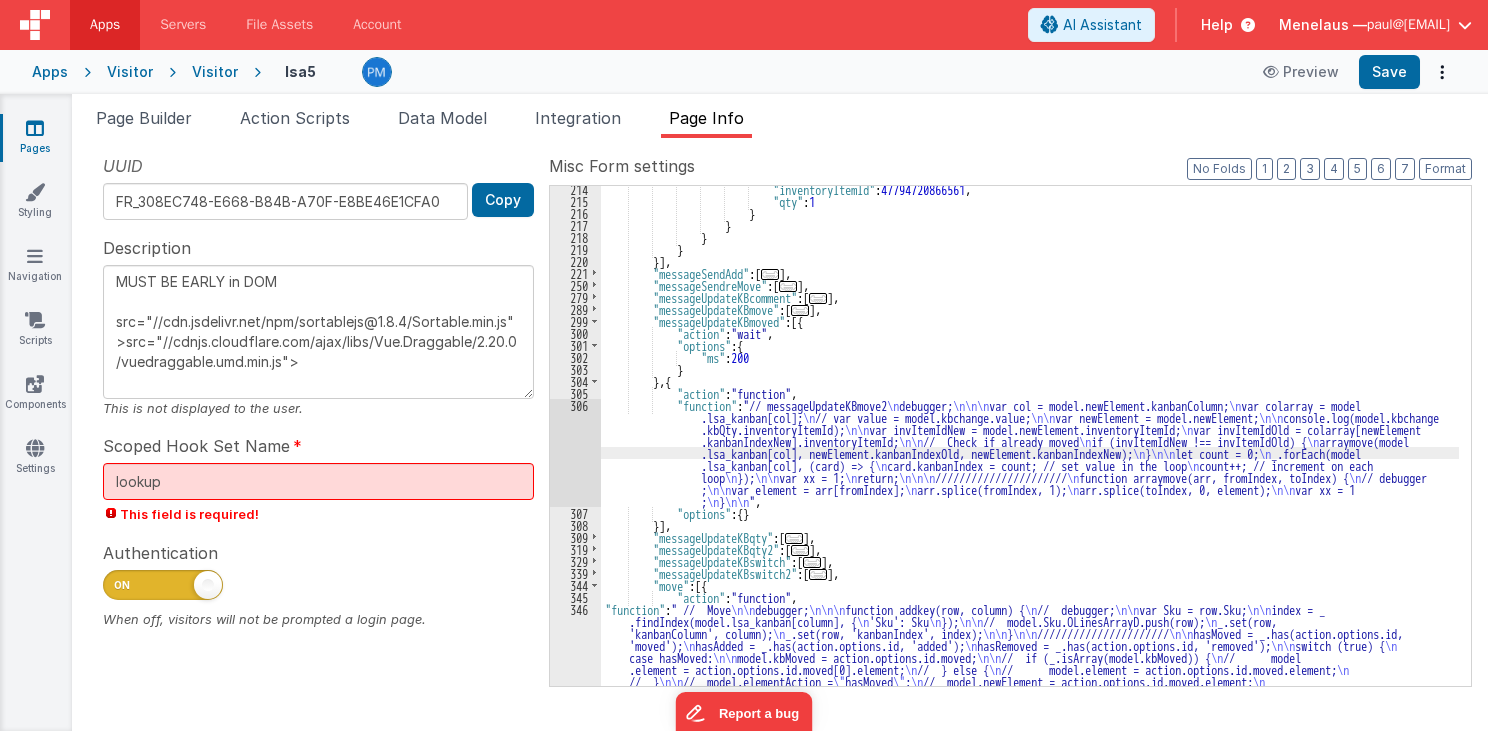 click on "306" at bounding box center (575, 453) 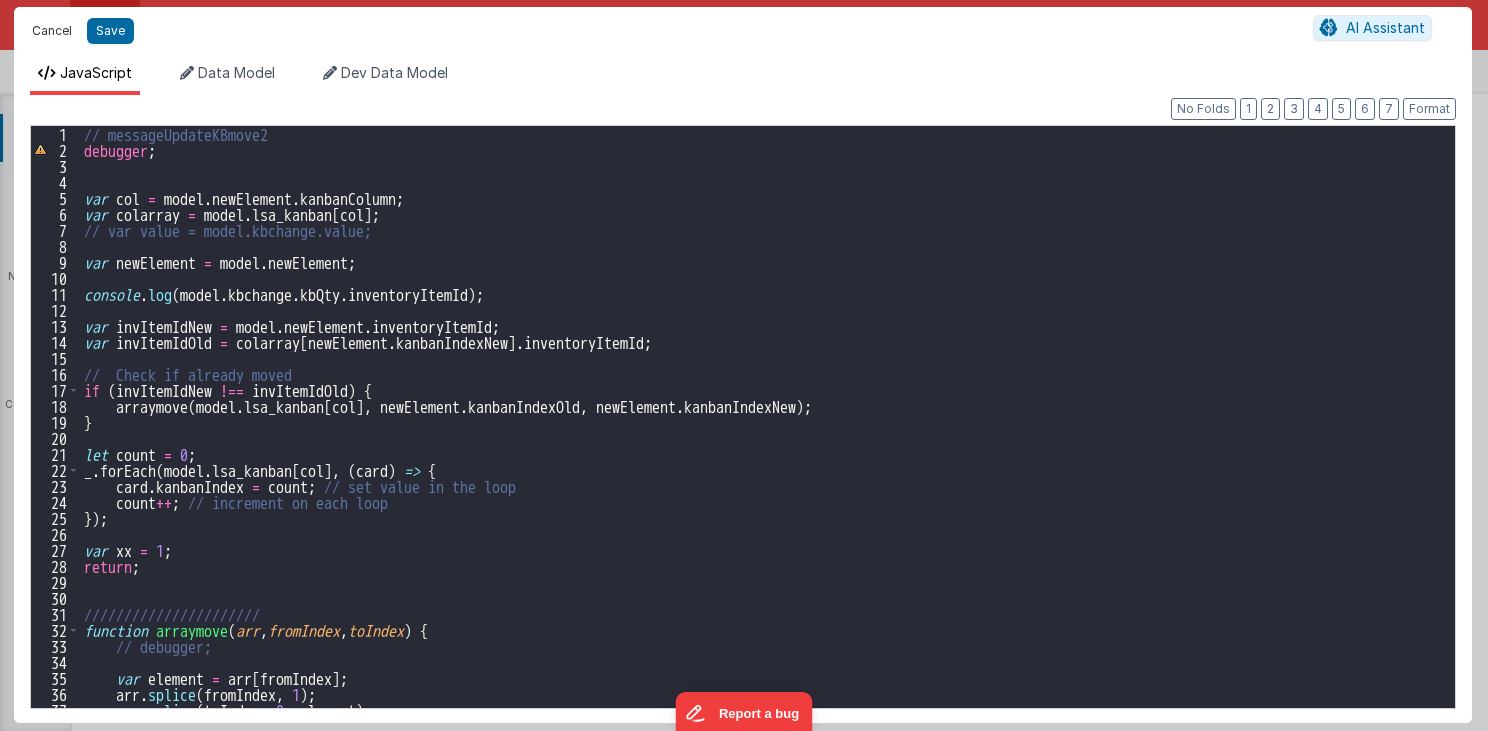 click on "Cancel" at bounding box center (52, 31) 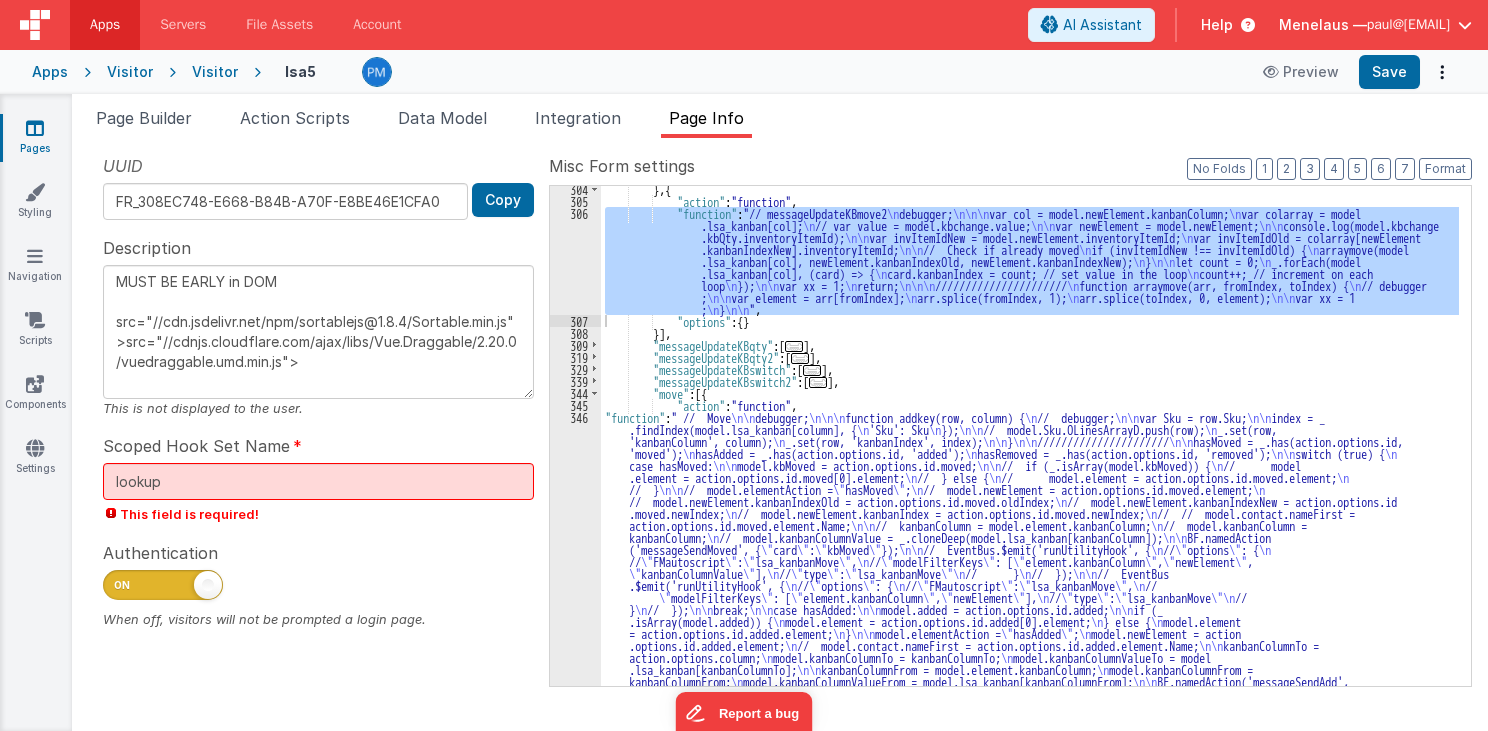 scroll, scrollTop: 771, scrollLeft: 0, axis: vertical 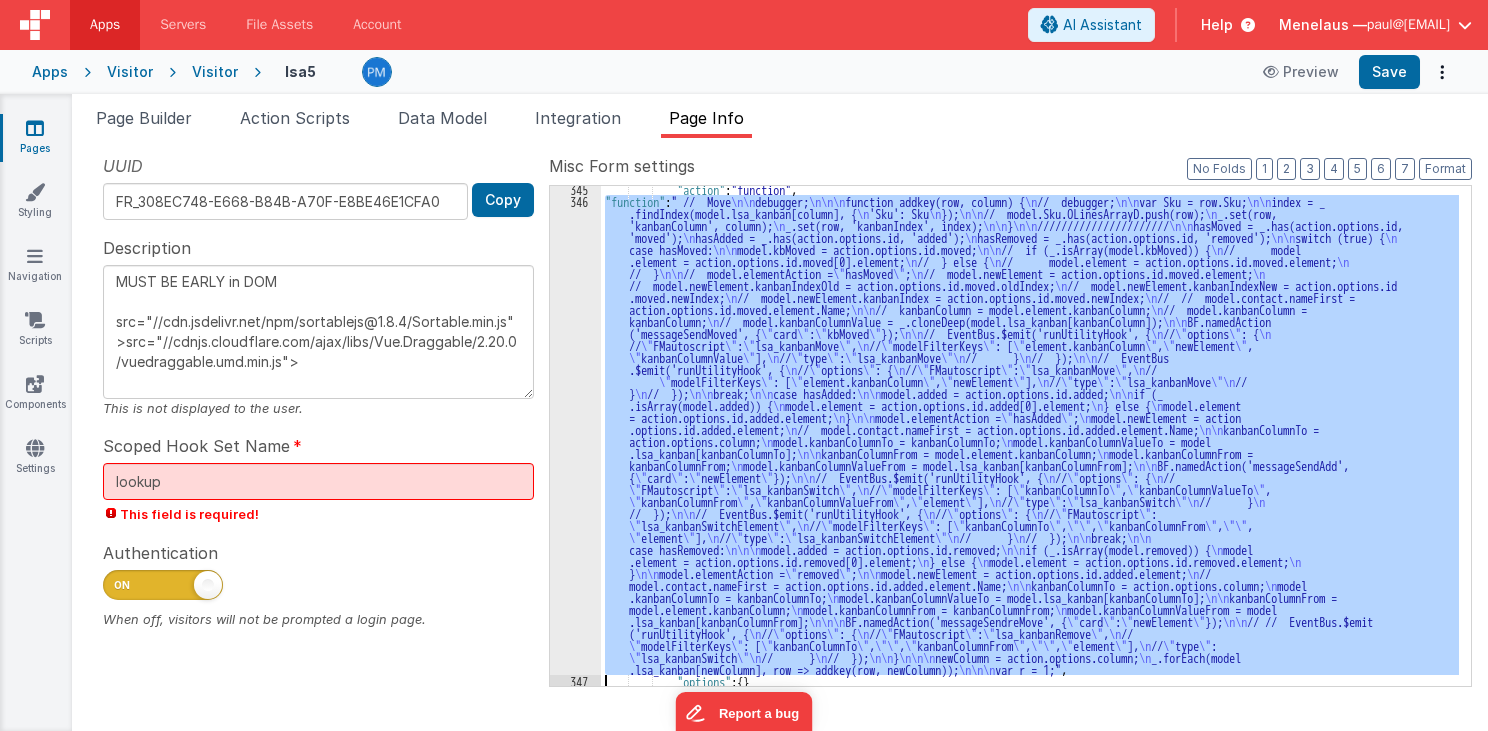 click on "346" at bounding box center (575, 435) 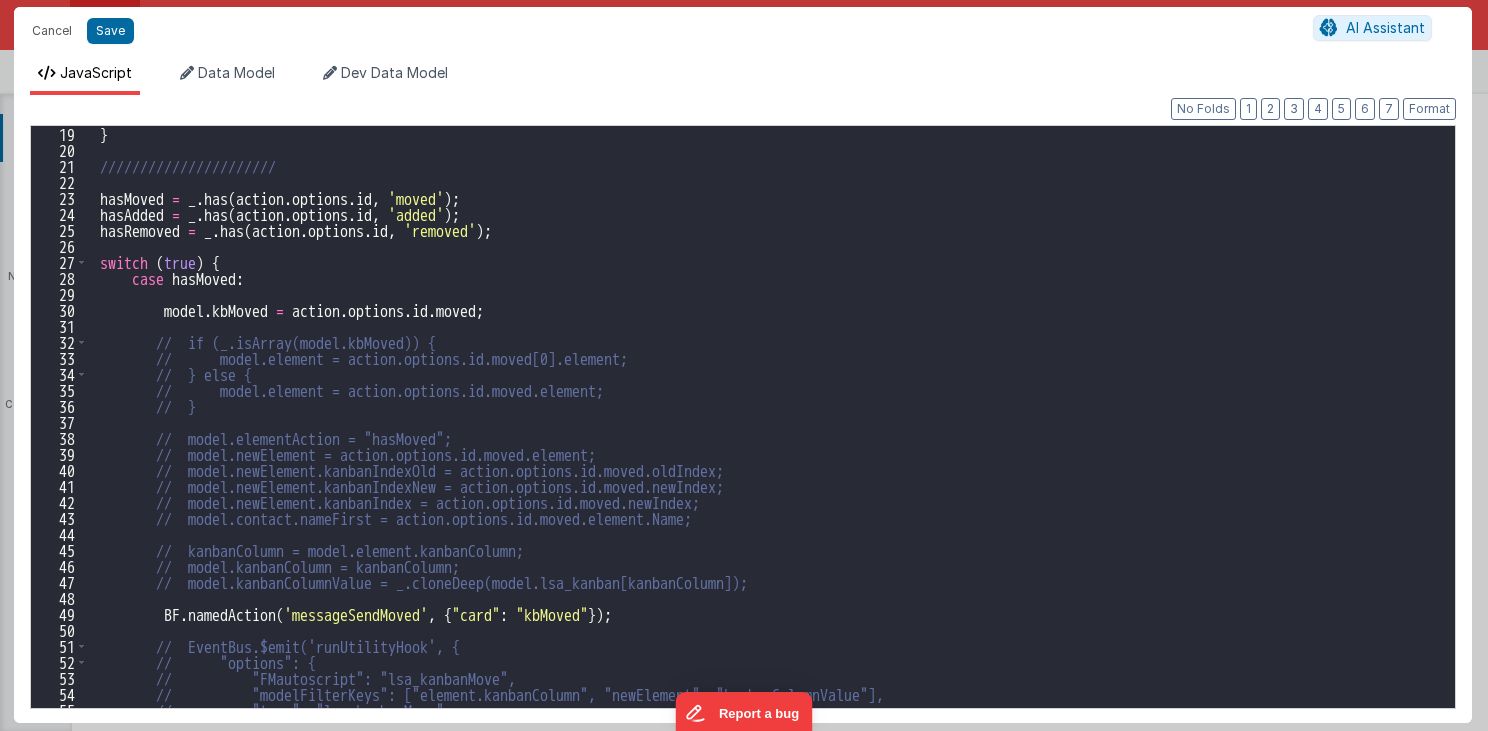 scroll, scrollTop: 336, scrollLeft: 0, axis: vertical 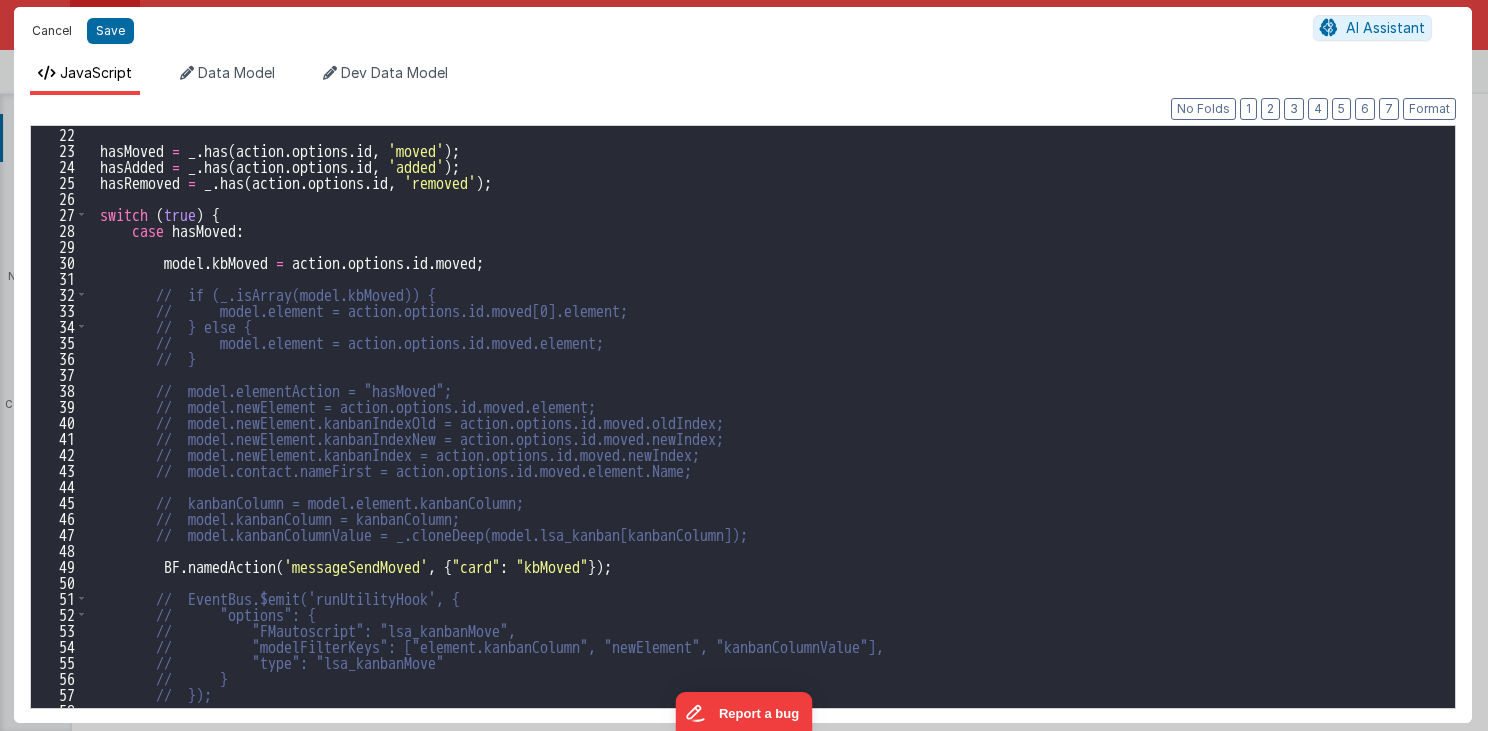 click on "Cancel" at bounding box center (52, 31) 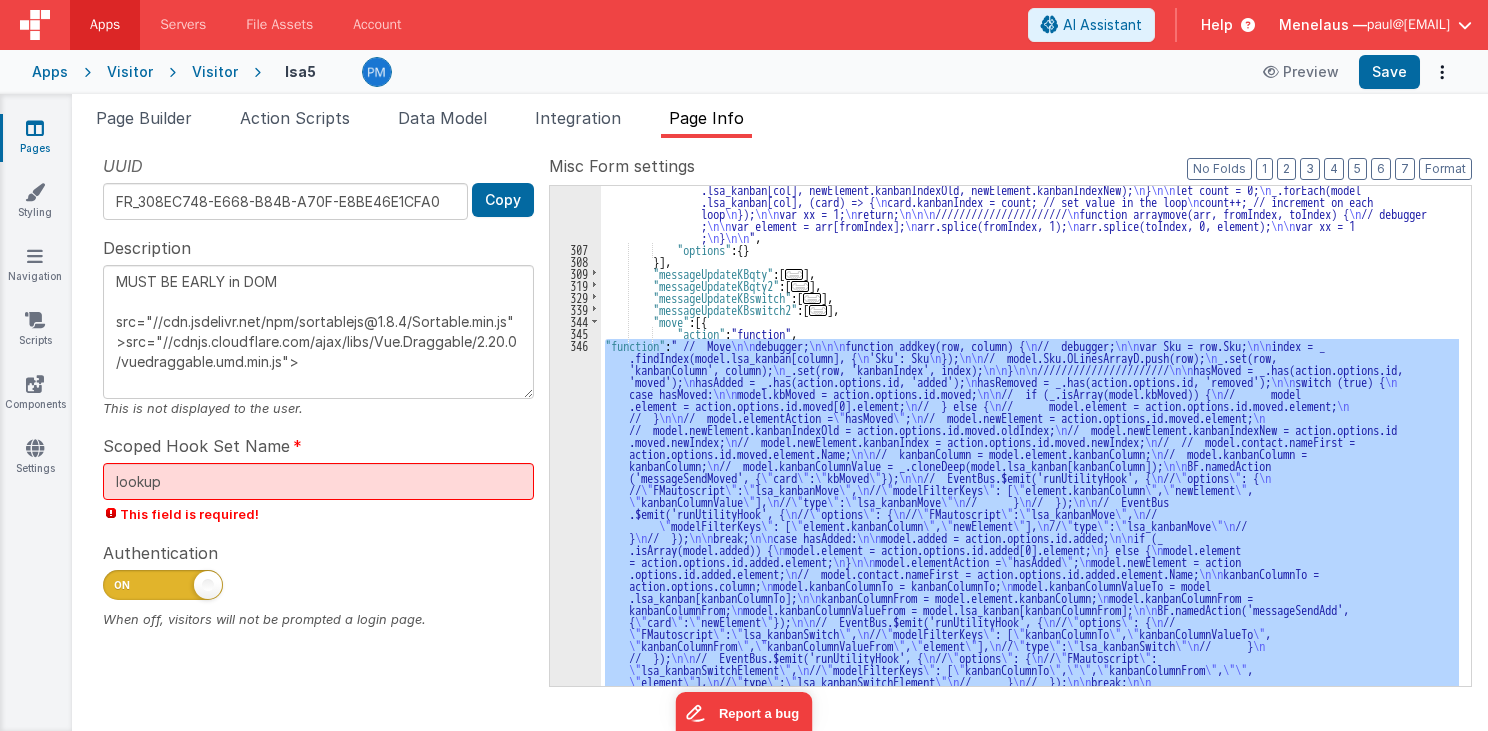 scroll, scrollTop: 891, scrollLeft: 0, axis: vertical 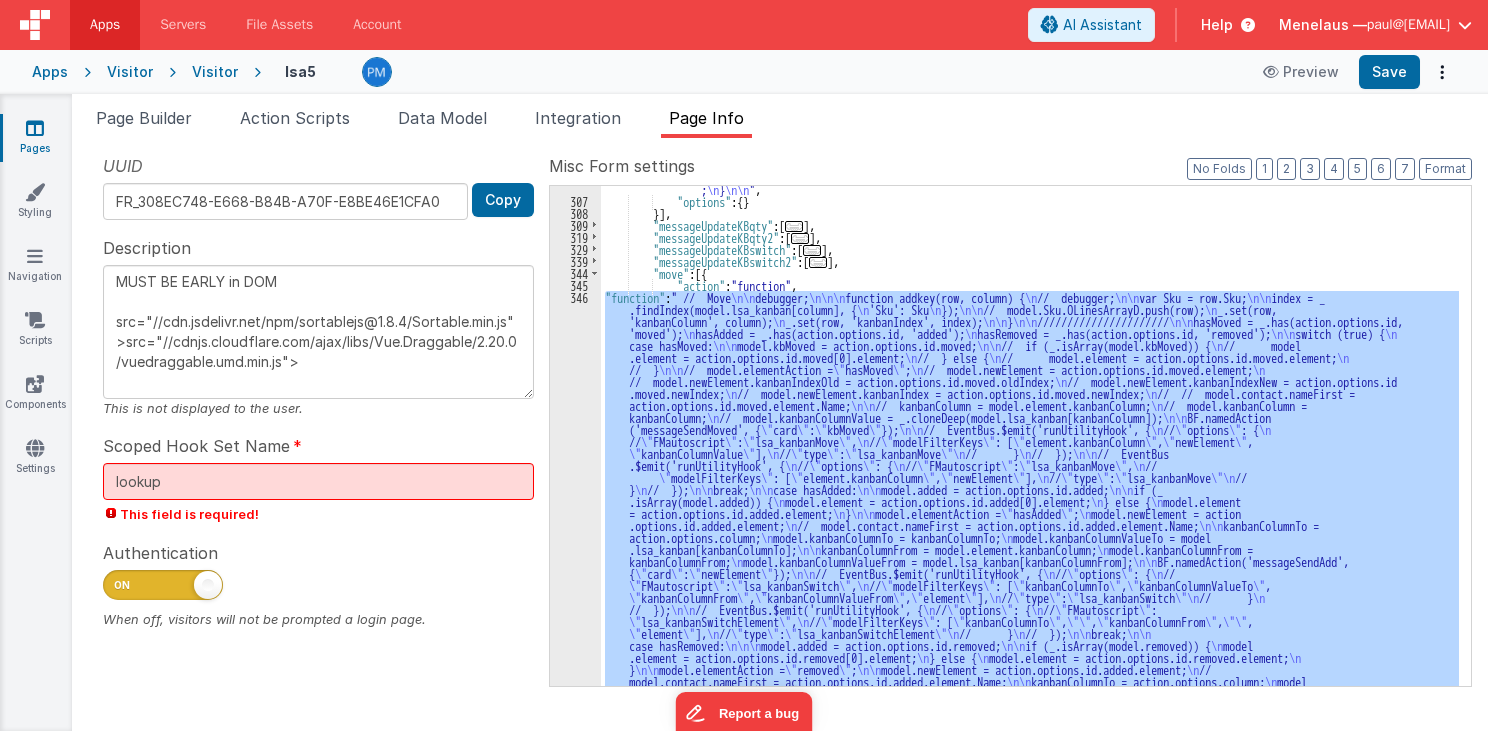 click on ""function" :  "// messageUpdateKBmove2 \n debugger; \n\n\n var col = model.newElement.kanbanColumn; \n var colarray = model                  .lsa_kanban[col]; \n // var value = model.kbchange.value; \n\n var newElement = model.newElement; \n\n console.log(model.kbchange                  .kbQty.inventoryItemId); \n\n var invItemIdNew = model.newElement.inventoryItemId; \n var invItemIdOld = colarray[newElement                  .kanbanIndexNew].inventoryItemId; \n\n //  Check if already moved \n if (invItemIdNew !== invItemIdOld) { \n     arraymove(model                  .lsa_kanban[col], newElement.kanbanIndexOld, newElement.kanbanIndexNew); \n } \n\n let count = 0; \n _.forEach(model                  .lsa_kanban[col], (card) => { \n     card.kanbanIndex = count; // set value in the loop \n     count++; // increment on each                   loop \n }); \n\n var xx = 1; \n return; \n\n\n \n \n ; \n\n" at bounding box center (1030, 436) 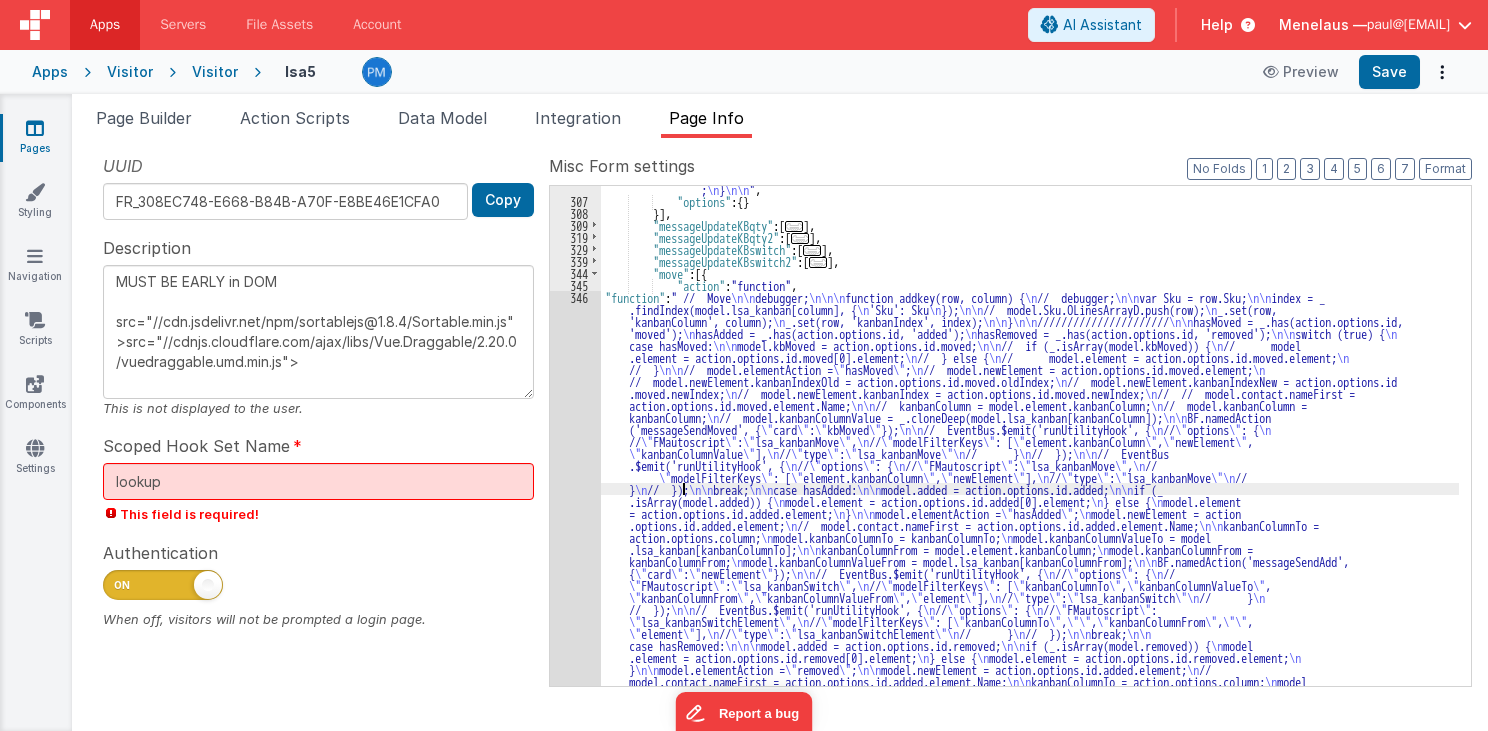 scroll, scrollTop: 987, scrollLeft: 0, axis: vertical 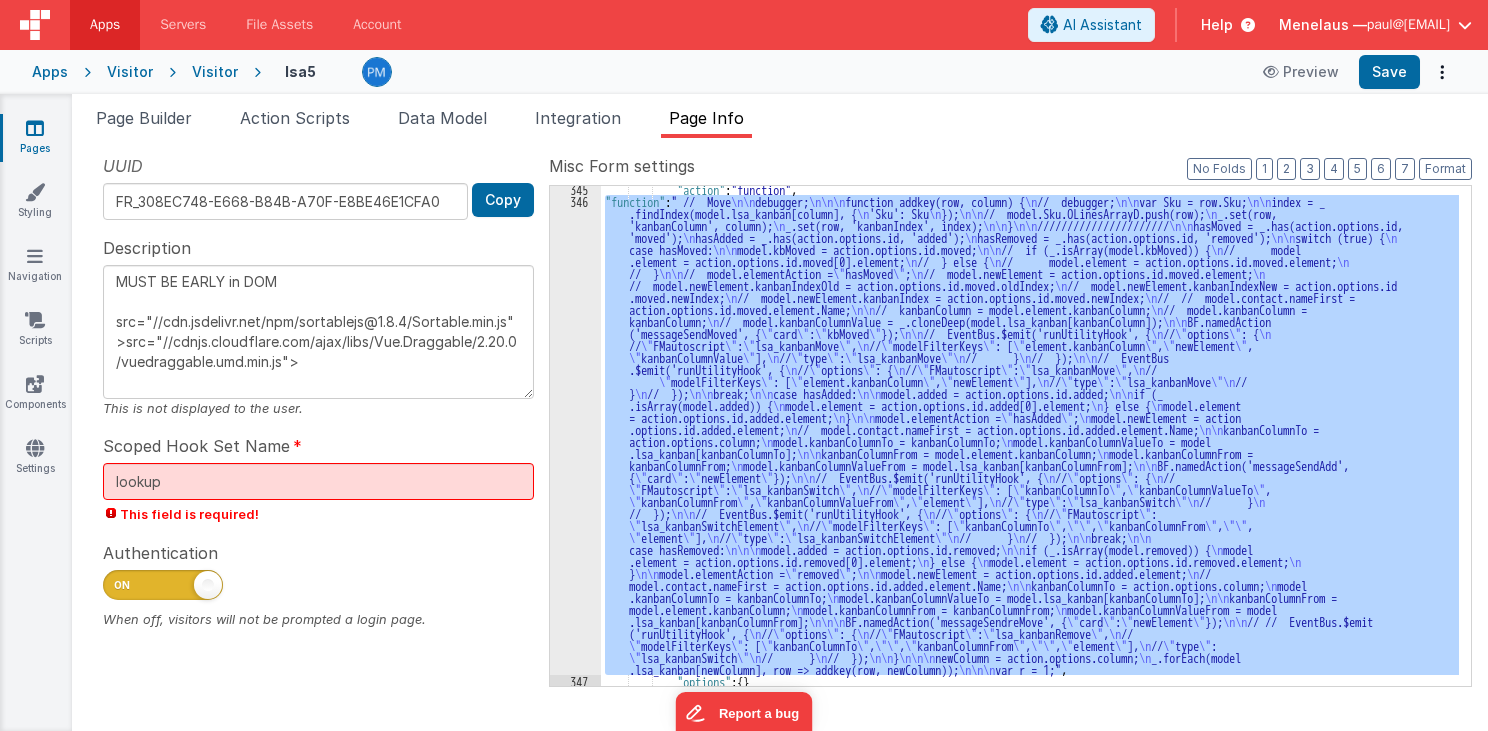 click on "346" at bounding box center [575, 435] 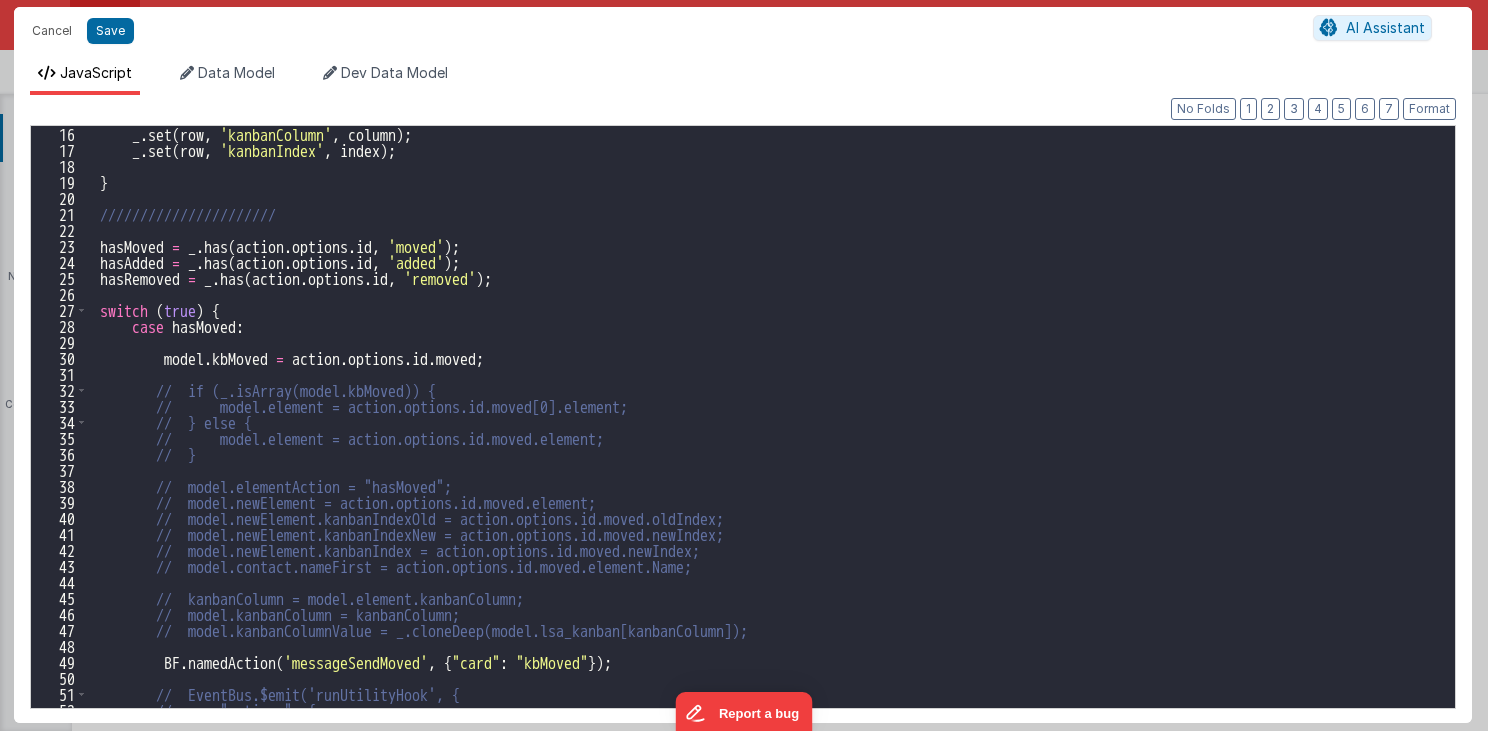 scroll, scrollTop: 336, scrollLeft: 0, axis: vertical 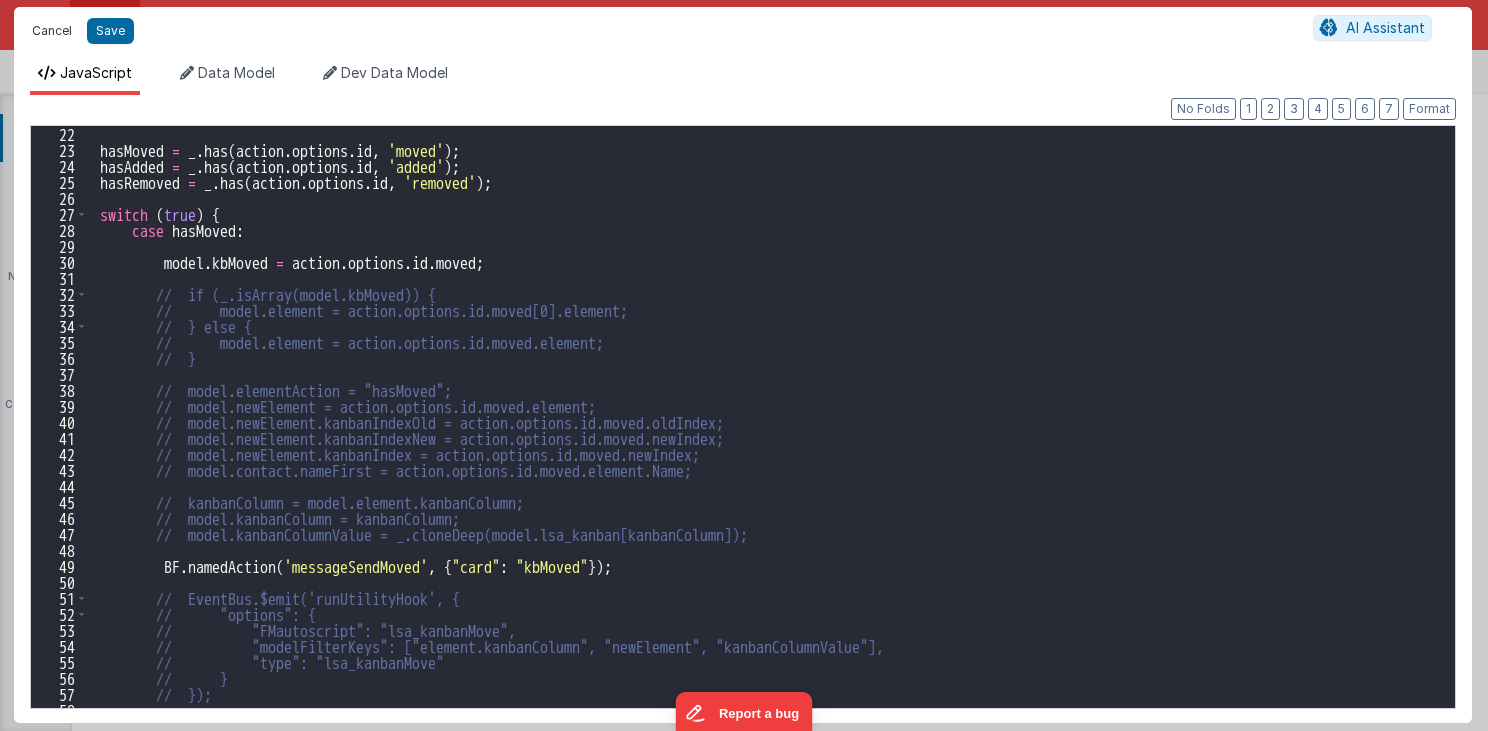 click on "Cancel" at bounding box center (52, 31) 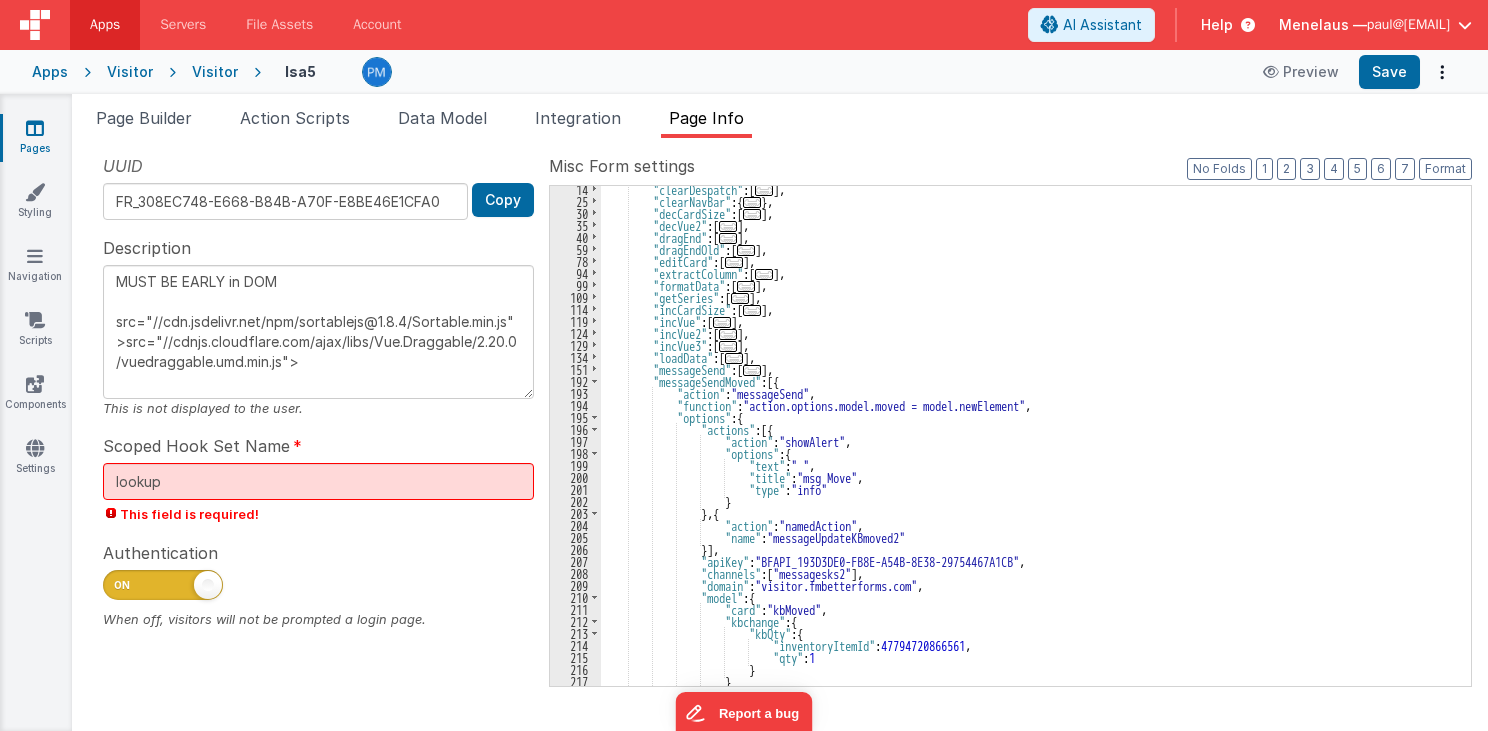 scroll, scrollTop: 123, scrollLeft: 0, axis: vertical 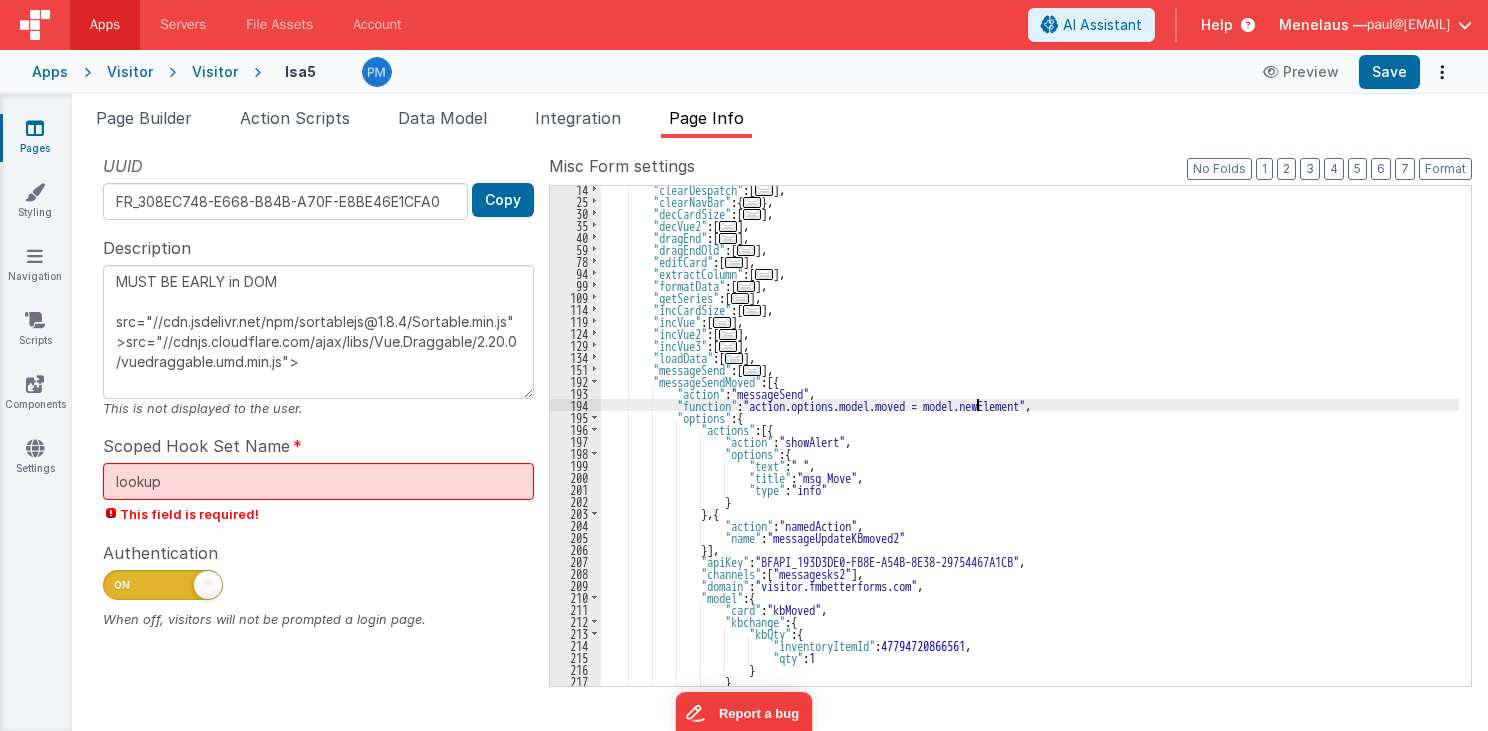 click on ""clearDespatch" :  [ ... ] ,           "clearNavBar" :  { ... } ,           "decCardSize" :  [ ... ] ,           "decVue2" :  [ ... ] ,           "dragEnd" :  [ ... ] ,           "dragEndOld" :  [ ... ] ,           "editCard" :  [ ... ] ,           "extractColumn" :  [ ... ] ,           "formatData" :  [ ... ] ,           "getSeries" :  [ ... ] ,           "incCardSize" :  [ ... ] ,           "incVue" :  [ ... ] ,           "incVue2" :  [ ... ] ,           "incVue3" :  [ ... ] ,           "loadData" :  [ ... ] ,           "messageSend" :  [ ... ] ,           "messageSendMoved" :  [{                "action" :  "messageSend" ,                "function" :  "action.options.model.moved = model.newElement" ,                "options" :  {                     "actions" :  [{                          "action" :  "showAlert" ,                          "options" :  {                               "text" :  " " ,                               "title" :  "msg Move" ,                               "type" :" at bounding box center [1030, 445] 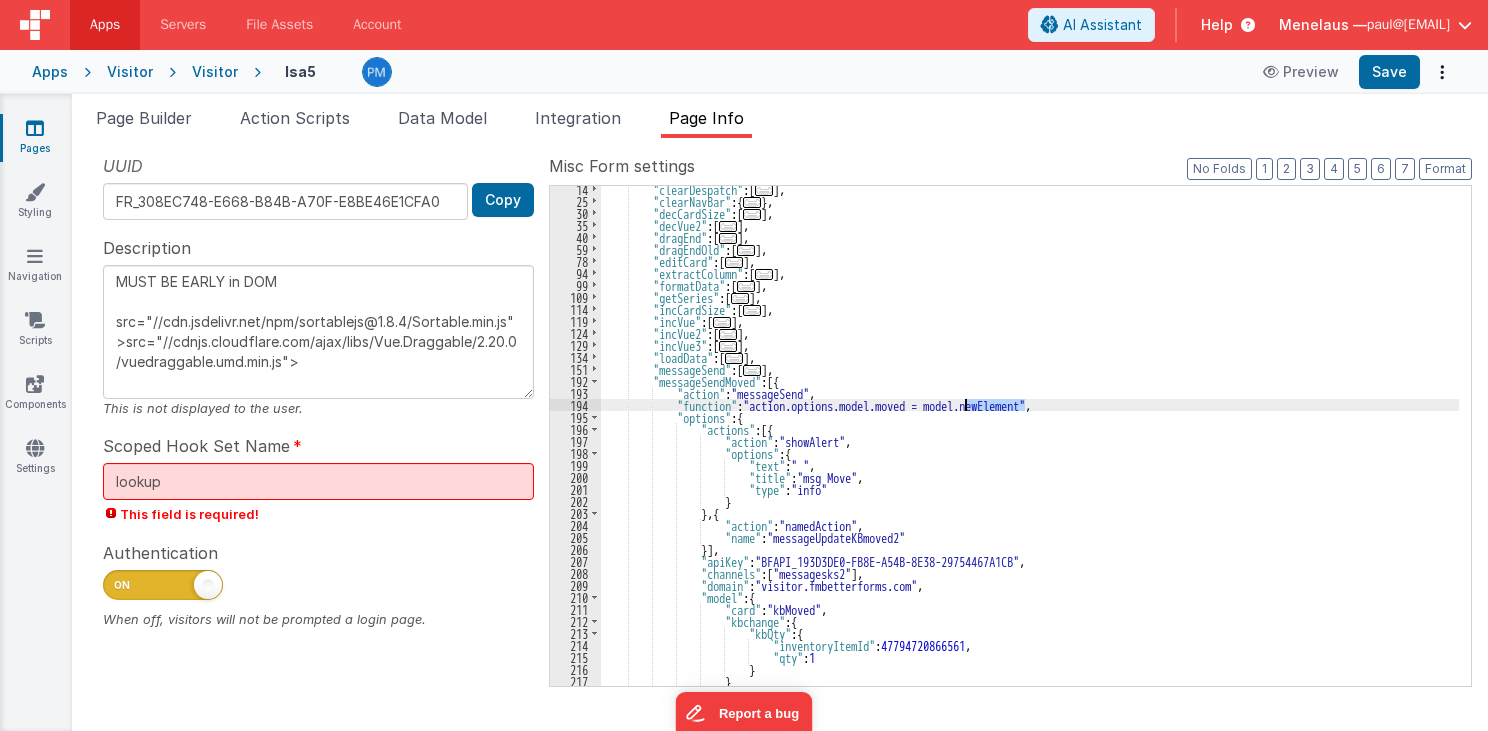 click on ""clearDespatch" :  [ ... ] ,           "clearNavBar" :  { ... } ,           "decCardSize" :  [ ... ] ,           "decVue2" :  [ ... ] ,           "dragEnd" :  [ ... ] ,           "dragEndOld" :  [ ... ] ,           "editCard" :  [ ... ] ,           "extractColumn" :  [ ... ] ,           "formatData" :  [ ... ] ,           "getSeries" :  [ ... ] ,           "incCardSize" :  [ ... ] ,           "incVue" :  [ ... ] ,           "incVue2" :  [ ... ] ,           "incVue3" :  [ ... ] ,           "loadData" :  [ ... ] ,           "messageSend" :  [ ... ] ,           "messageSendMoved" :  [{                "action" :  "messageSend" ,                "function" :  "action.options.model.moved = model.newElement" ,                "options" :  {                     "actions" :  [{                          "action" :  "showAlert" ,                          "options" :  {                               "text" :  " " ,                               "title" :  "msg Move" ,                               "type" :" at bounding box center (1030, 445) 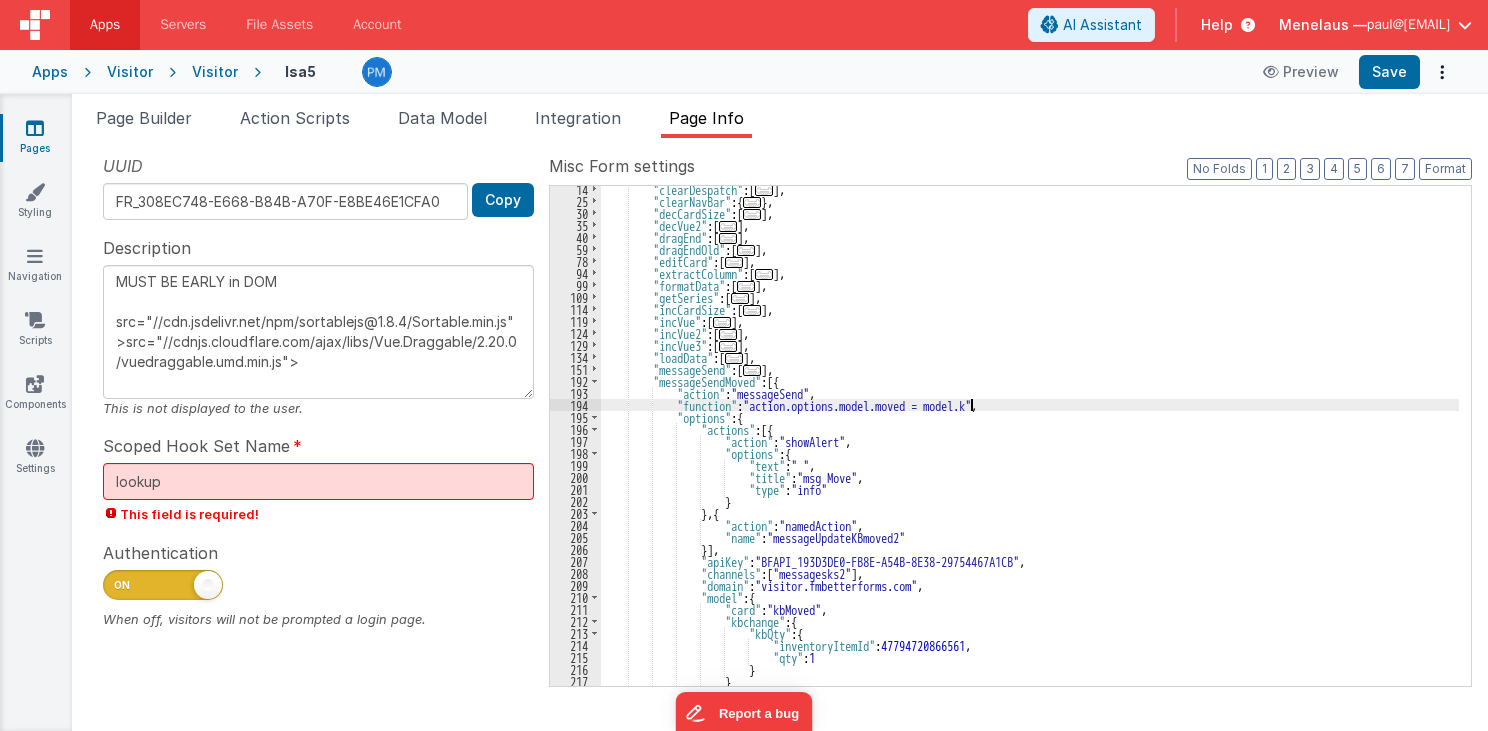 type on "MUST BE EARLY in DOM
src="//cdn.jsdelivr.net/npm/sortablejs@1.8.4/Sortable.min.js">src="//cdnjs.cloudflare.com/ajax/libs/Vue.Draggable/2.20.0/vuedraggable.umd.min.js">" 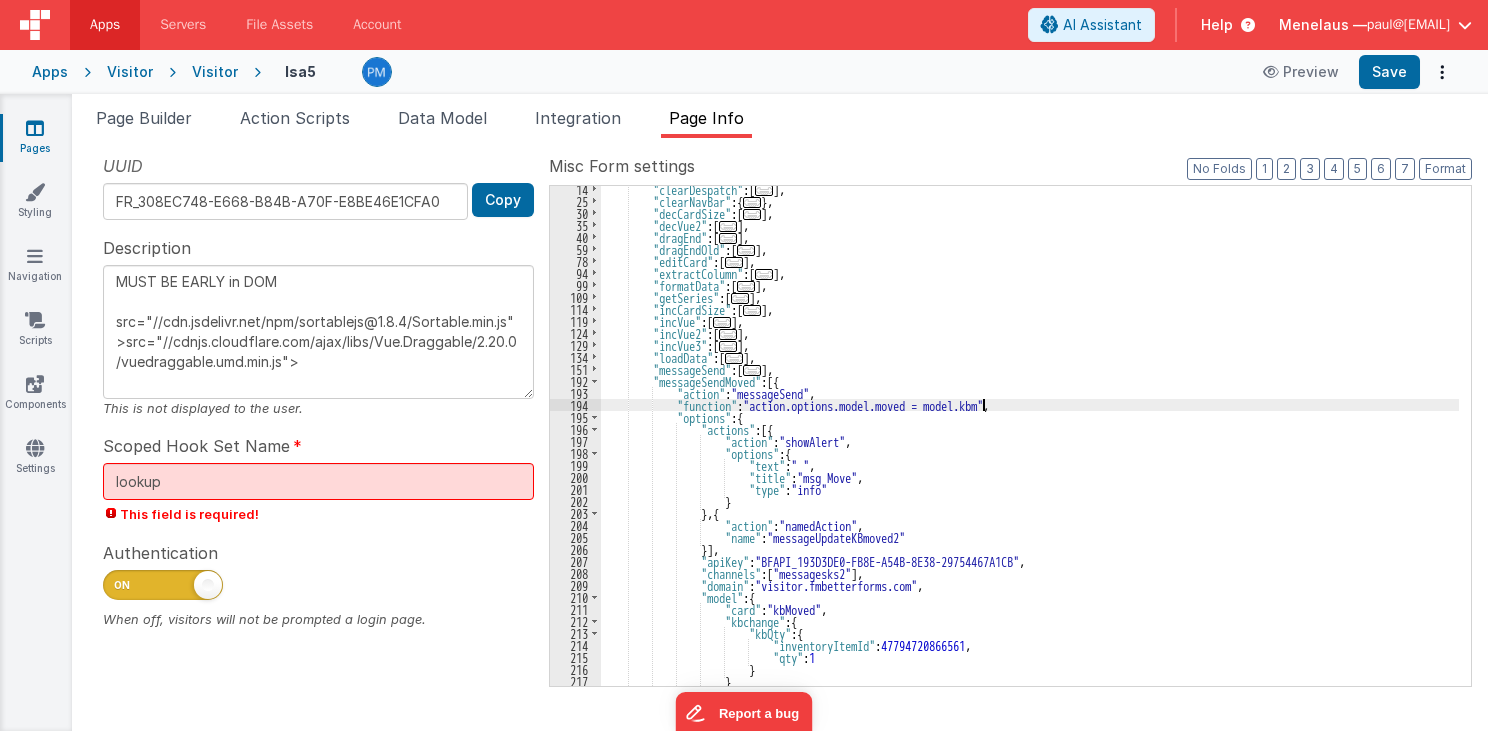 type on "MUST BE EARLY in DOM
src="//cdn.jsdelivr.net/npm/sortablejs@1.8.4/Sortable.min.js">src="//cdnjs.cloudflare.com/ajax/libs/Vue.Draggable/2.20.0/vuedraggable.umd.min.js">" 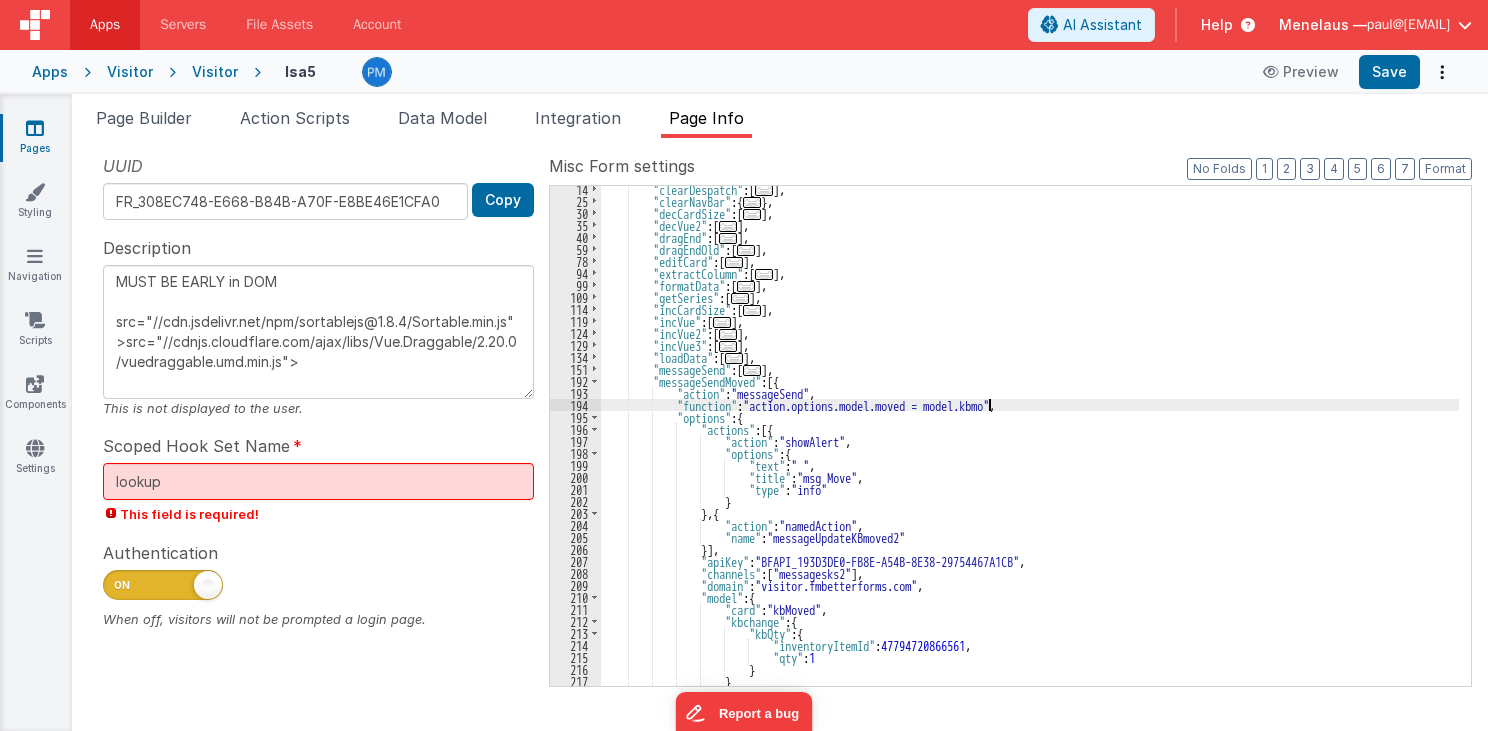type on "MUST BE EARLY in DOM
src="//cdn.jsdelivr.net/npm/sortablejs@1.8.4/Sortable.min.js">src="//cdnjs.cloudflare.com/ajax/libs/Vue.Draggable/2.20.0/vuedraggable.umd.min.js">" 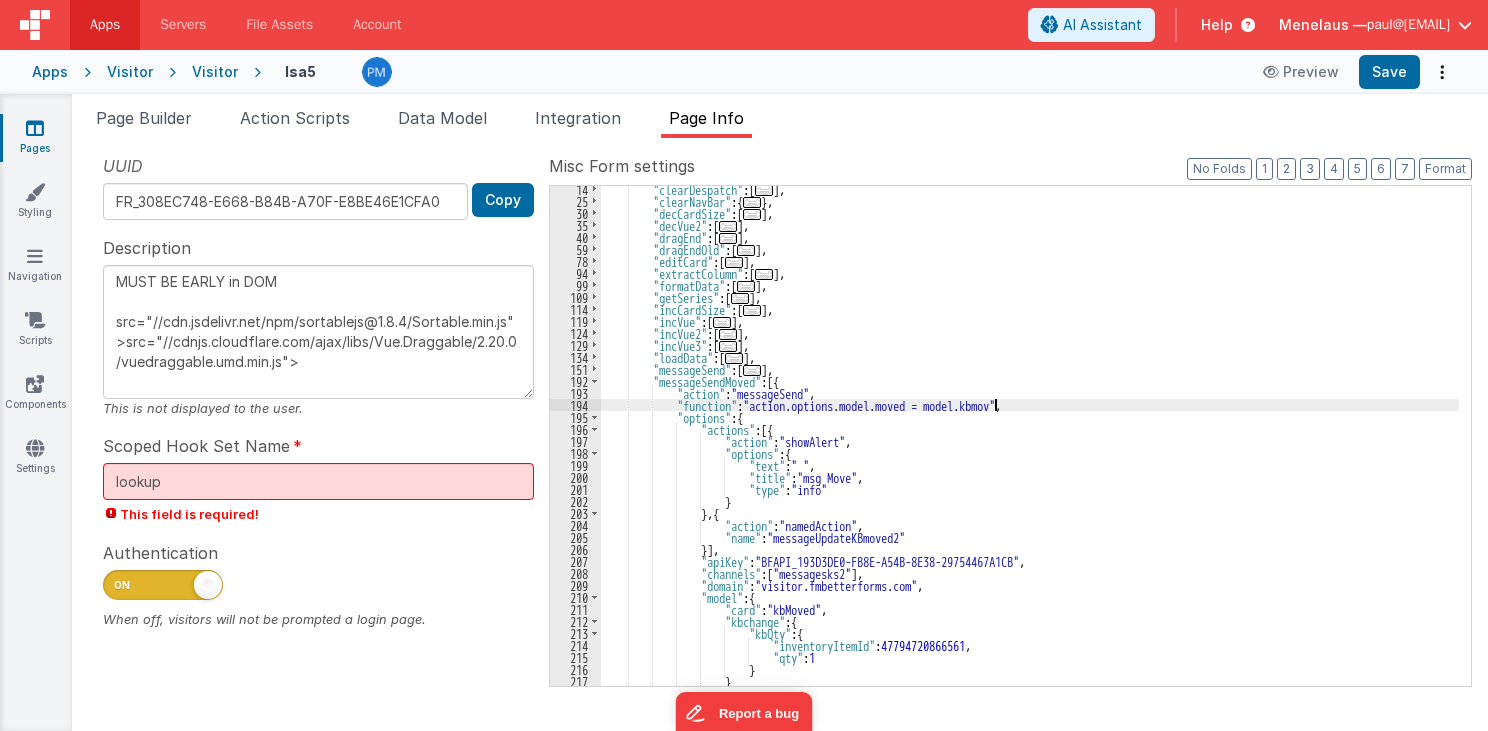 type on "MUST BE EARLY in DOM
src="//cdn.jsdelivr.net/npm/sortablejs@1.8.4/Sortable.min.js">src="//cdnjs.cloudflare.com/ajax/libs/Vue.Draggable/2.20.0/vuedraggable.umd.min.js">" 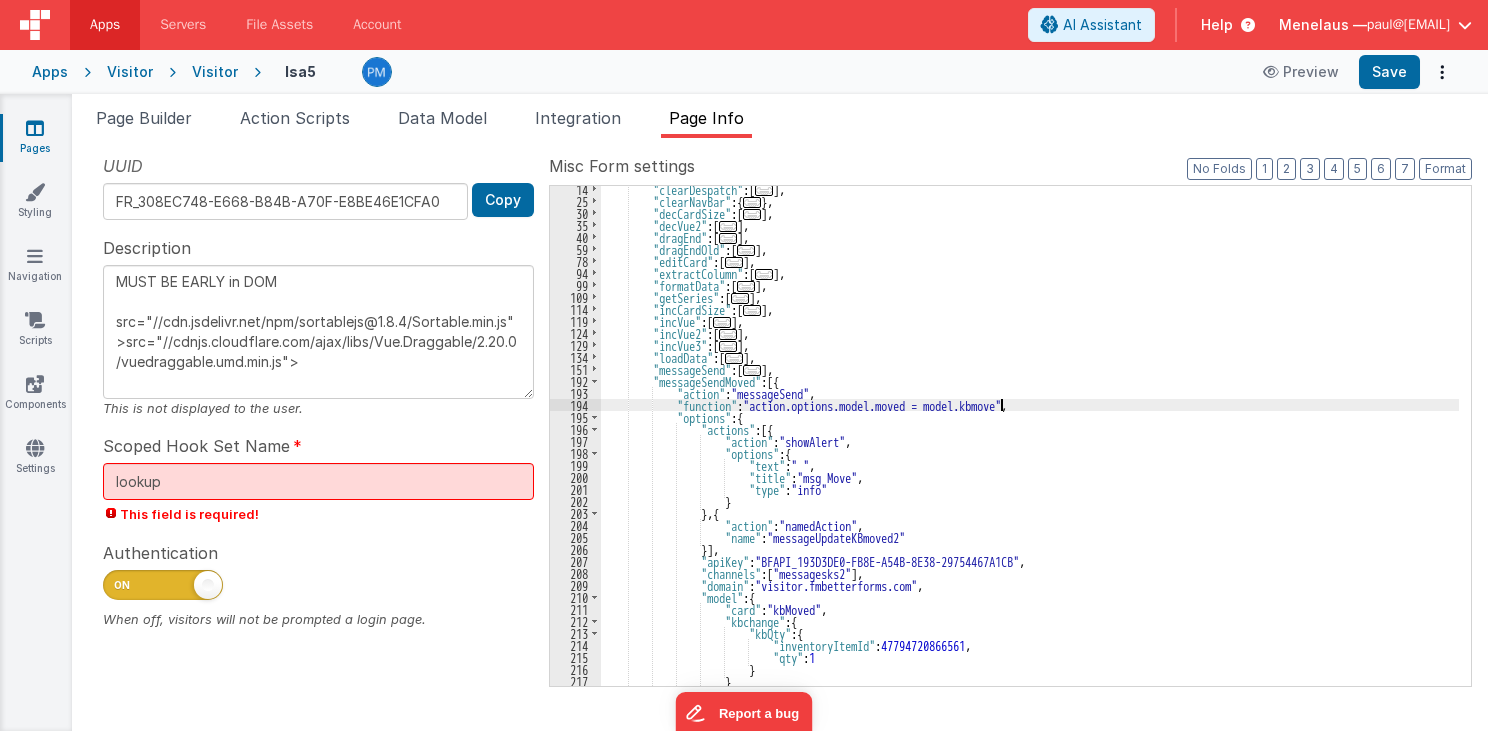 type on "MUST BE EARLY in DOM
src="//cdn.jsdelivr.net/npm/sortablejs@1.8.4/Sortable.min.js">src="//cdnjs.cloudflare.com/ajax/libs/Vue.Draggable/2.20.0/vuedraggable.umd.min.js">" 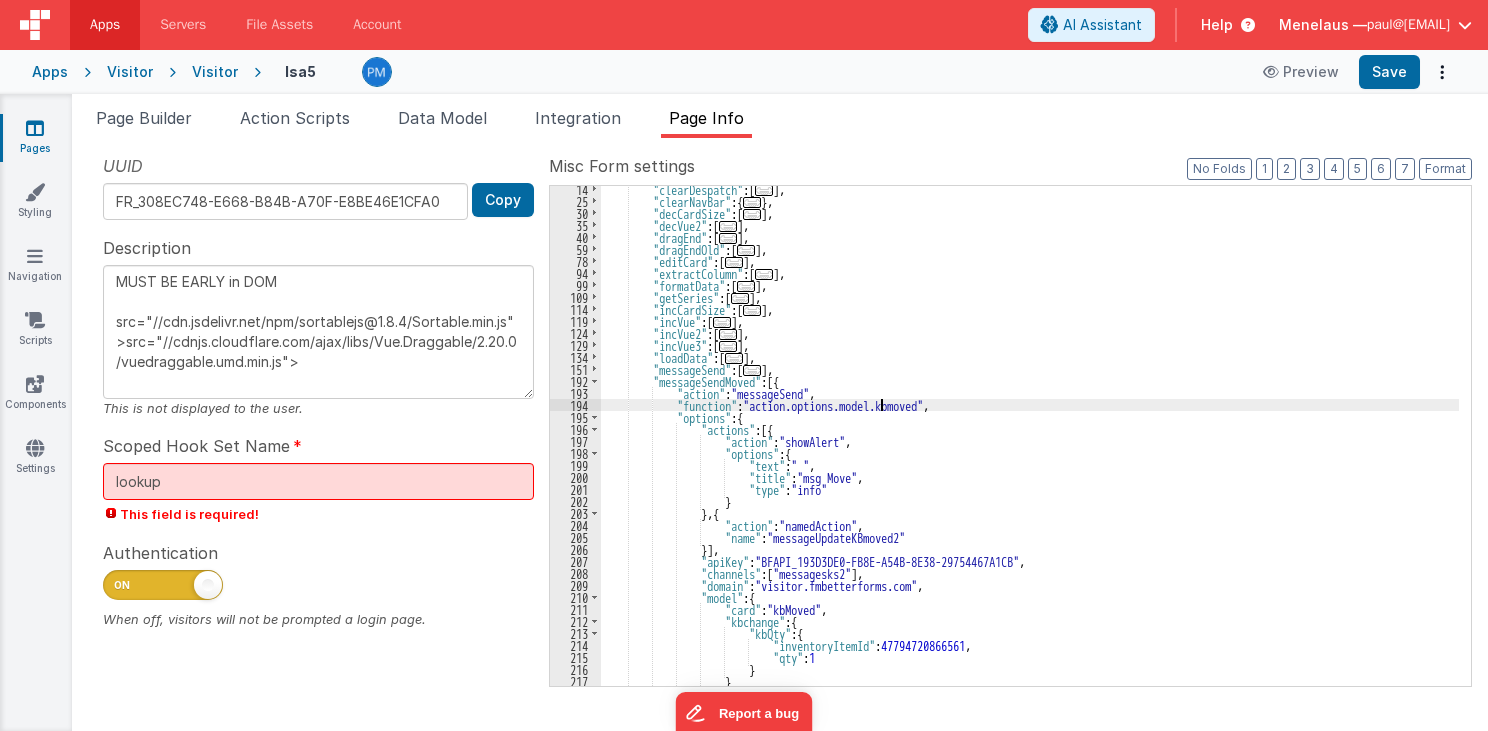 click on ""clearDespatch" :  [ ... ] ,           "clearNavBar" :  { ... } ,           "decCardSize" :  [ ... ] ,           "decVue2" :  [ ... ] ,           "dragEnd" :  [ ... ] ,           "dragEndOld" :  [ ... ] ,           "editCard" :  [ ... ] ,           "extractColumn" :  [ ... ] ,           "formatData" :  [ ... ] ,           "getSeries" :  [ ... ] ,           "incCardSize" :  [ ... ] ,           "incVue" :  [ ... ] ,           "incVue2" :  [ ... ] ,           "incVue3" :  [ ... ] ,           "loadData" :  [ ... ] ,           "messageSend" :  [ ... ] ,           "messageSendMoved" :  [{                "action" :  "messageSend" ,                "function" :  "action.options.model.moved = model.kbmoved" ,                "options" :  {                     "actions" :  [{                          "action" :  "showAlert" ,                          "options" :  {                               "text" :  " " ,                               "title" :  "msg Move" ,                               "type" :  "info" }                    }" at bounding box center [1030, 445] 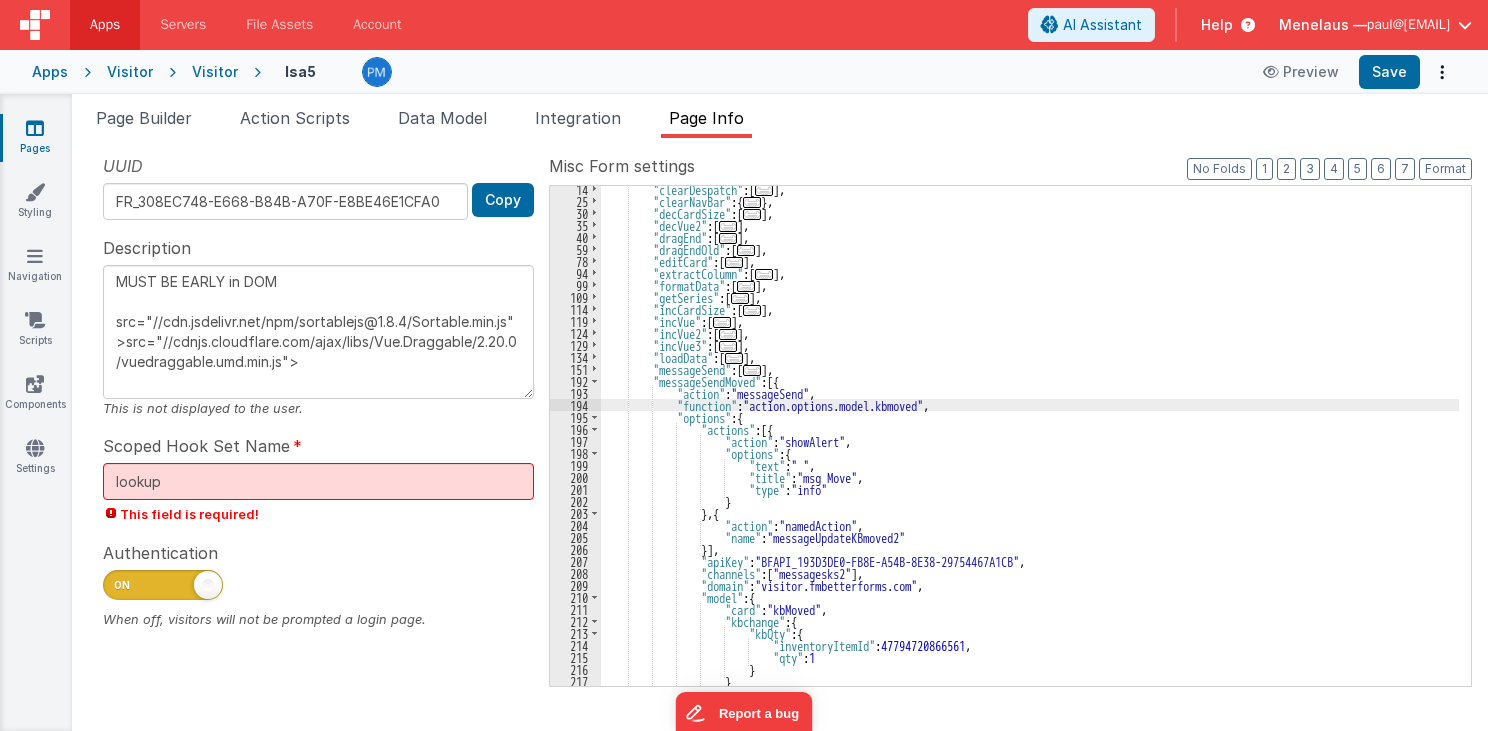 type on "MUST BE EARLY in DOM
src="//cdn.jsdelivr.net/npm/sortablejs@1.8.4/Sortable.min.js">src="//cdnjs.cloudflare.com/ajax/libs/Vue.Draggable/2.20.0/vuedraggable.umd.min.js">" 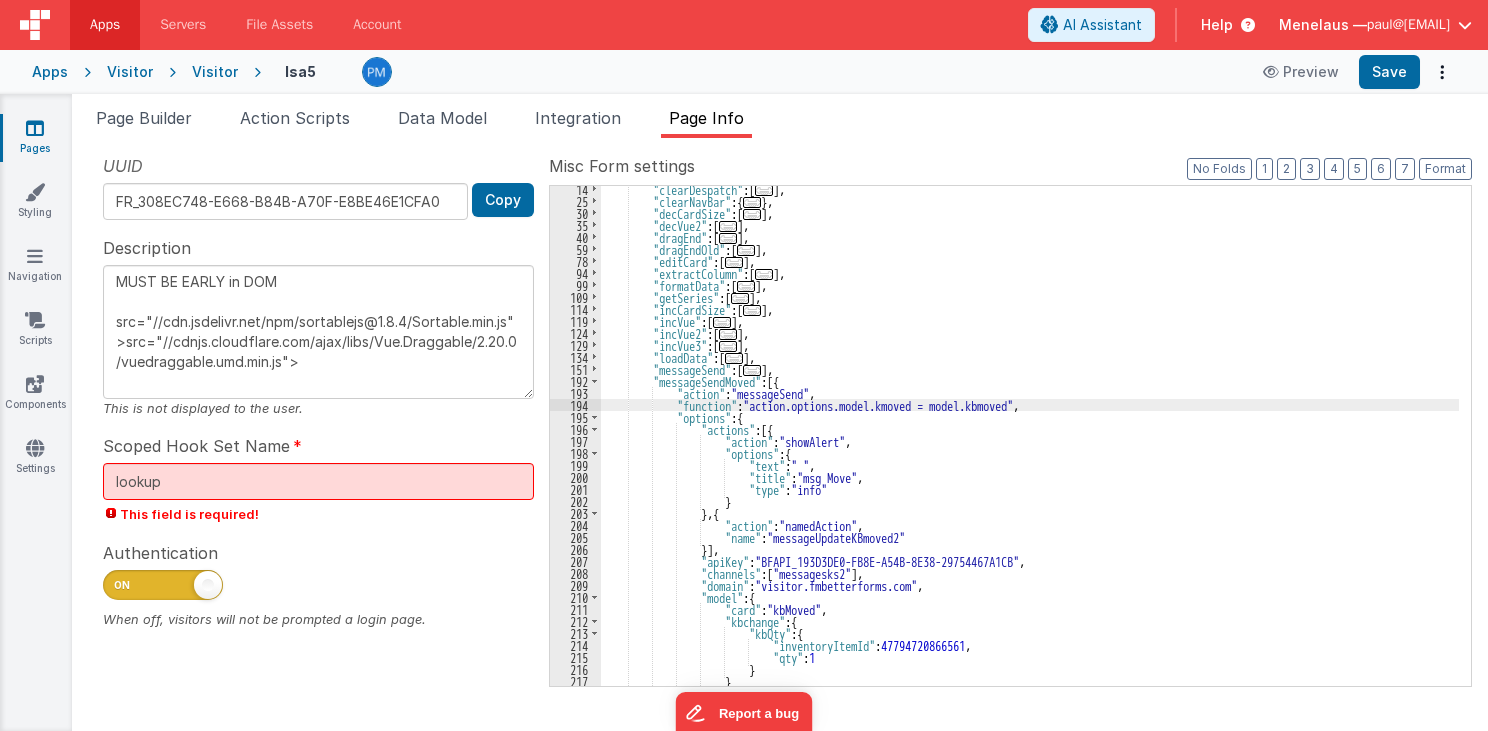 type on "MUST BE EARLY in DOM
src="//cdn.jsdelivr.net/npm/sortablejs@1.8.4/Sortable.min.js">src="//cdnjs.cloudflare.com/ajax/libs/Vue.Draggable/2.20.0/vuedraggable.umd.min.js">" 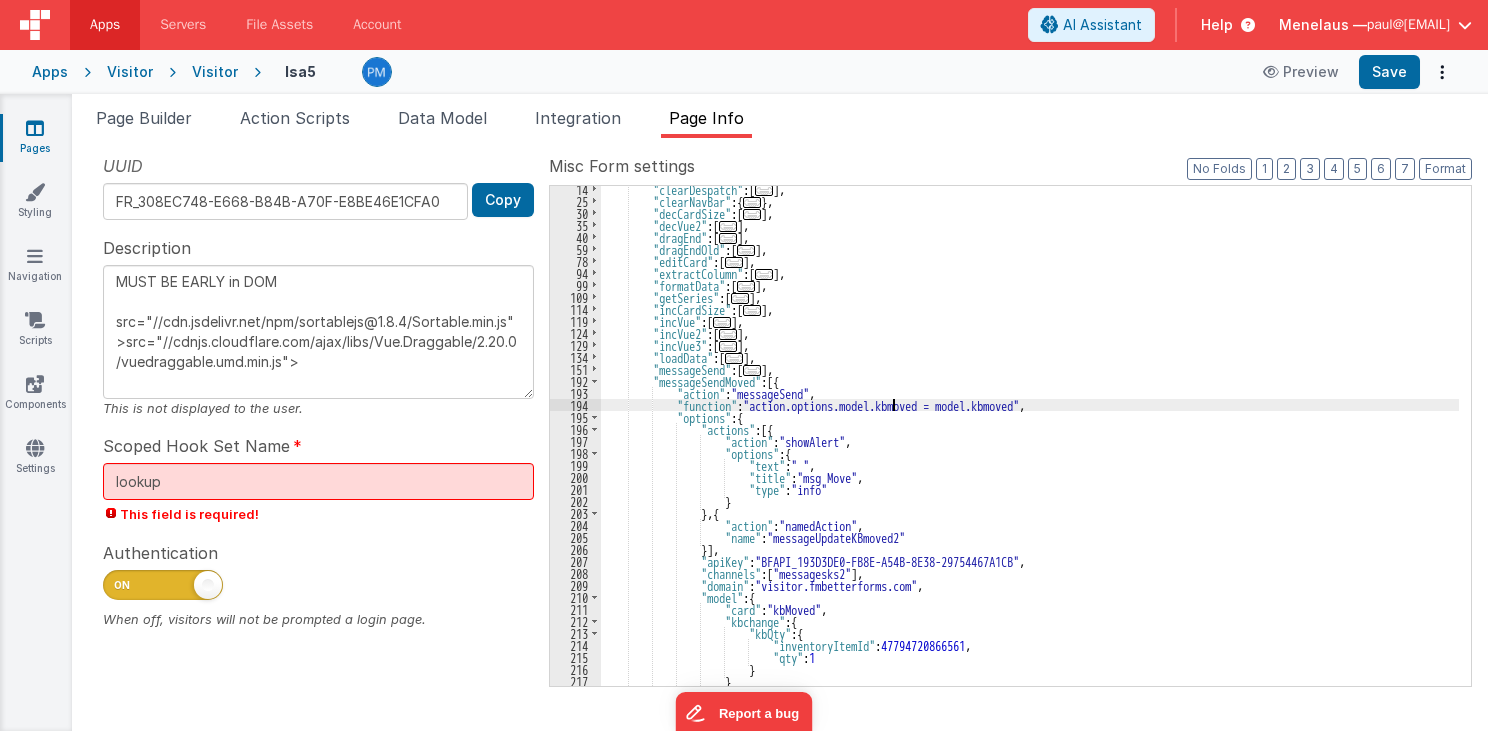 type on "MUST BE EARLY in DOM
src="//cdn.jsdelivr.net/npm/sortablejs@1.8.4/Sortable.min.js">src="//cdnjs.cloudflare.com/ajax/libs/Vue.Draggable/2.20.0/vuedraggable.umd.min.js">" 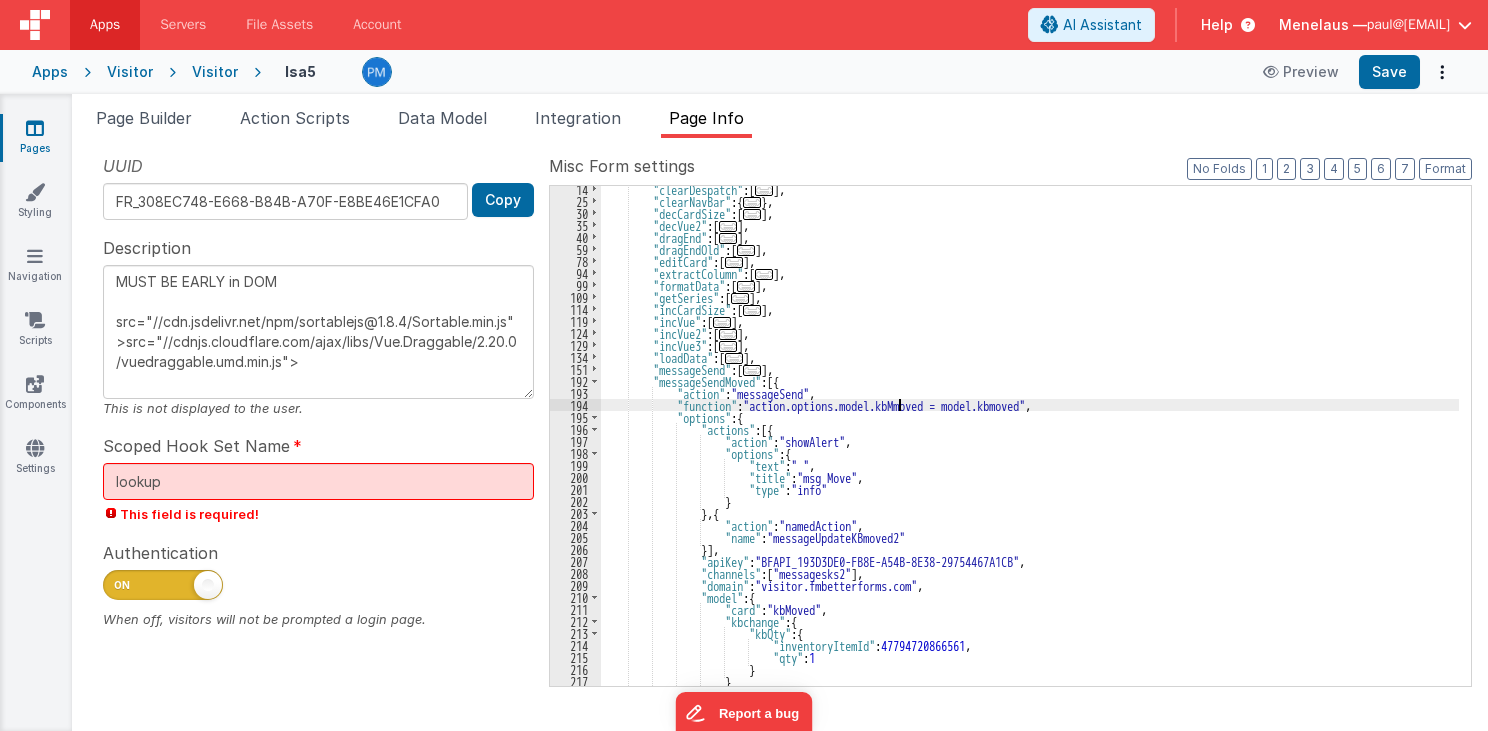 type on "MUST BE EARLY in DOM
src="//cdn.jsdelivr.net/npm/sortablejs@1.8.4/Sortable.min.js">src="//cdnjs.cloudflare.com/ajax/libs/Vue.Draggable/2.20.0/vuedraggable.umd.min.js">" 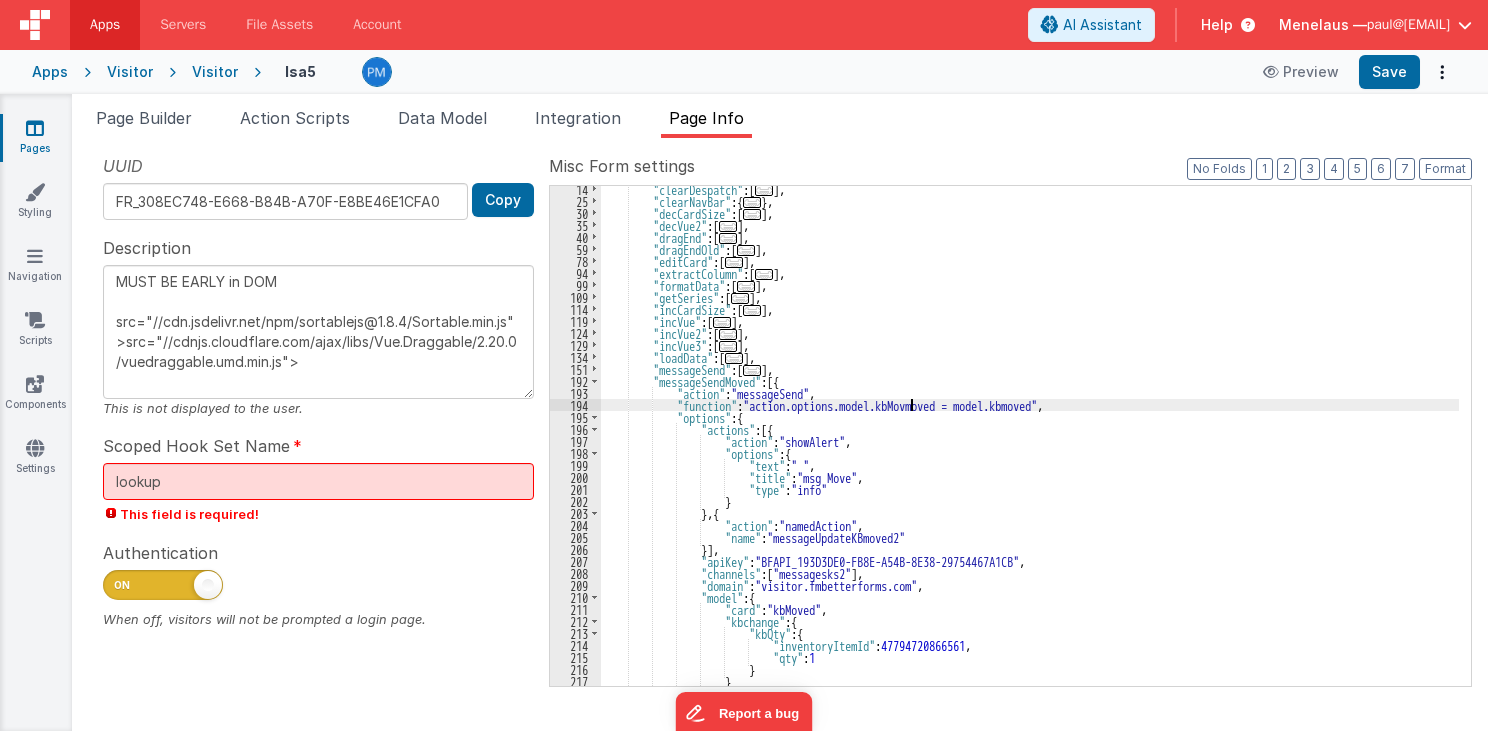 type on "MUST BE EARLY in DOM
src="//cdn.jsdelivr.net/npm/sortablejs@1.8.4/Sortable.min.js">src="//cdnjs.cloudflare.com/ajax/libs/Vue.Draggable/2.20.0/vuedraggable.umd.min.js">" 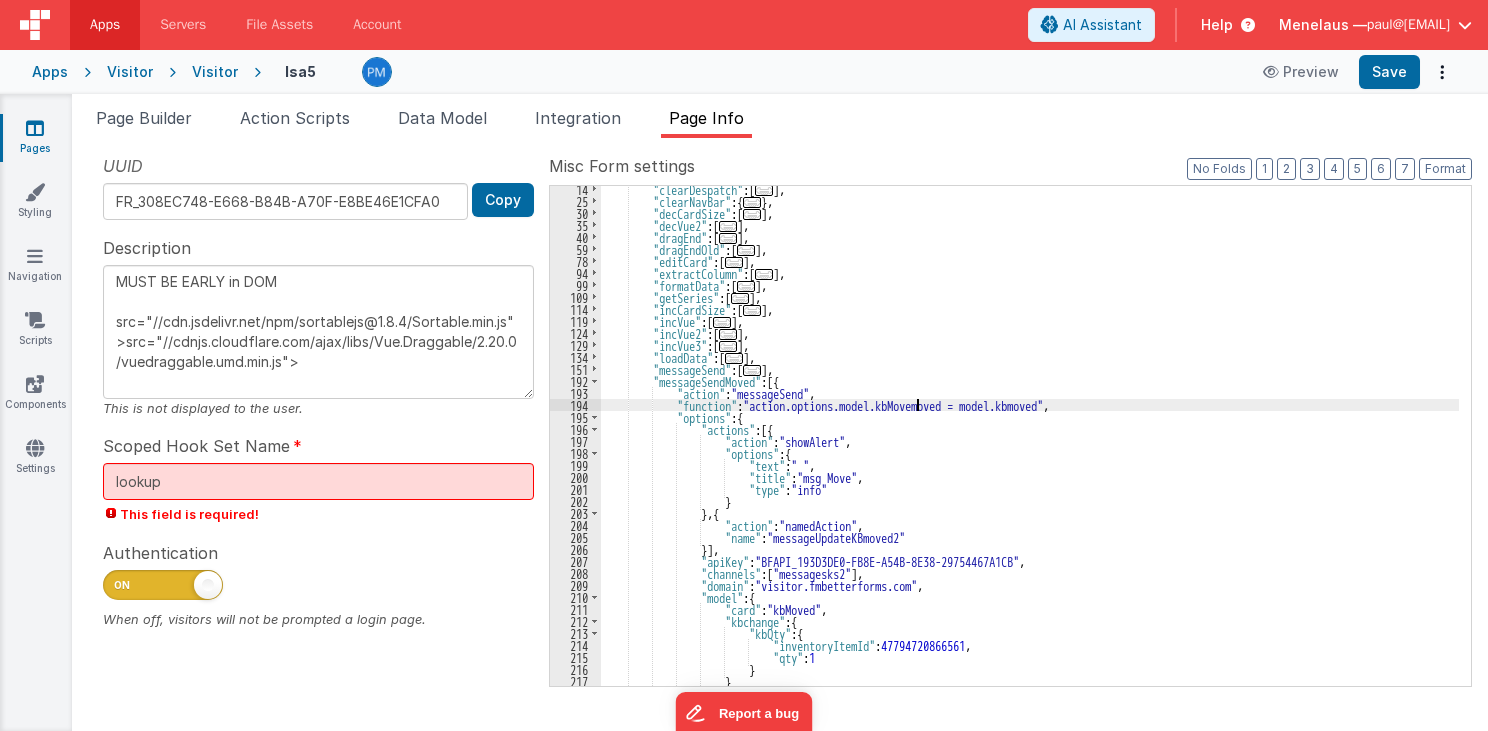 type on "MUST BE EARLY in DOM
src="//cdn.jsdelivr.net/npm/sortablejs@1.8.4/Sortable.min.js">src="//cdnjs.cloudflare.com/ajax/libs/Vue.Draggable/2.20.0/vuedraggable.umd.min.js">" 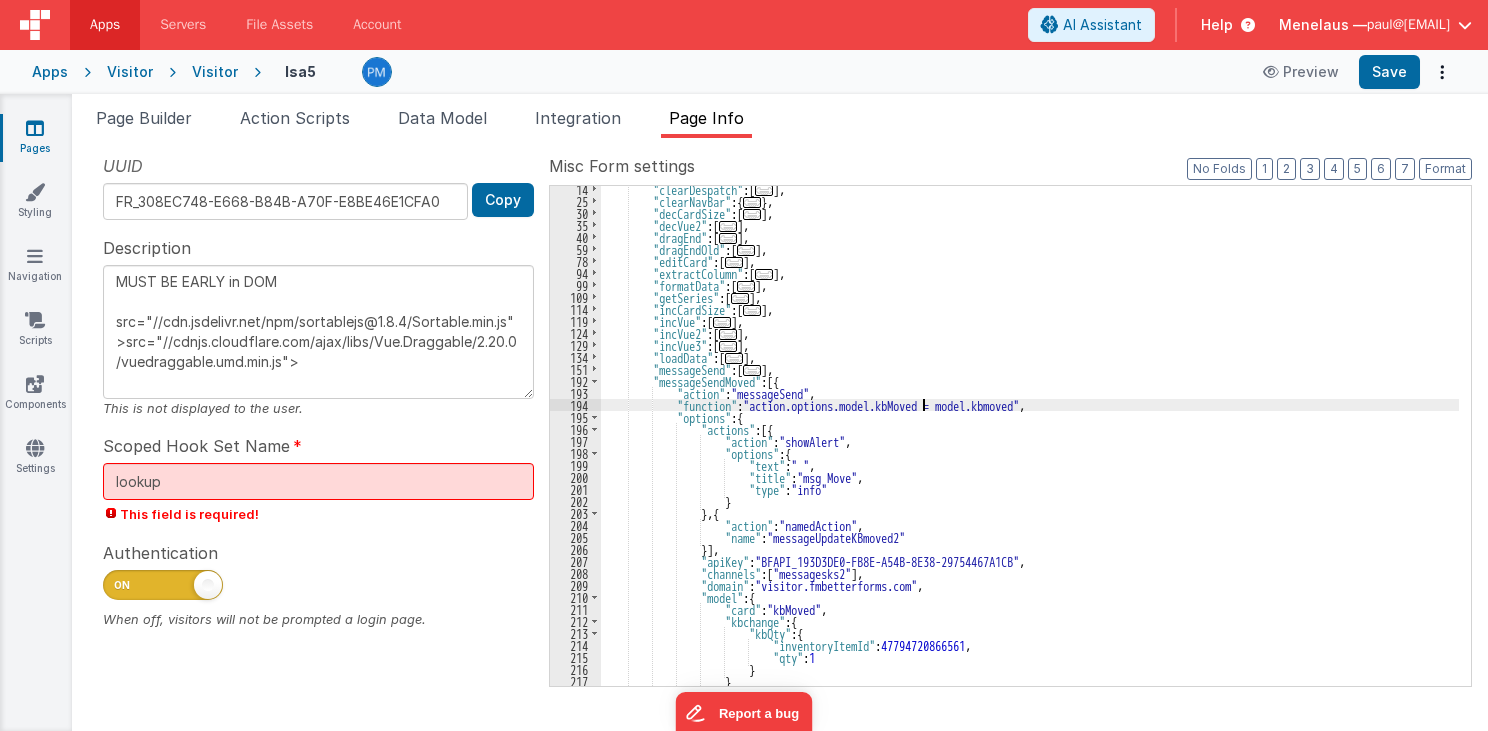 click on ""clearDespatch" :  [ ... ] ,           "clearNavBar" :  { ... } ,           "decCardSize" :  [ ... ] ,           "decVue2" :  [ ... ] ,           "dragEnd" :  [ ... ] ,           "dragEndOld" :  [ ... ] ,           "editCard" :  [ ... ] ,           "extractColumn" :  [ ... ] ,           "formatData" :  [ ... ] ,           "getSeries" :  [ ... ] ,           "incCardSize" :  [ ... ] ,           "incVue" :  [ ... ] ,           "incVue2" :  [ ... ] ,           "incVue3" :  [ ... ] ,           "loadData" :  [ ... ] ,           "messageSend" :  [ ... ] ,           "messageSendMoved" :  [{                "action" :  "messageSend" ,                "function" :  "action.options.model.kbMoved = model.kbmoved" ,                "options" :  {                     "actions" :  [{                          "action" :  "showAlert" ,                          "options" :  {                               "text" :  " " ,                               "title" :  "msg Move" ,                               "type" :  "info"" at bounding box center (1030, 445) 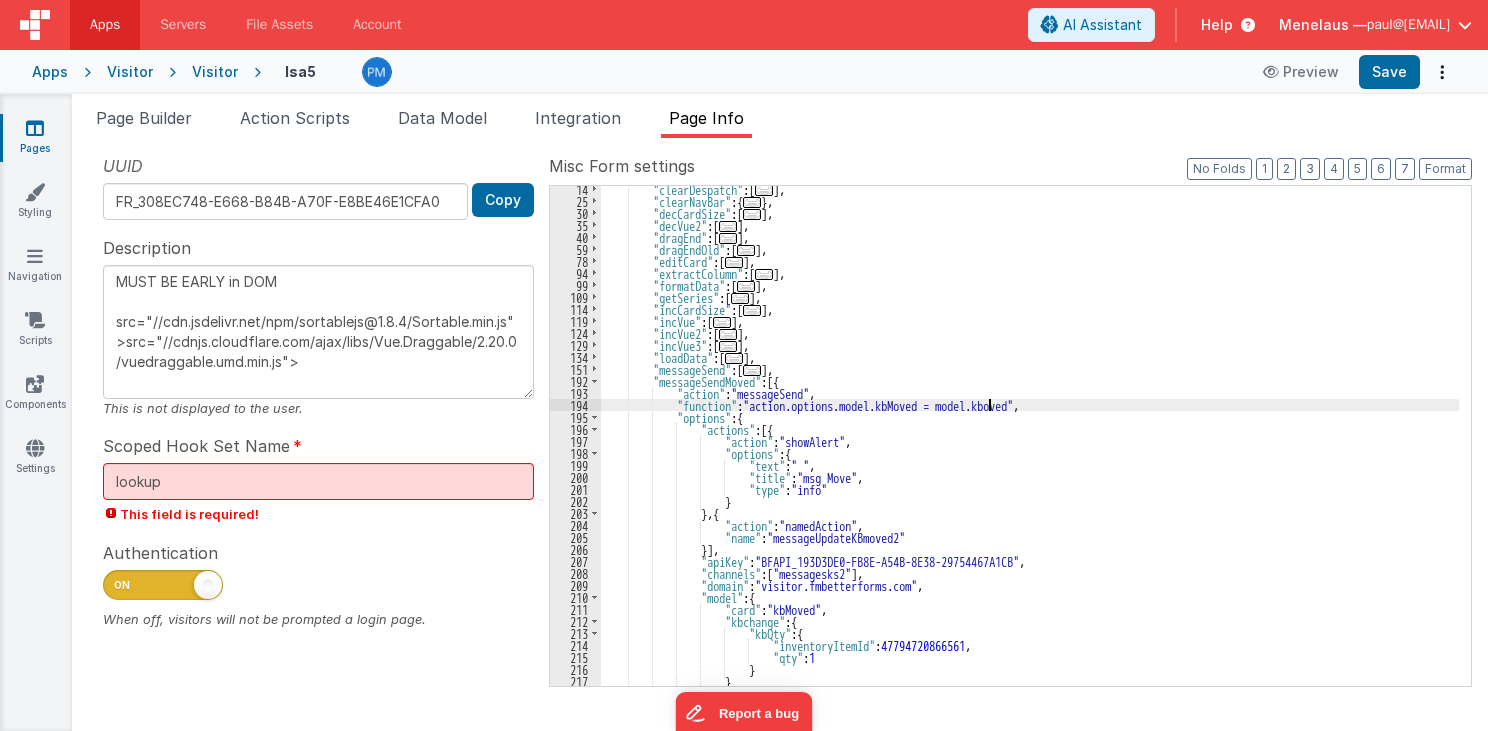type on "MUST BE EARLY in DOM
src="//cdn.jsdelivr.net/npm/sortablejs@1.8.4/Sortable.min.js">src="//cdnjs.cloudflare.com/ajax/libs/Vue.Draggable/2.20.0/vuedraggable.umd.min.js">" 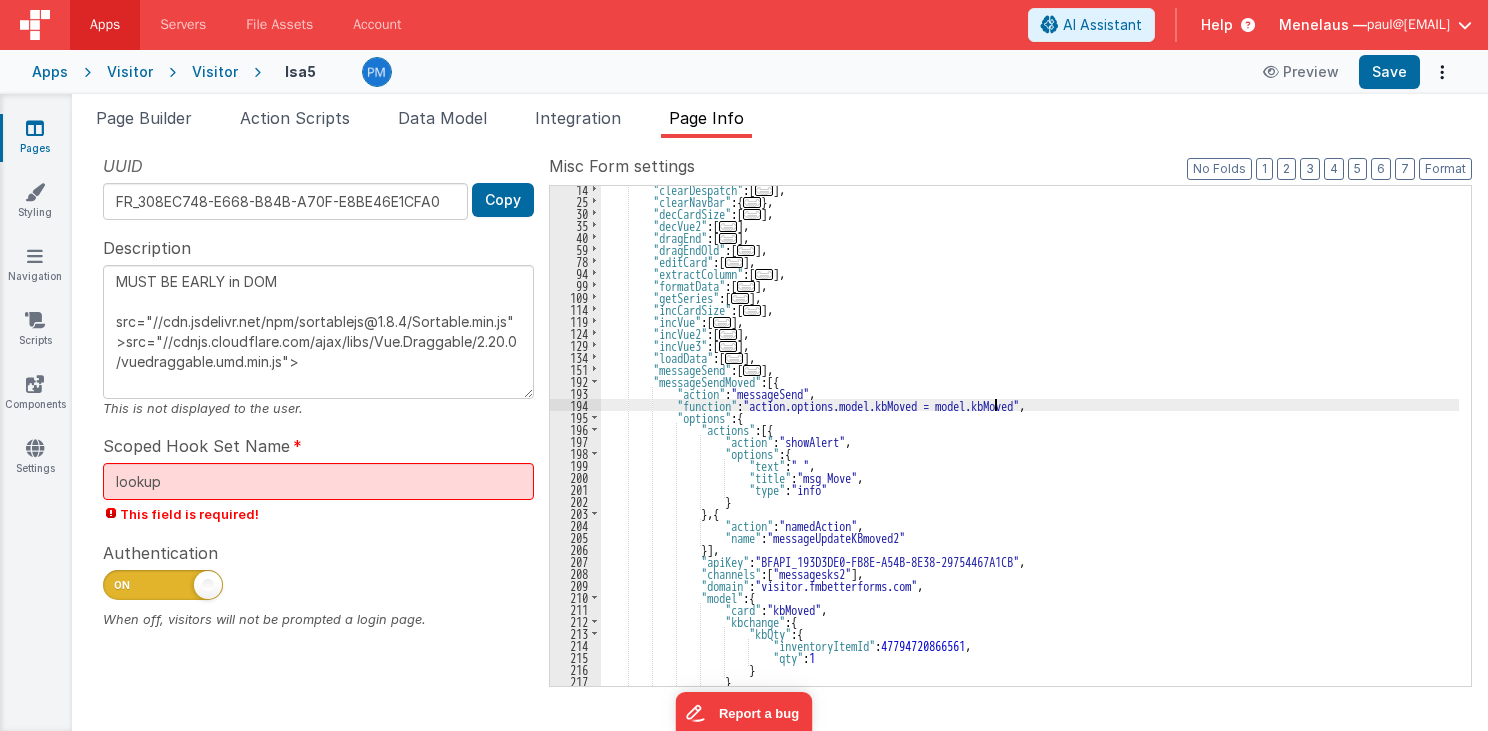 scroll, scrollTop: 171, scrollLeft: 0, axis: vertical 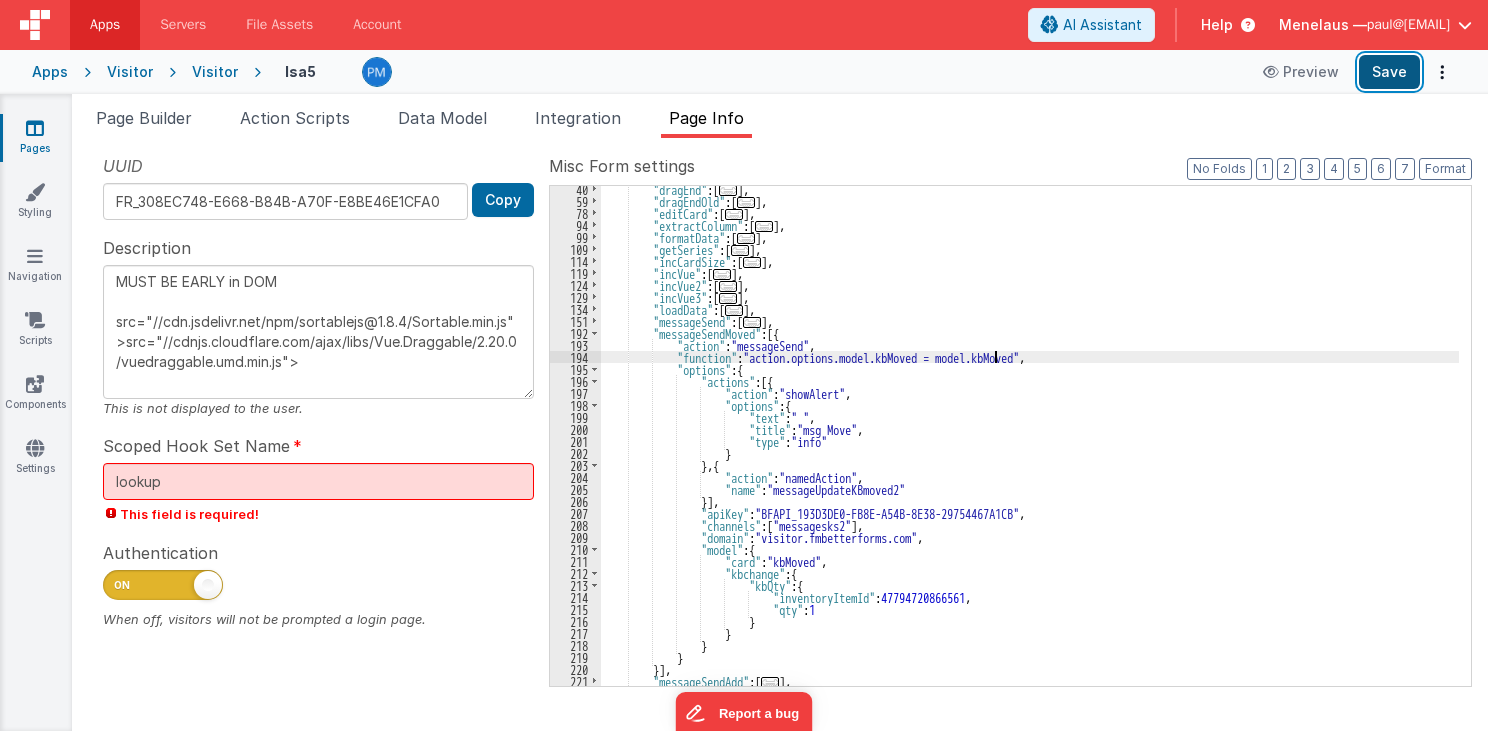 click on "Save" at bounding box center [1389, 72] 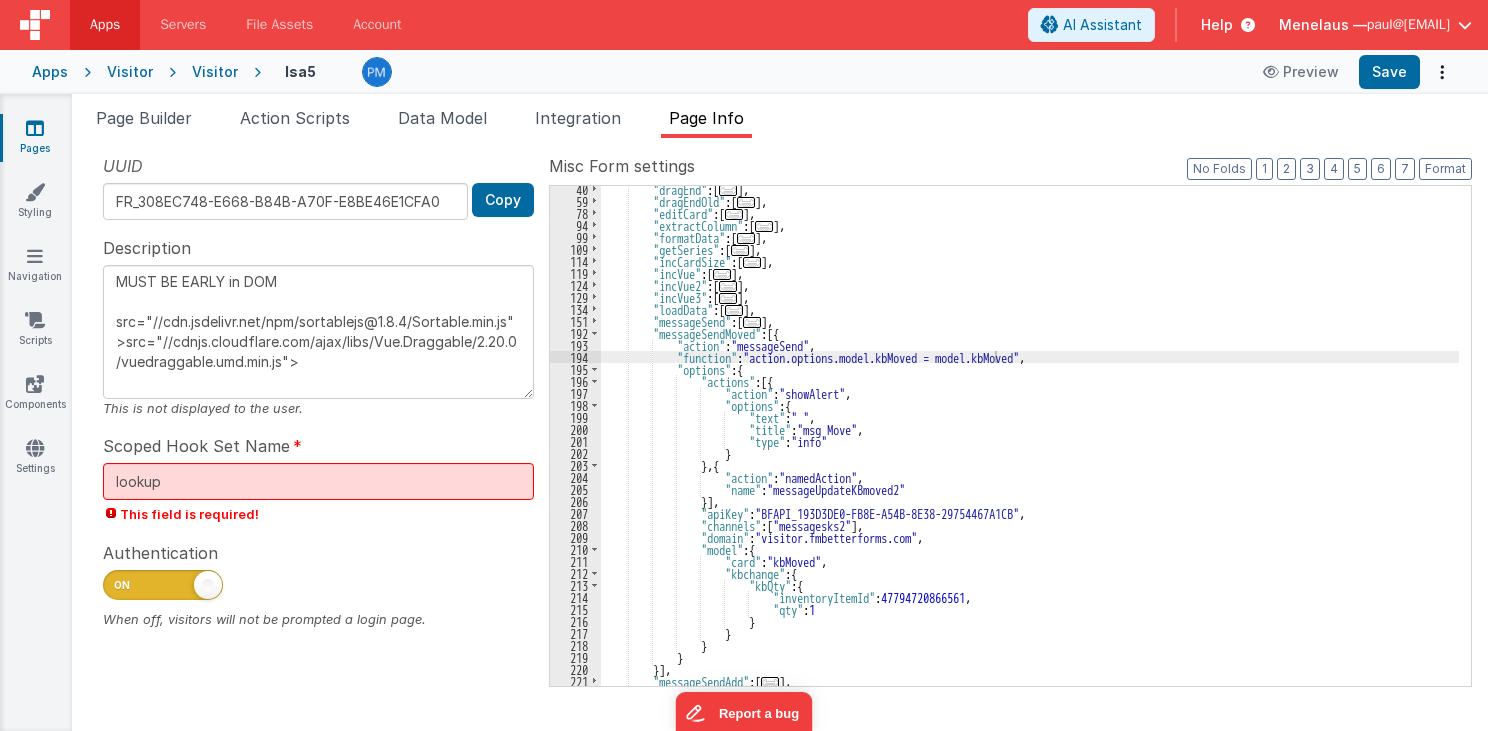 click on ""dragEnd" :  [ ... ] ,           "dragEndOld" :  [ ... ] ,           "editCard" :  [ ... ] ,           "extractColumn" :  [ ... ] ,           "formatData" :  [ ... ] ,           "getSeries" :  [ ... ] ,           "incCardSize" :  [ ... ] ,           "incVue" :  [ ... ] ,           "incVue2" :  [ ... ] ,           "incVue3" :  [ ... ] ,           "loadData" :  [ ... ] ,           "messageSend" :  [ ... ] ,           "messageSendMoved" :  [{                "action" :  "messageSend" ,                "function" :  "action.options.model.kbMoved = model.kbMoved" ,                "options" :  {                     "actions" :  [{                          "action" :  "showAlert" ,                          "options" :  {                               "text" :  " " ,                               "title" :  "msg Move" ,                               "type" :  "info"                          }                     } ,  {                          "action" :  "namedAction" ,                          "name" :  }]" at bounding box center (1030, 445) 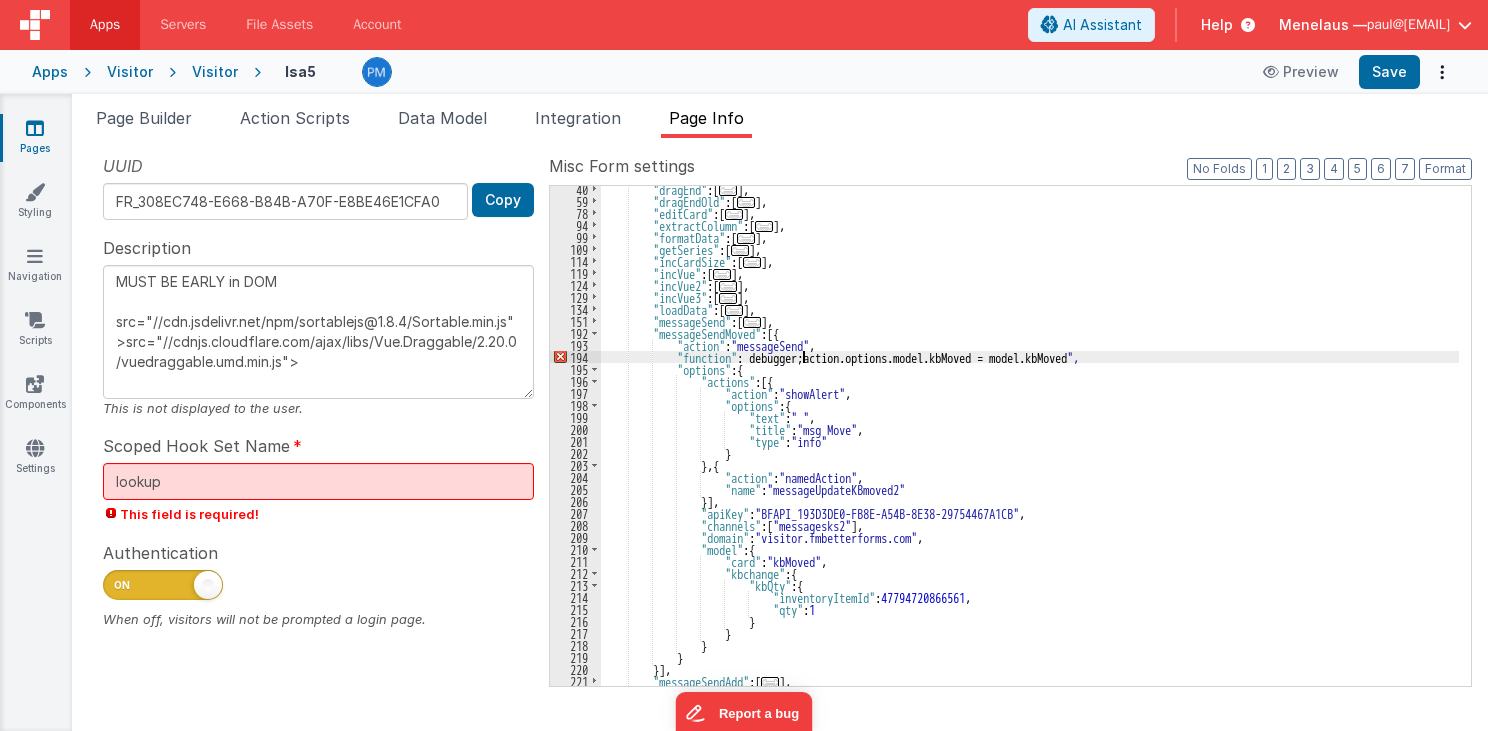 type 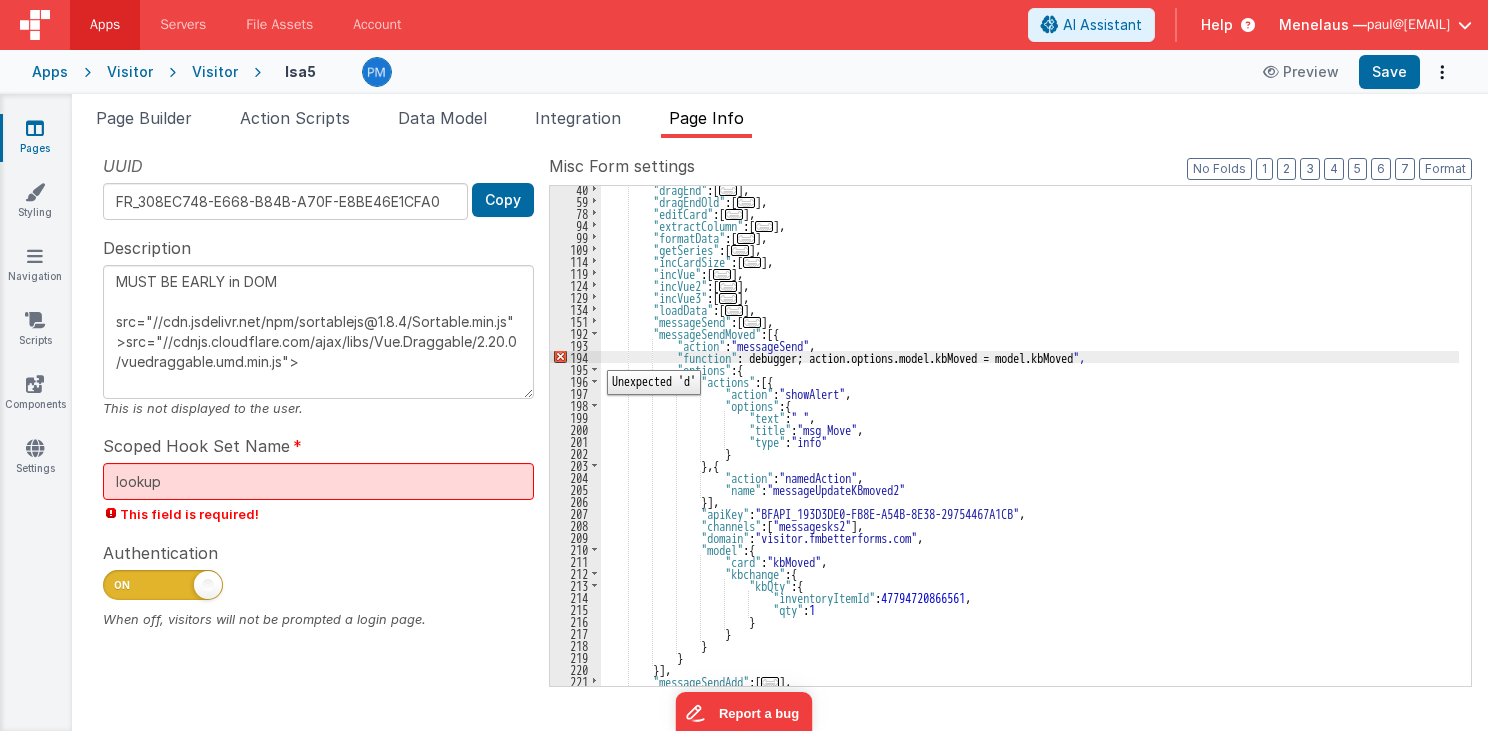 click on "194" at bounding box center (575, 357) 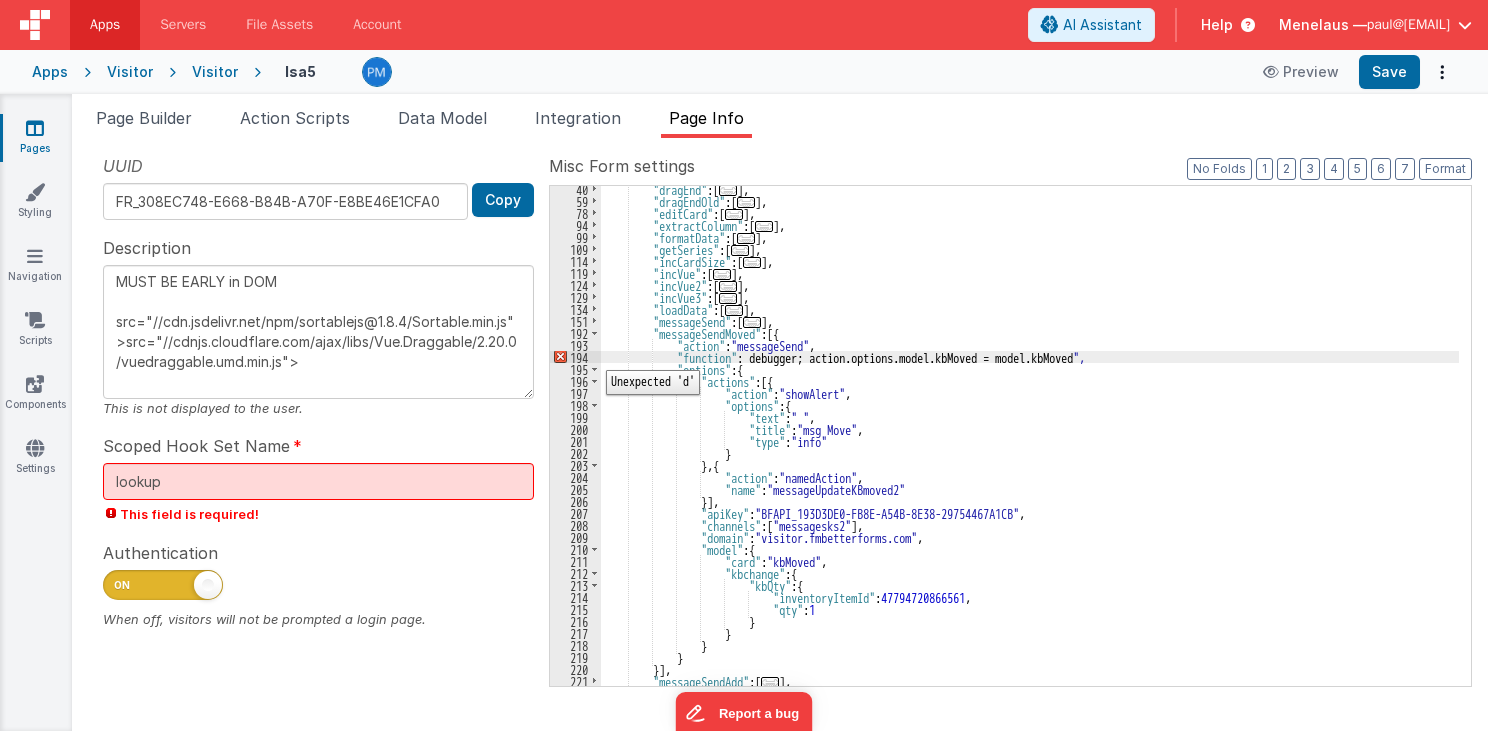 click on "194" at bounding box center [575, 357] 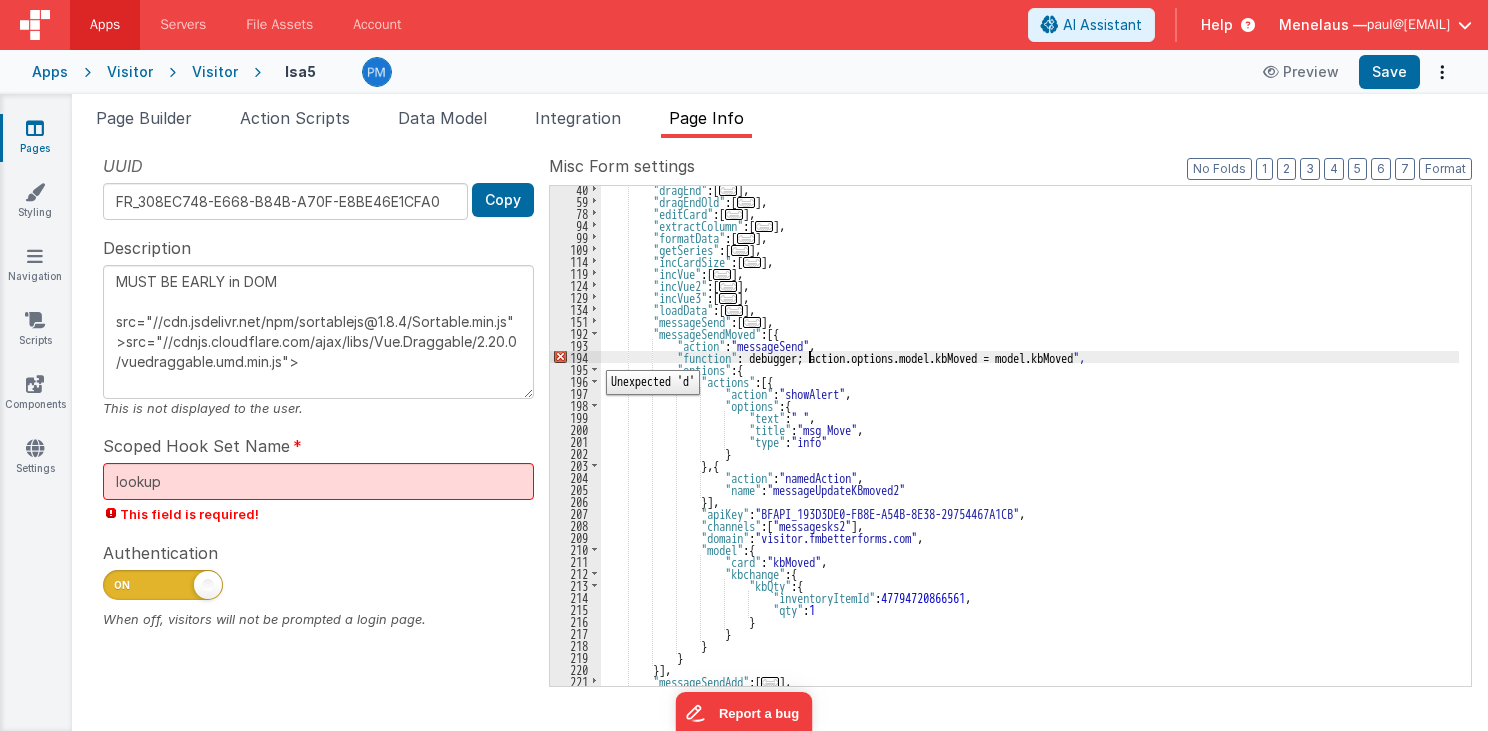 click on "194" at bounding box center [575, 357] 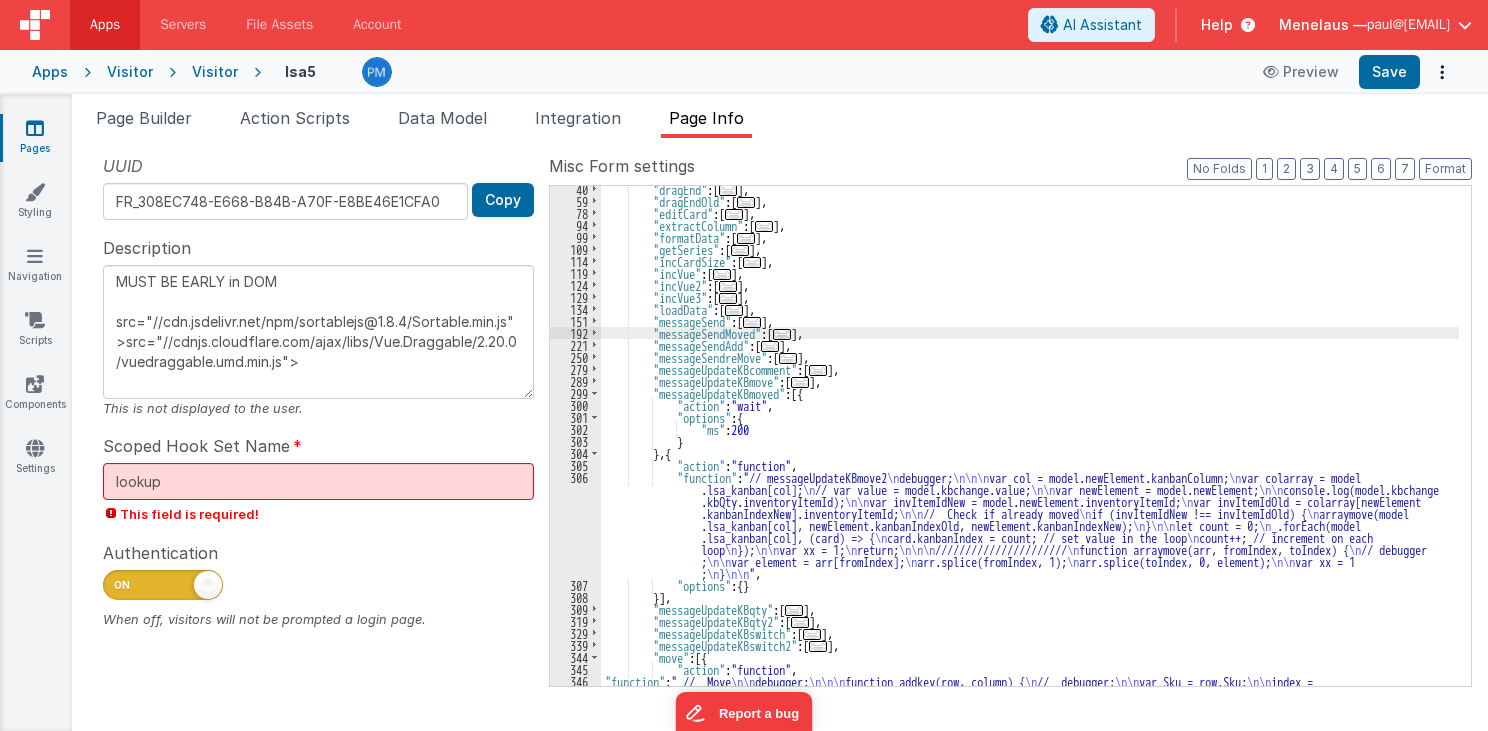 click on ""dragEnd" :  [ ... ] ,           "dragEndOld" :  [ ... ] ,           "editCard" :  [ ... ] ,           "extractColumn" :  [ ... ] ,           "formatData" :  [ ... ] ,           "getSeries" :  [ ... ] ,           "incCardSize" :  [ ... ] ,           "incVue" :  [ ... ] ,           "incVue2" :  [ ... ] ,           "incVue3" :  [ ... ] ,           "loadData" :  [ ... ] ,           "messageSend" :  [ ... ] ,           "messageSendAdd" :  [ ... ] ,           "messageSendreMove" :  [ ... ] ,           "messageUpdateKBcomment" :  [ ... ] ,           "messageUpdateKBmove" :  [ ... ] ,           "messageUpdateKBmove2" :  [ ... ] ,           "messageUpdateKBqty" :  [ ... ] ,           "messageUpdateKBqty2" :  [ ... ] ,           "messageUpdateKBswitch" :  [ ... ] ,           "messageUpdateKBswitch2" :  [ ... ] ,           "move" :  [{" at bounding box center (1030, 679) 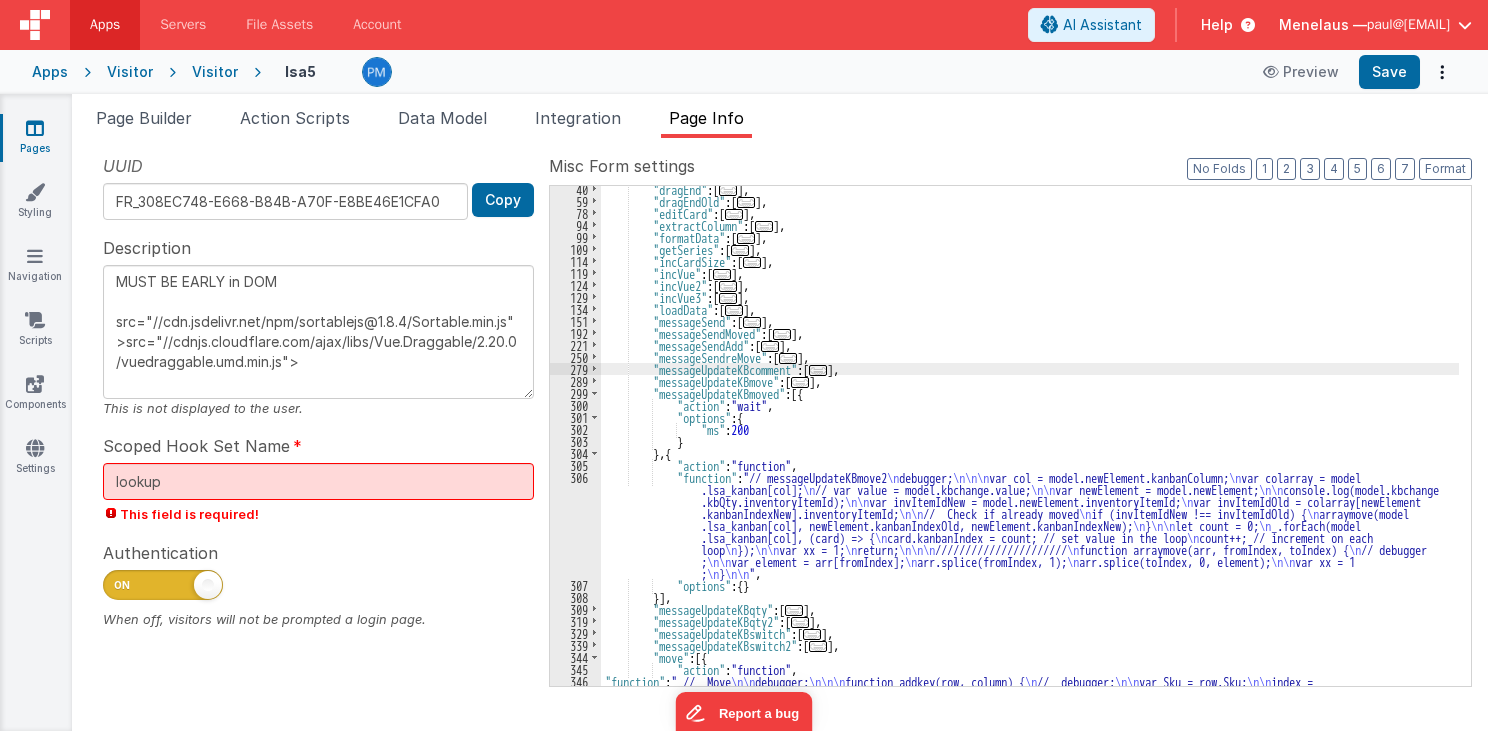 click on ""dragEnd" :  [ ... ] ,           "dragEndOld" :  [ ... ] ,           "editCard" :  [ ... ] ,           "extractColumn" :  [ ... ] ,           "formatData" :  [ ... ] ,           "getSeries" :  [ ... ] ,           "incCardSize" :  [ ... ] ,           "incVue" :  [ ... ] ,           "incVue2" :  [ ... ] ,           "incVue3" :  [ ... ] ,           "loadData" :  [ ... ] ,           "messageSend" :  [ ... ] ,           "messageSendAdd" :  [ ... ] ,           "messageSendreMove" :  [ ... ] ,           "messageUpdateKBcomment" :  [ ... ] ,           "messageUpdateKBmove" :  [ ... ] ,           "messageUpdateKBmove2" :  [ ... ] ,           "messageUpdateKBqty" :  [ ... ] ,           "messageUpdateKBqty2" :  [ ... ] ,           "messageUpdateKBswitch" :  [ ... ] ,           "messageUpdateKBswitch2" :  [ ... ] ,           "move" :  [{" at bounding box center [1030, 679] 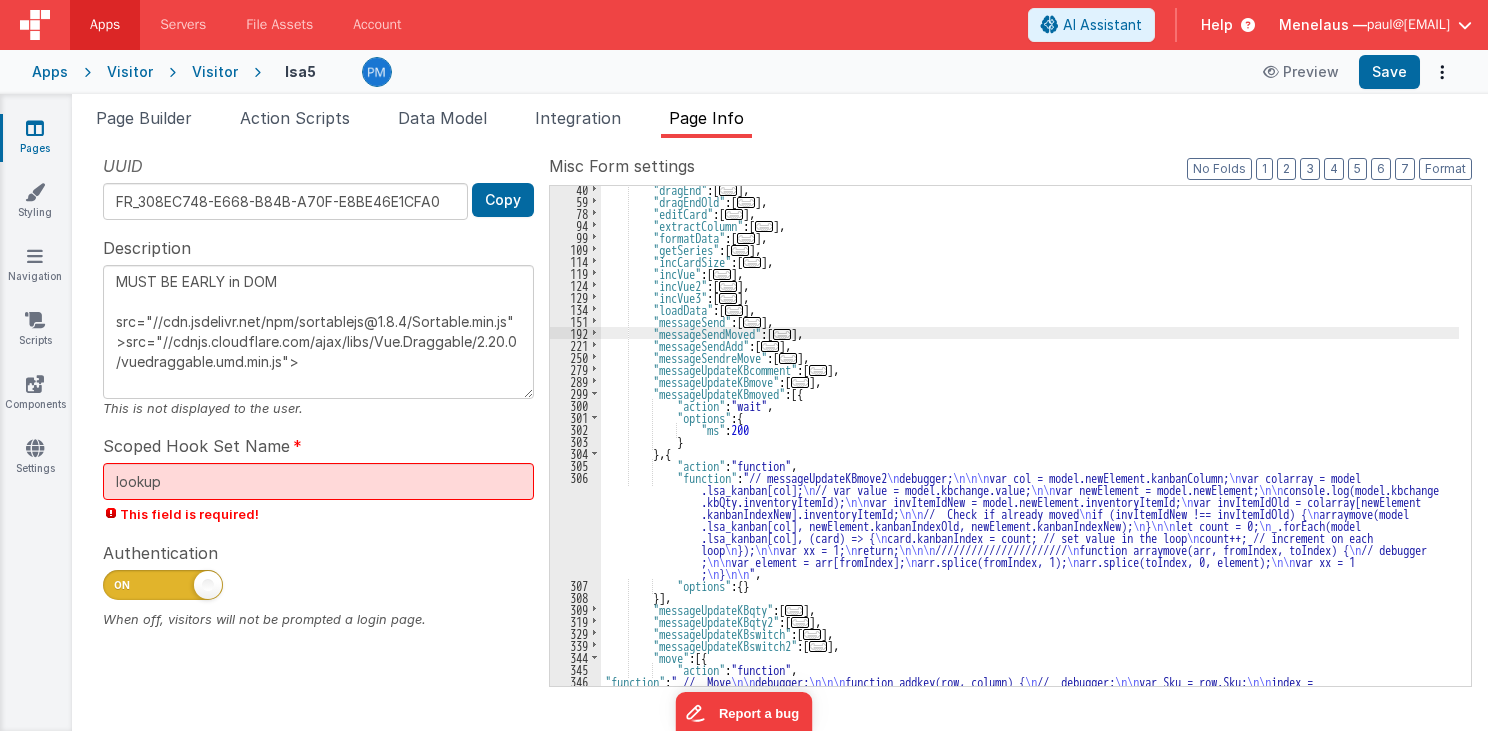 click on "192" at bounding box center [575, 333] 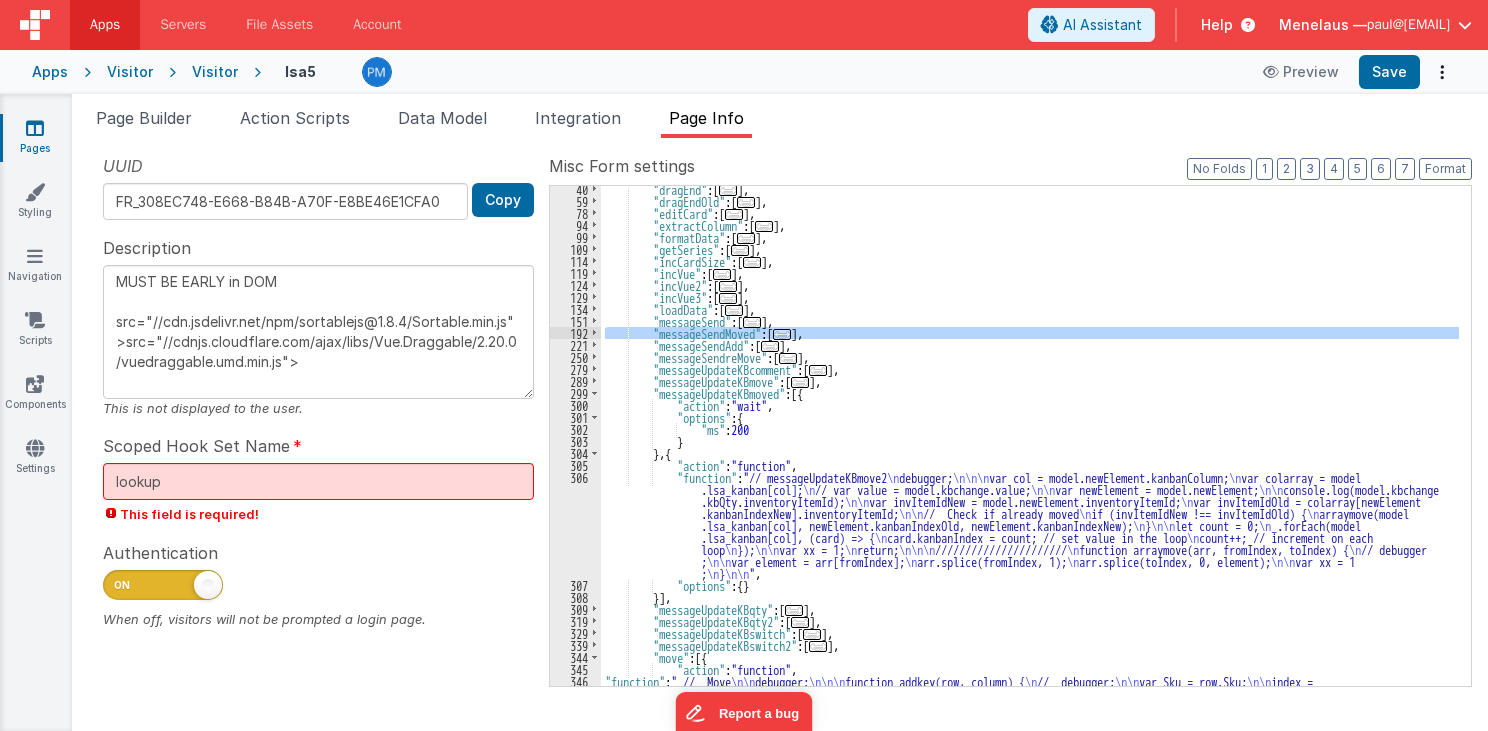 click on "192" at bounding box center [575, 333] 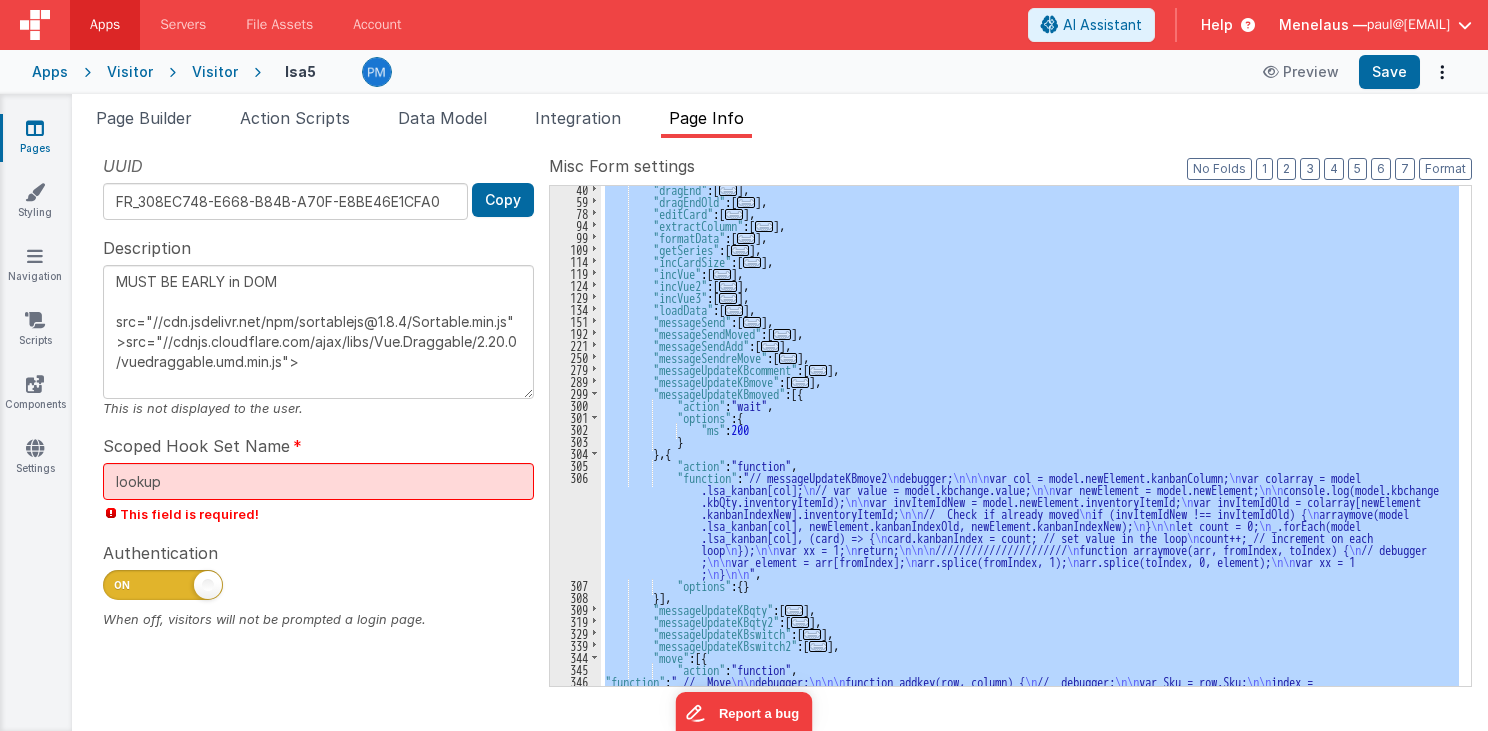 click on ""dragEnd" :  [ ... ] ,           "dragEndOld" :  [ ... ] ,           "editCard" :  [ ... ] ,           "extractColumn" :  [ ... ] ,           "formatData" :  [ ... ] ,           "getSeries" :  [ ... ] ,           "incCardSize" :  [ ... ] ,           "incVue" :  [ ... ] ,           "incVue2" :  [ ... ] ,           "incVue3" :  [ ... ] ,           "loadData" :  [ ... ] ,           "messageSend" :  [ ... ] ,           "messageSendAdd" :  [ ... ] ,           "messageSendreMove" :  [ ... ] ,           "messageUpdateKBcomment" :  [ ... ] ,           "messageUpdateKBmove" :  [ ... ] ,           "messageUpdateKBmove2" :  [ ... ] ,           "messageUpdateKBqty" :  [ ... ] ,           "messageUpdateKBqty2" :  [ ... ] ,           "messageUpdateKBswitch" :  [ ... ] ,           "messageUpdateKBswitch2" :  [ ... ] ,           "move" :  [{" at bounding box center [1030, 436] 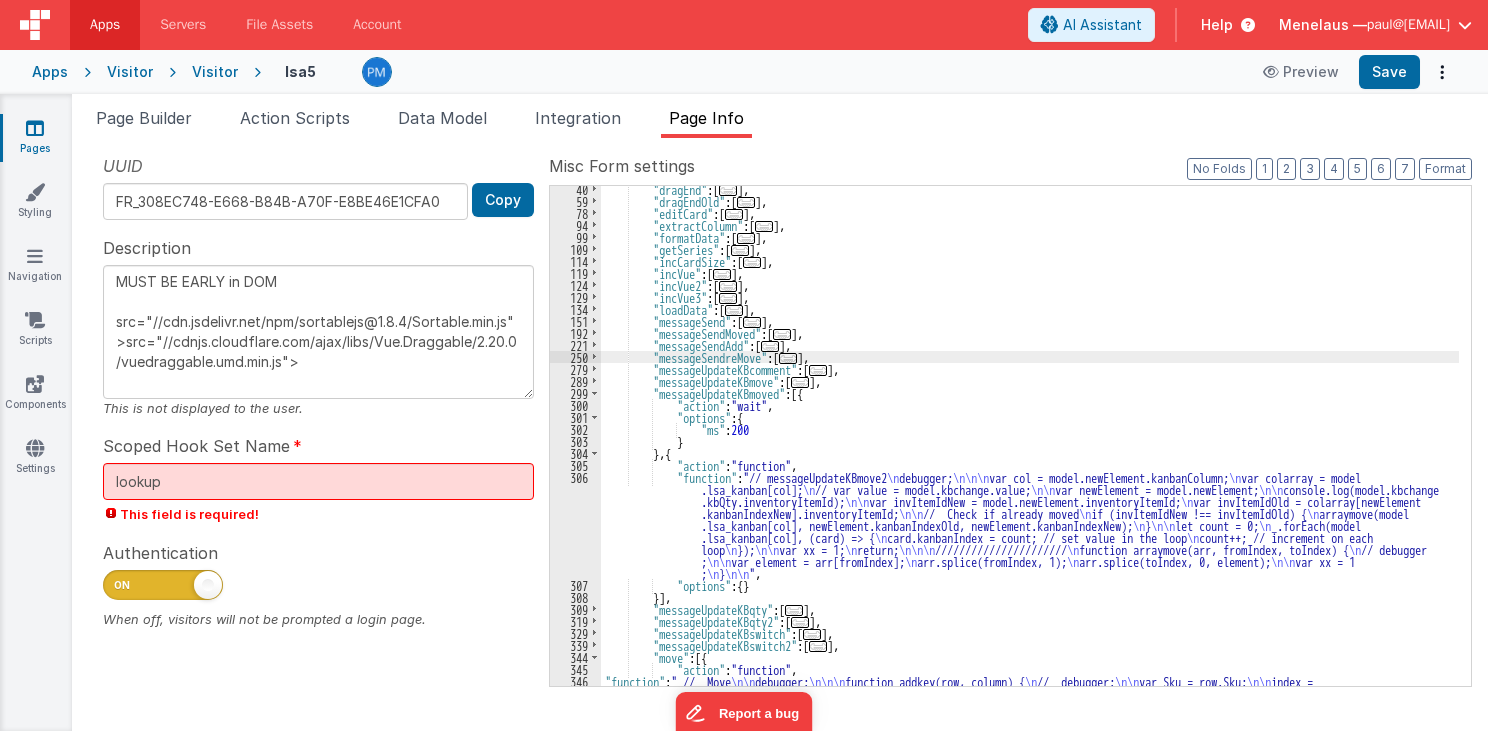 click on "..." at bounding box center (782, 334) 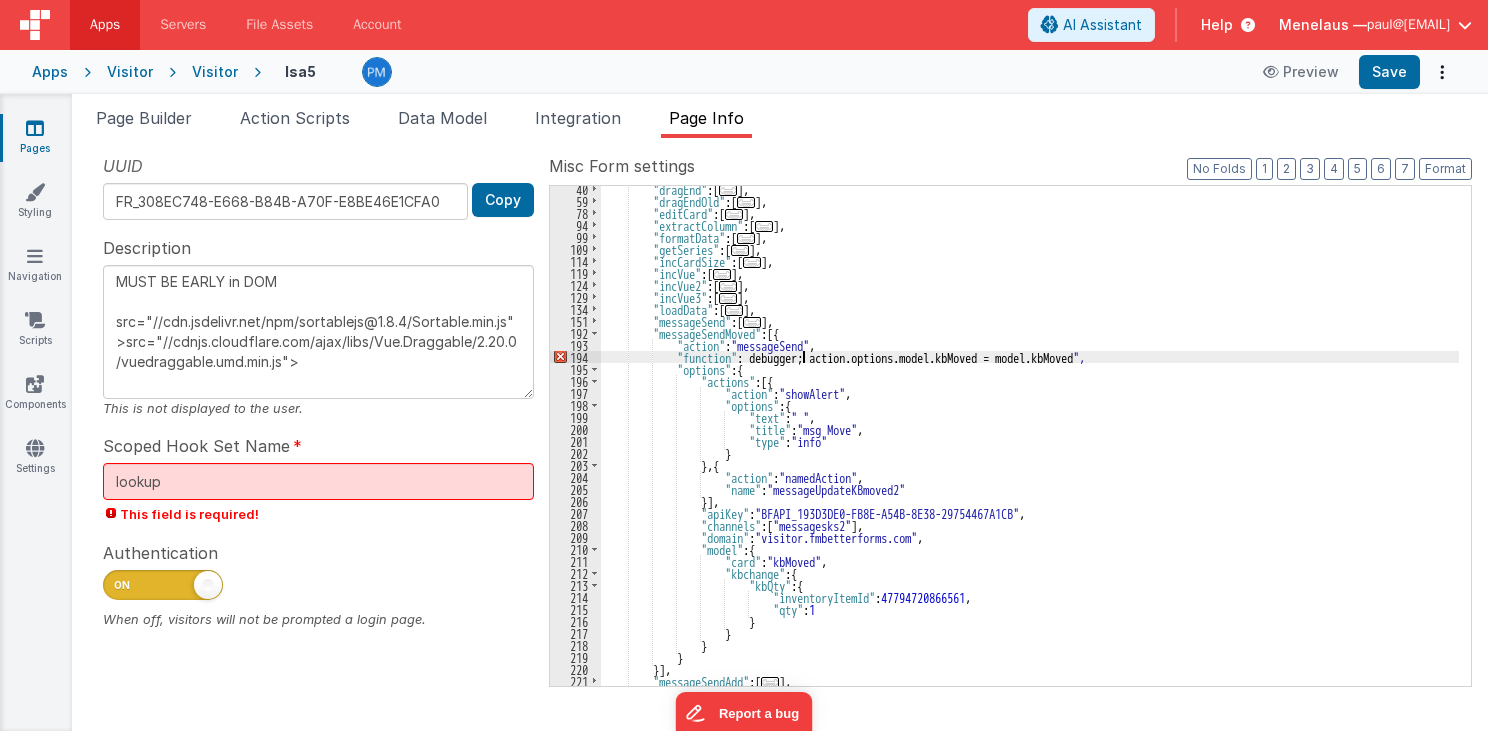 click on ""dragEnd" :  [ ... ] ,           "dragEndOld" :  [ ... ] ,           "editCard" :  [ ... ] ,           "extractColumn" :  [ ... ] ,           "formatData" :  [ ... ] ,           "getSeries" :  [ ... ] ,           "incCardSize" :  [ ... ] ,           "incVue" :  [ ... ] ,           "incVue2" :  [ ... ] ,           "incVue3" :  [ ... ] ,           "loadData" :  [ ... ] ,           "messageSend" :  [ ... ] ,           "messageSendMoved" :  [{                "action" :  "messageSend" ,                "function" : debugger; action.options.model.kbMoved = model.kbMoved ",                "options" :  {                     "actions" :  [{                          "action" :  "showAlert" ,                          "options" :  {                               "text" :  " " ,                               "title" :  "msg Move" ,                               "type" :  "info"                          }                     } ,  {                          "action" :  "namedAction" ,                          :  }]" at bounding box center [1030, 445] 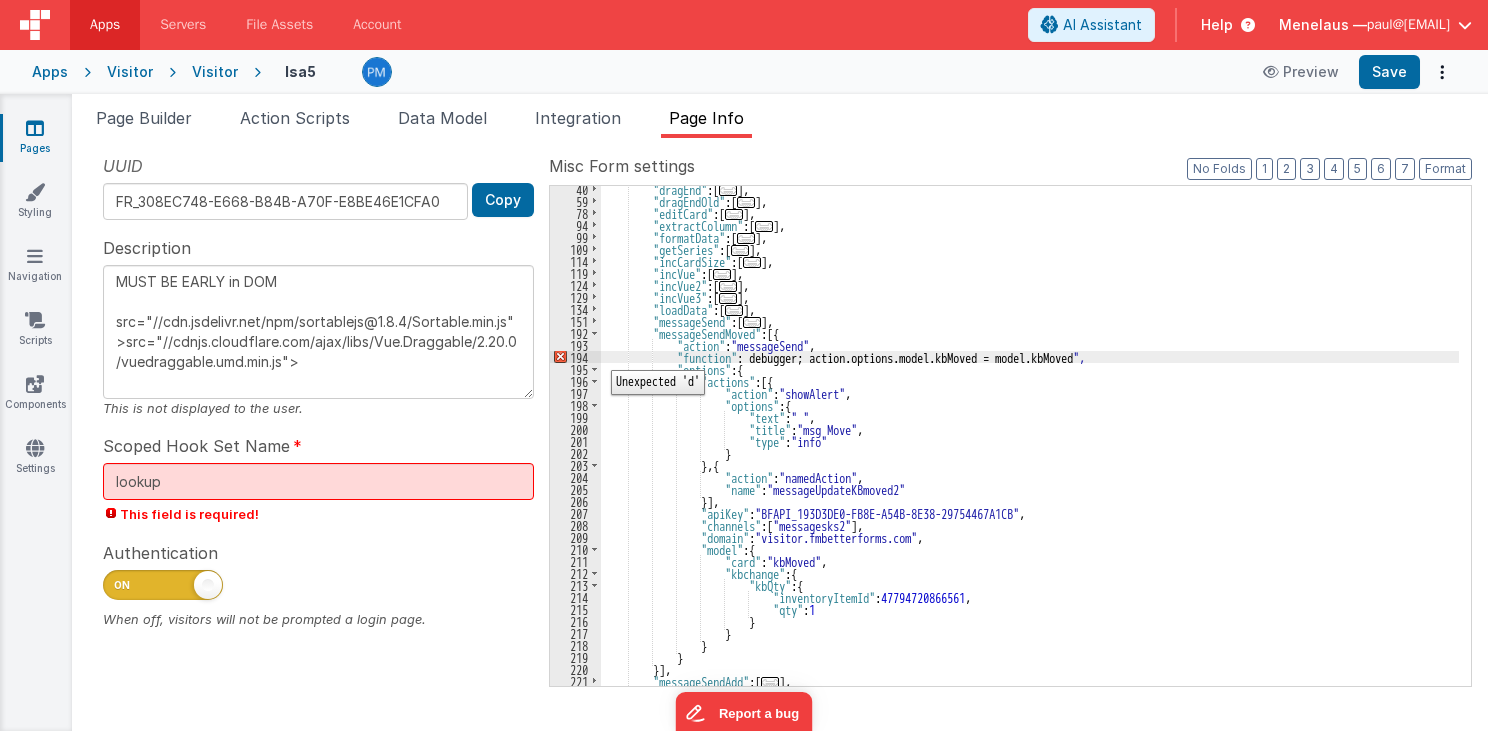 click on "194" at bounding box center (575, 357) 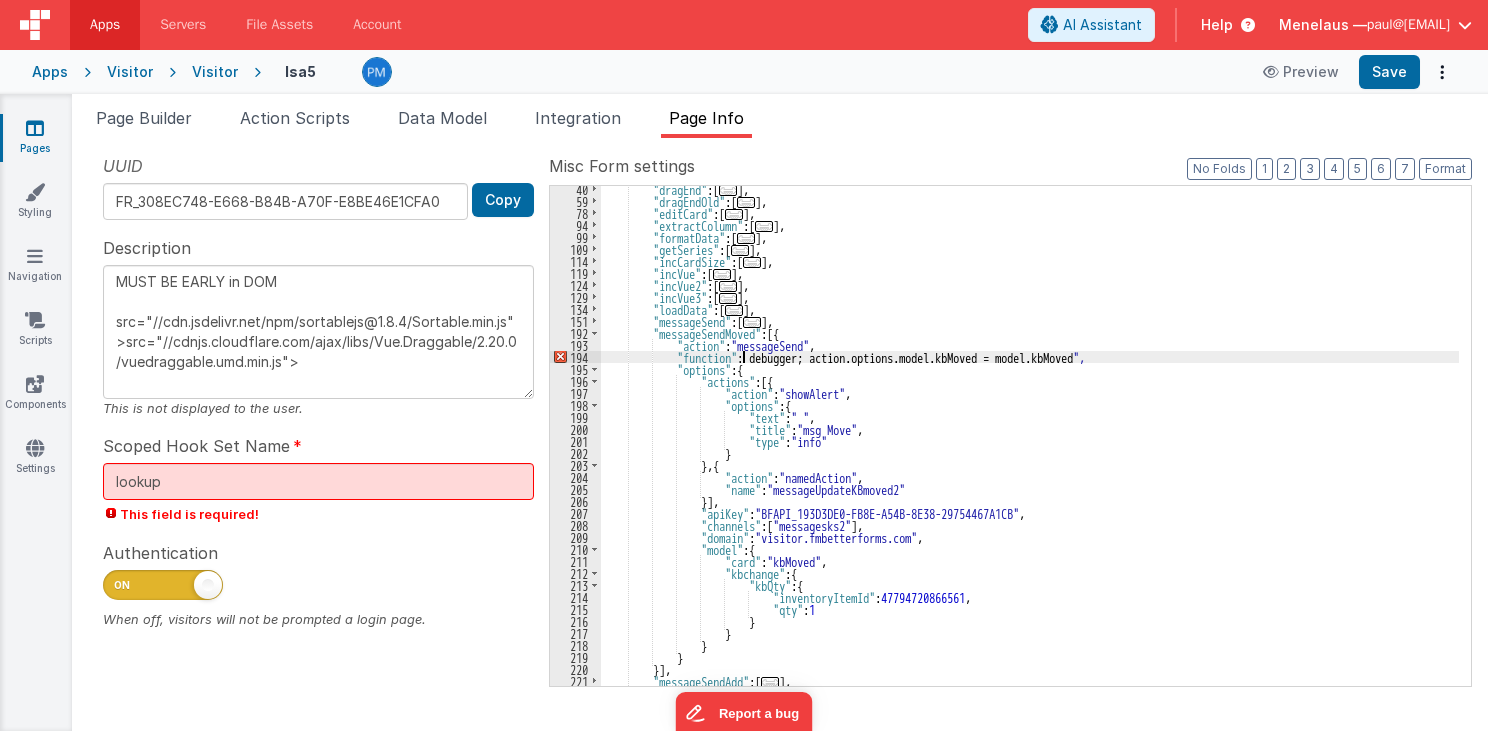click on ""dragEnd" :  [ ... ] ,           "dragEndOld" :  [ ... ] ,           "editCard" :  [ ... ] ,           "extractColumn" :  [ ... ] ,           "formatData" :  [ ... ] ,           "getSeries" :  [ ... ] ,           "incCardSize" :  [ ... ] ,           "incVue" :  [ ... ] ,           "incVue2" :  [ ... ] ,           "incVue3" :  [ ... ] ,           "loadData" :  [ ... ] ,           "messageSend" :  [ ... ] ,           "messageSendMoved" :  [{                "action" :  "messageSend" ,                "function" : debugger; action.options.model.kbMoved = model.kbMoved ",                "options" :  {                     "actions" :  [{                          "action" :  "showAlert" ,                          "options" :  {                               "text" :  " " ,                               "title" :  "msg Move" ,                               "type" :  "info"                          }                     } ,  {                          "action" :  "namedAction" ,                          :  }]" at bounding box center [1030, 445] 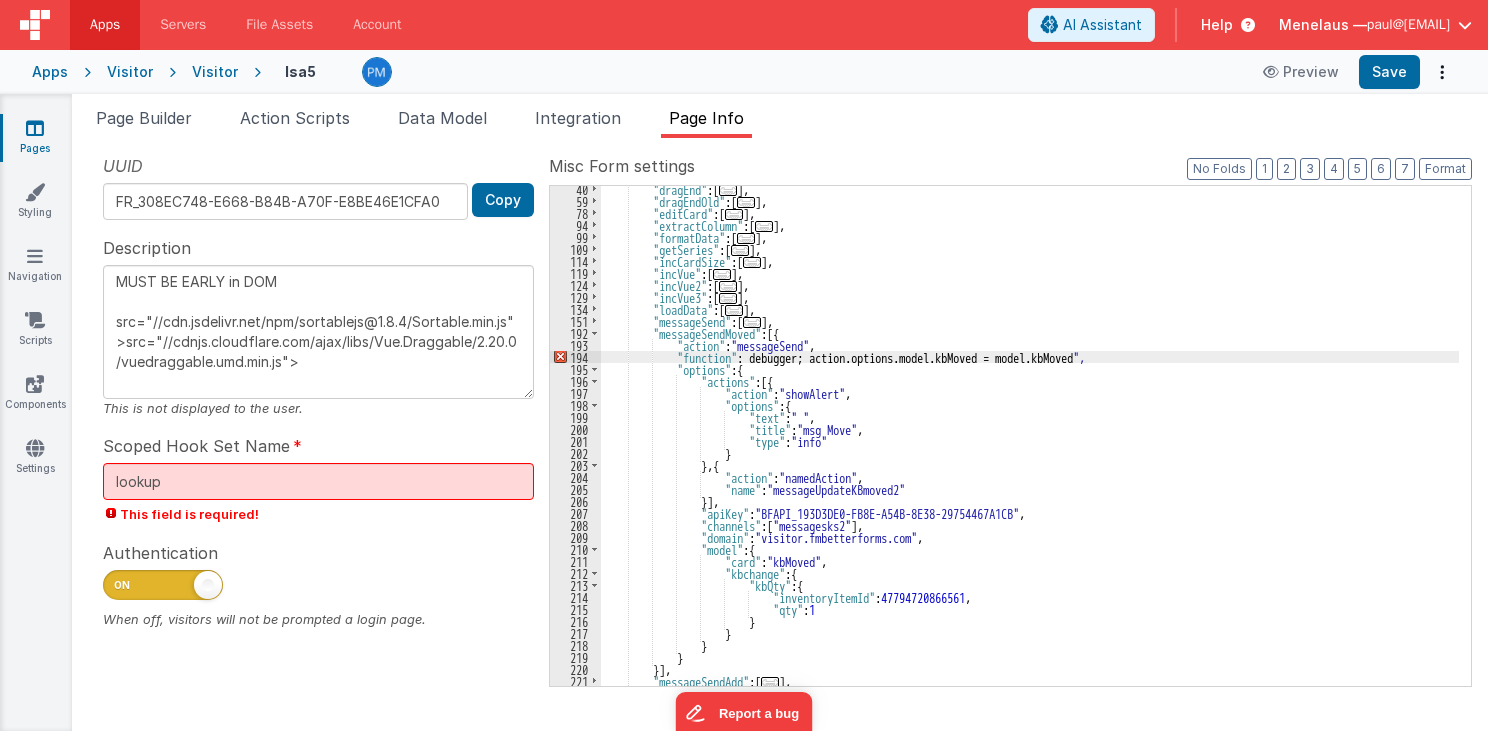type on "MUST BE EARLY in DOM
src="//cdn.jsdelivr.net/npm/sortablejs@1.8.4/Sortable.min.js">src="//cdnjs.cloudflare.com/ajax/libs/Vue.Draggable/2.20.0/vuedraggable.umd.min.js">" 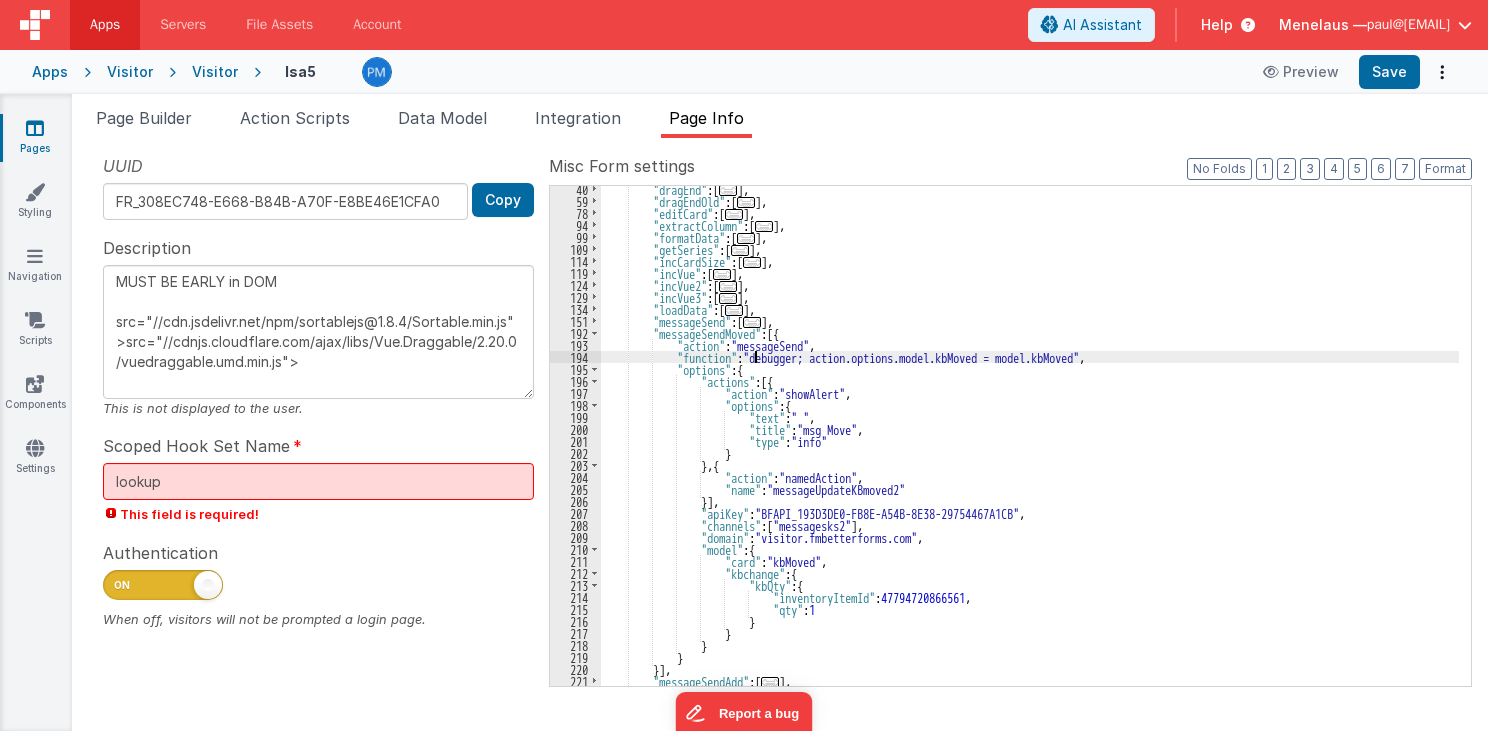 click on "194" at bounding box center (575, 357) 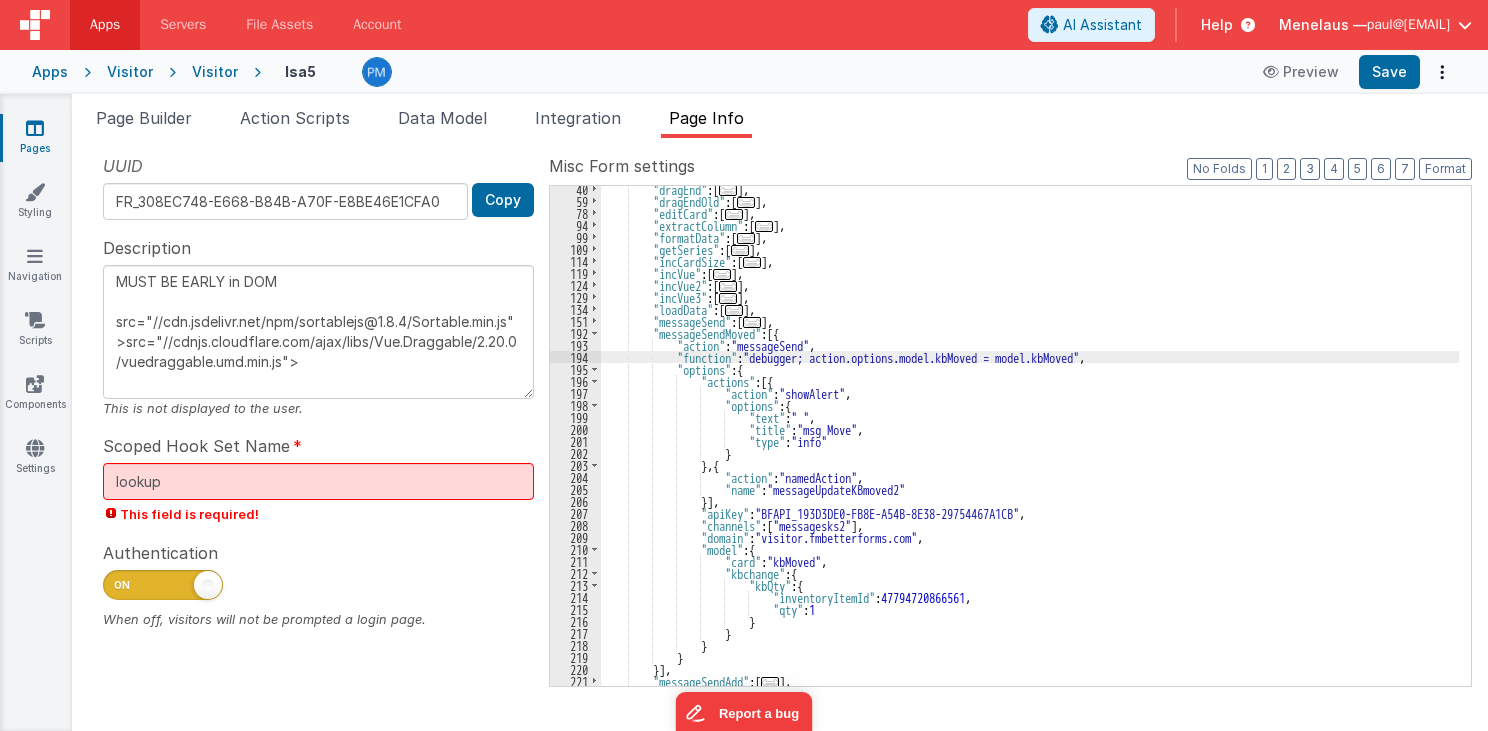 click on "194" at bounding box center [575, 357] 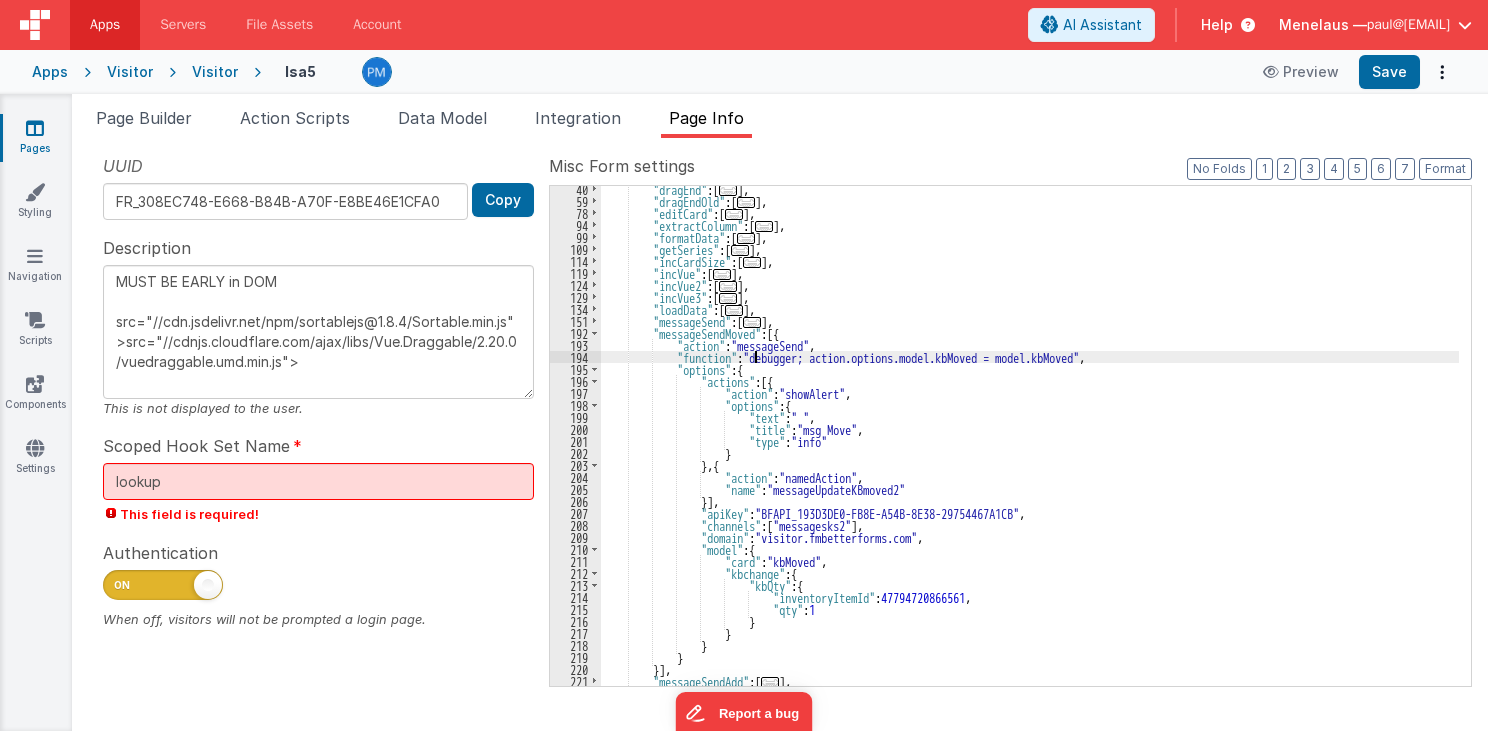 click on "194" at bounding box center [575, 357] 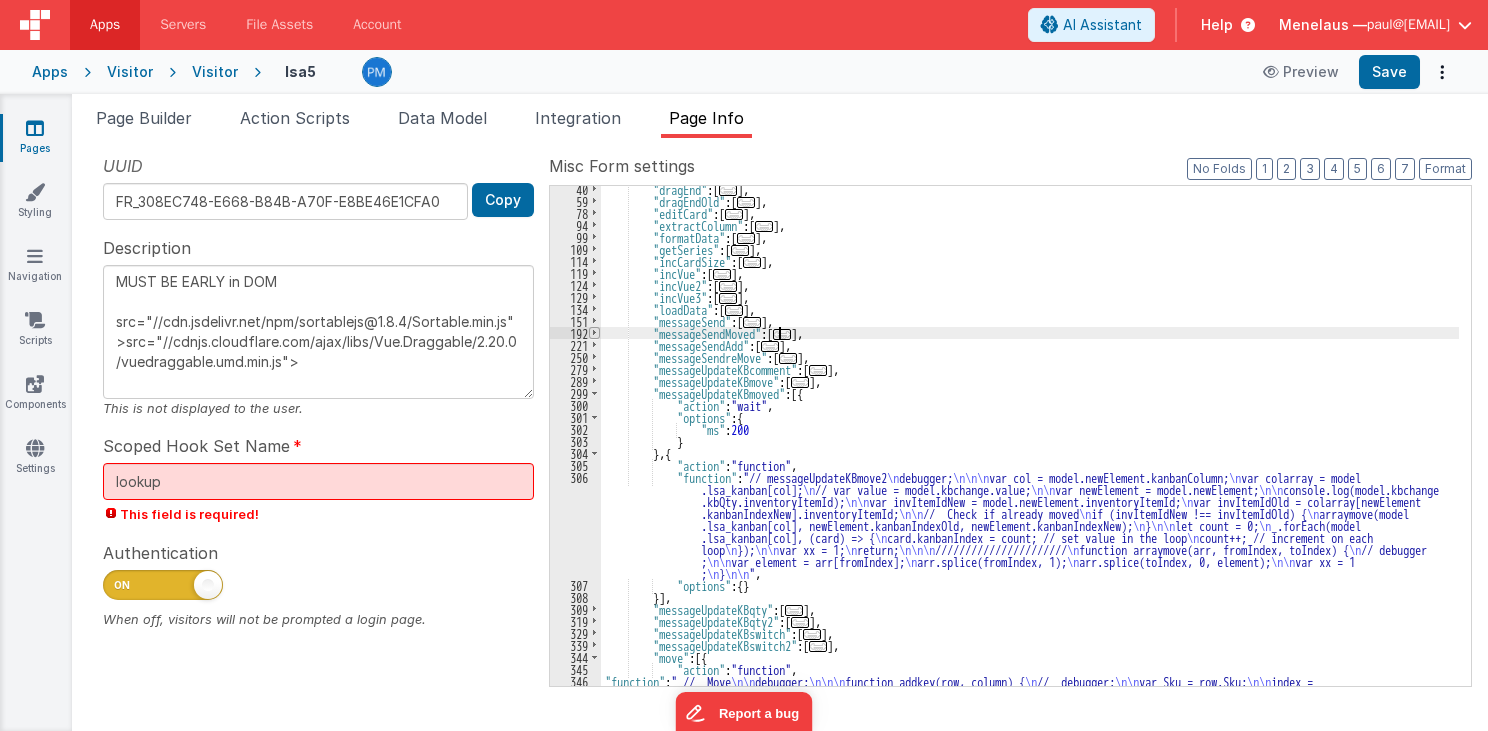 click at bounding box center (594, 333) 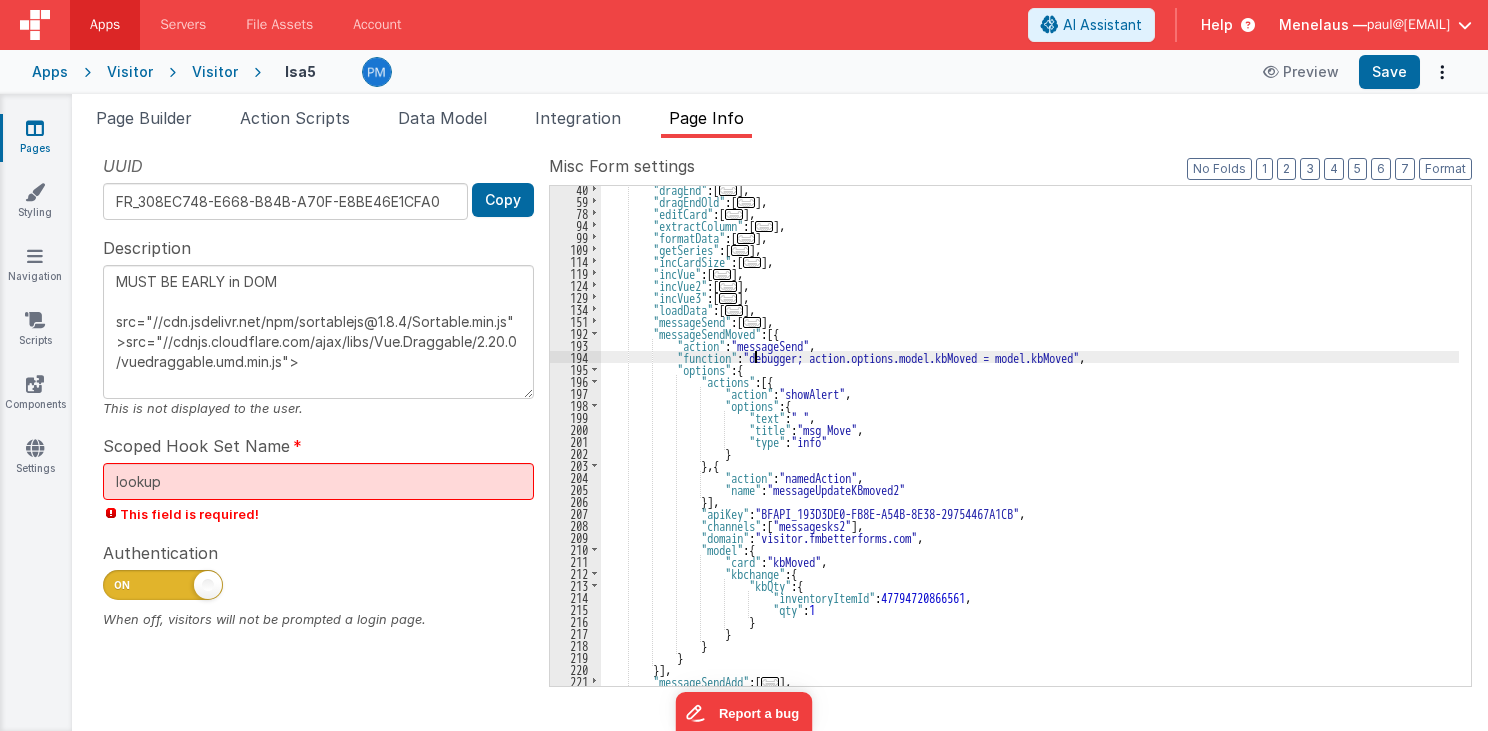 click on "194" at bounding box center [575, 357] 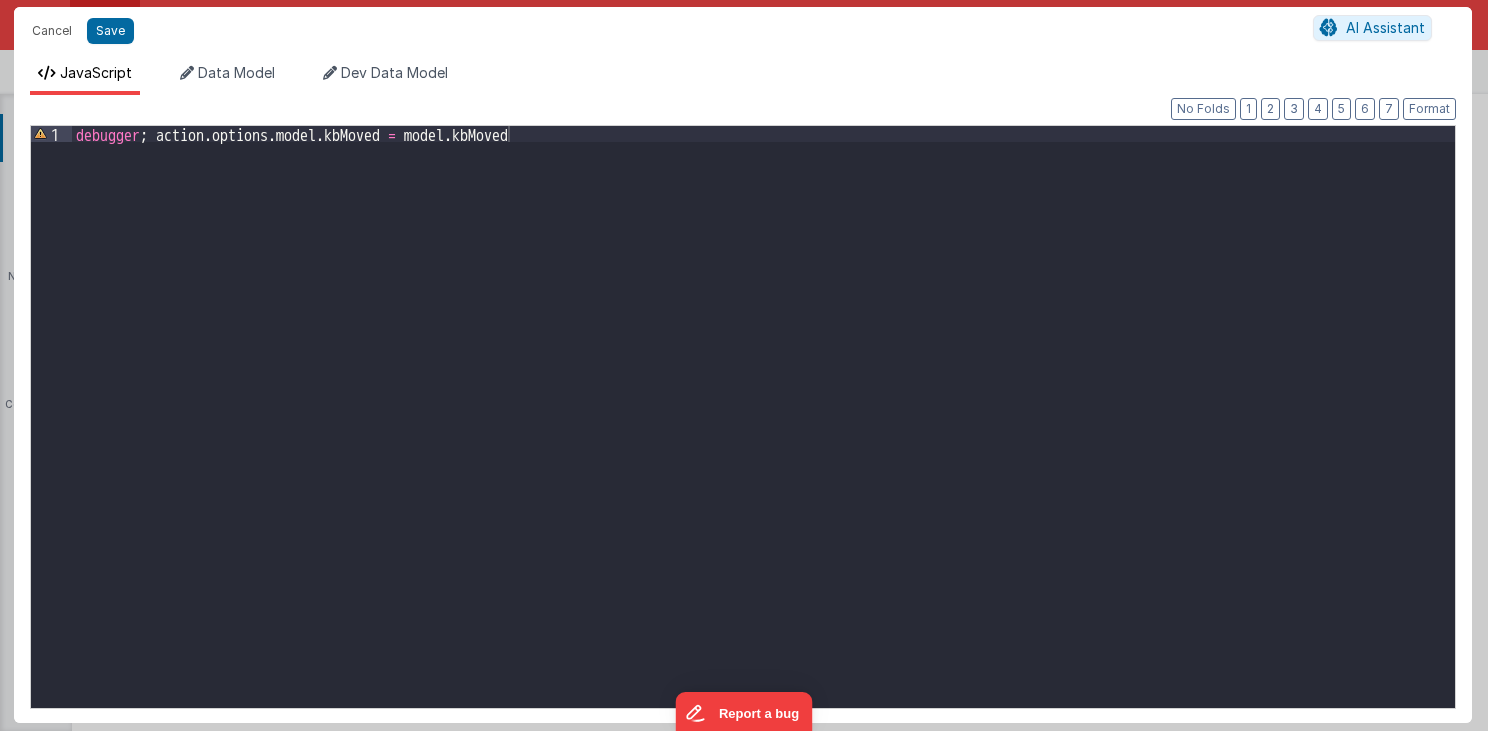 click on "debugger ;   action . options . model . kbMoved   =   model . kbMoved" at bounding box center (764, 433) 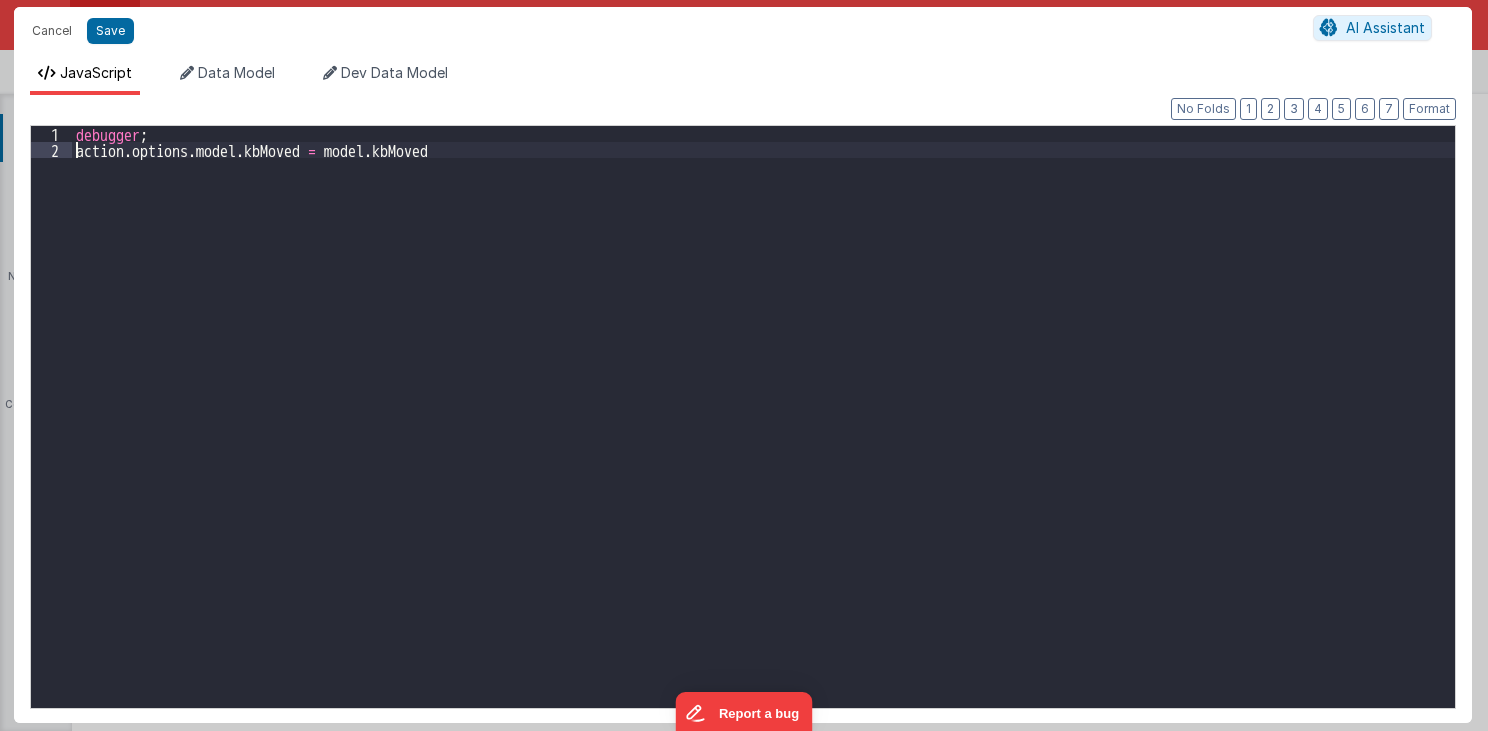 type 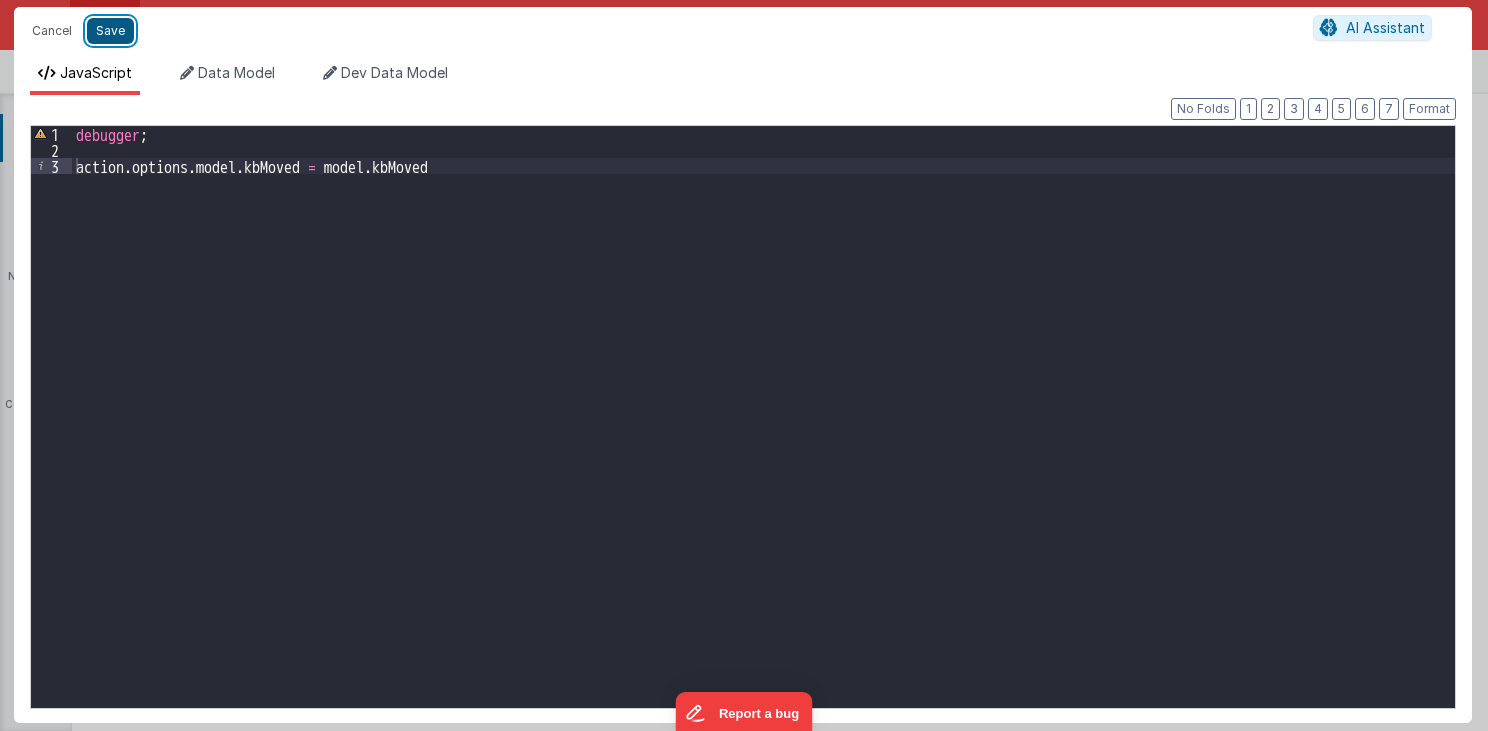 click on "Save" at bounding box center (110, 31) 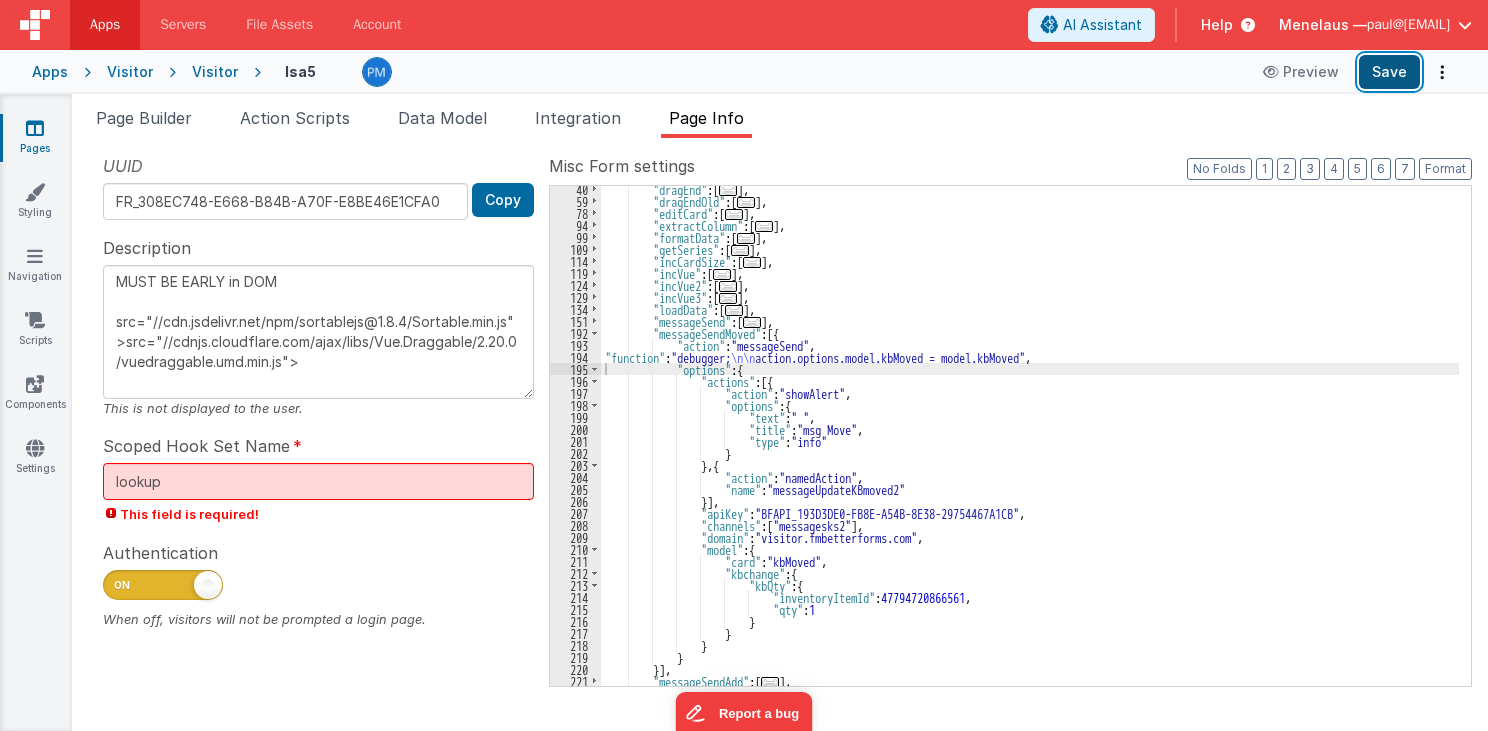 click on "Save" at bounding box center (1389, 72) 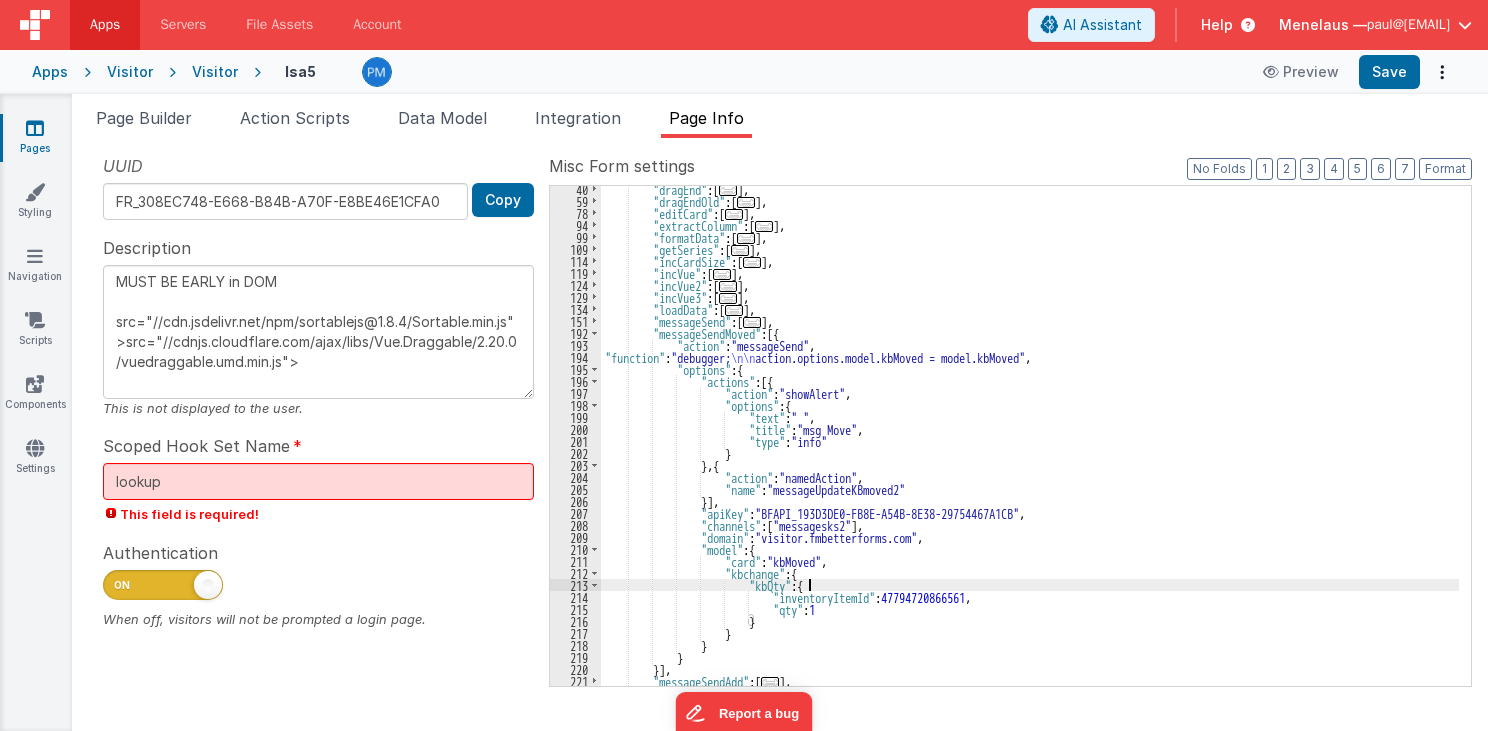 click on ""dragEnd" :  [ ... ] ,           "dragEndOld" :  [ ... ] ,           "editCard" :  [ ... ] ,           "extractColumn" :  [ ... ] ,           "formatData" :  [ ... ] ,           "getSeries" :  [ ... ] ,           "incCardSize" :  [ ... ] ,           "incVue" :  [ ... ] ,           "incVue2" :  [ ... ] ,           "incVue3" :  [ ... ] ,           "loadData" :  [ ... ] ,           "messageSend" :  [ ... ] ,           "messageSendMoved" :  [{                "action" :  "messageSend" , "function" :  "debugger;  \n\n action.options.model.kbMoved = model.kbMoved" ,                "options" :  {                     "actions" :  [{                          "action" :  "showAlert" ,                          "options" :  {                               "text" :  " " ,                               "title" :  "msg Move" ,                               "type" :  "info"                          }                     } ,  {                          "action" :  "namedAction" ,                          "name" :  }]" at bounding box center (1030, 445) 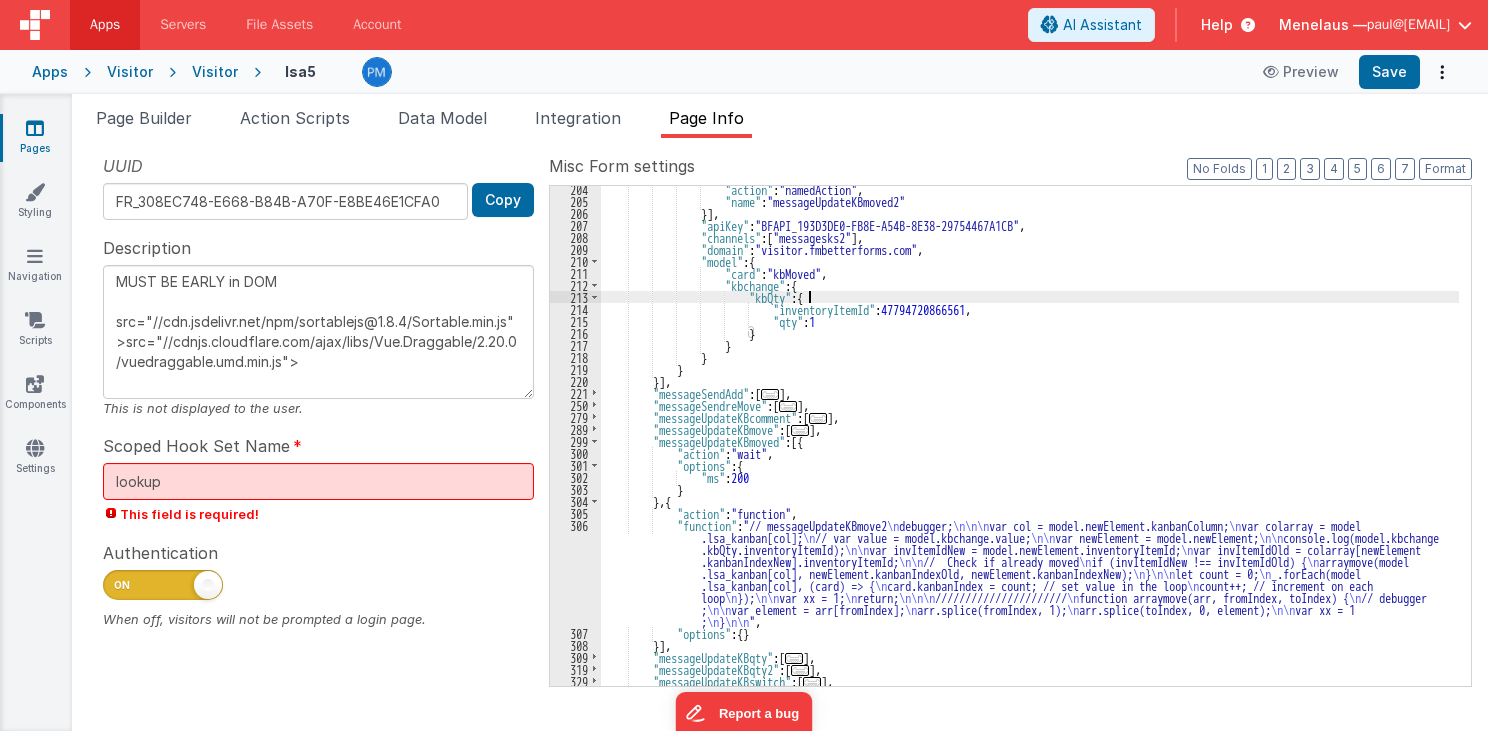 scroll, scrollTop: 459, scrollLeft: 0, axis: vertical 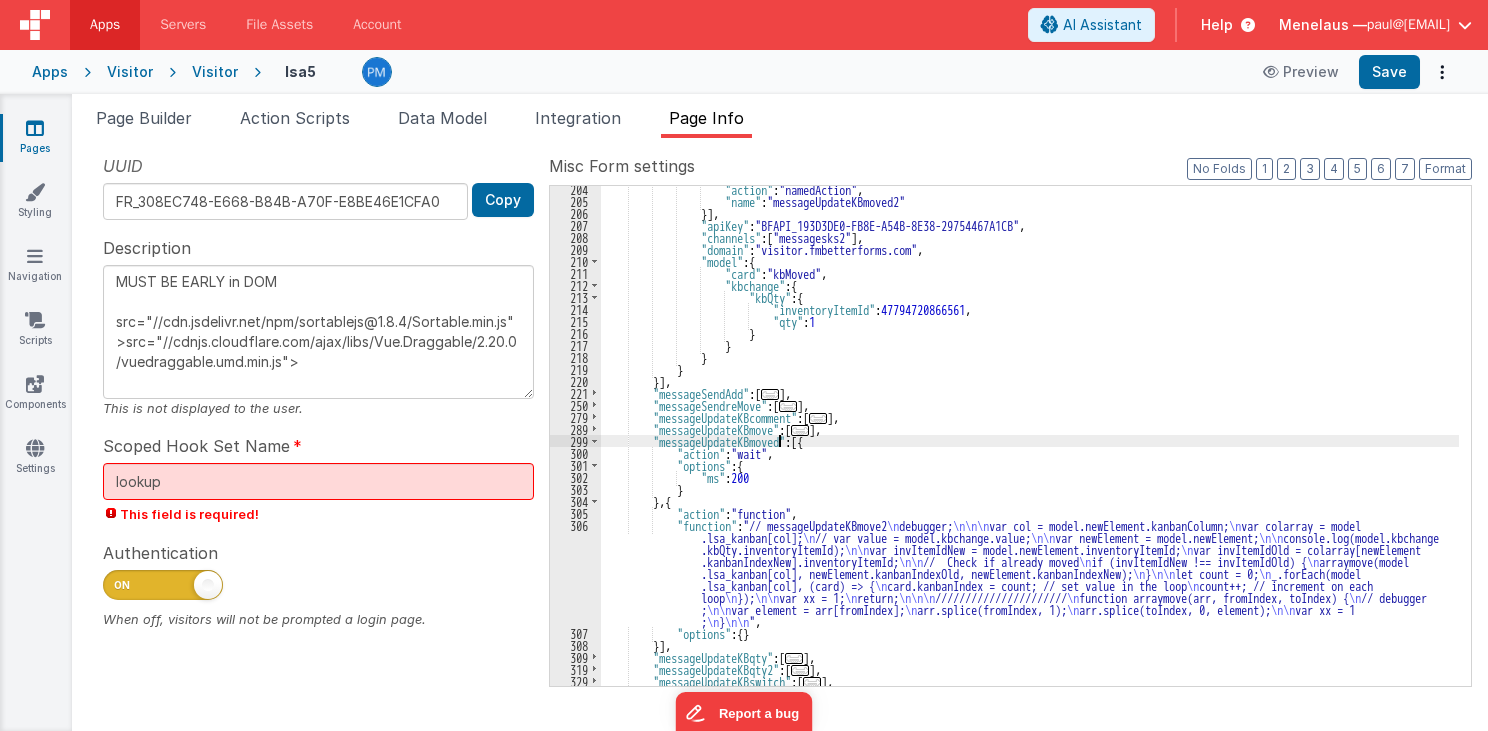 click on ""action" :  "namedAction" ,                          "name" :  "messageUpdateKBmoved2"                     }] ,                     "apiKey" :  "BFAPI_193D3DE0-FB8E-A54B-8E38-29754467A1CB" ,                     "channels" :  [ "messagesks2" ] ,                     "domain" :  "visitor.fmbetterforms.com" ,                     "model" :  {                          "card" :  "kbMoved" ,                          "kbchange" :  {                               "kbQty" :  {                                    "inventoryItemId" :  47794720866561 ,                                    "qty" :  1                               }                          }                     }                }           }] ,           "messageSendAdd" :  [ ... ] ,           "messageSendreMove" :  [ ... ] ,           "messageUpdateKBcomment" :  [ ... ] ,           "messageUpdateKBmove" :  [ ... ] ,           "messageUpdateKBmoved" :  [{" at bounding box center (1030, 445) 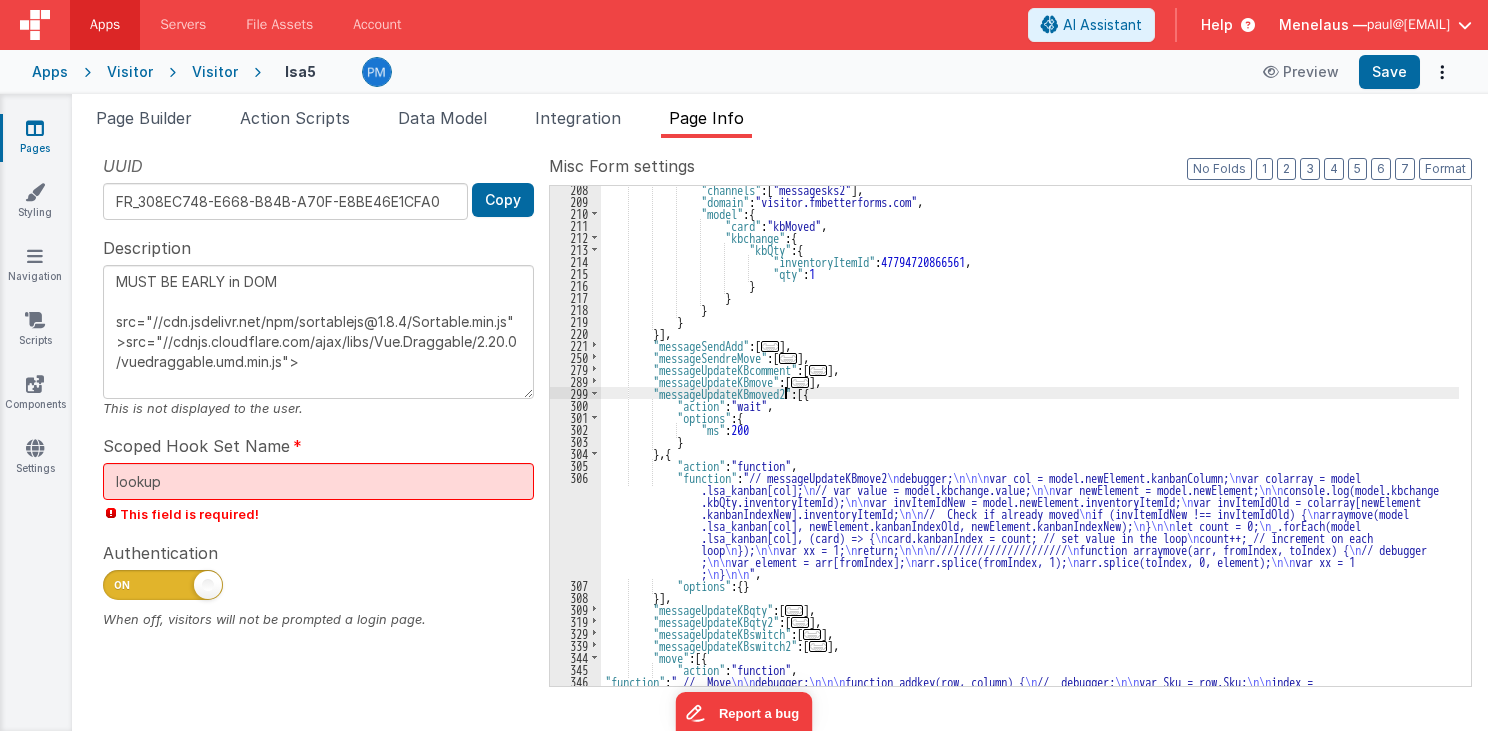 scroll, scrollTop: 555, scrollLeft: 0, axis: vertical 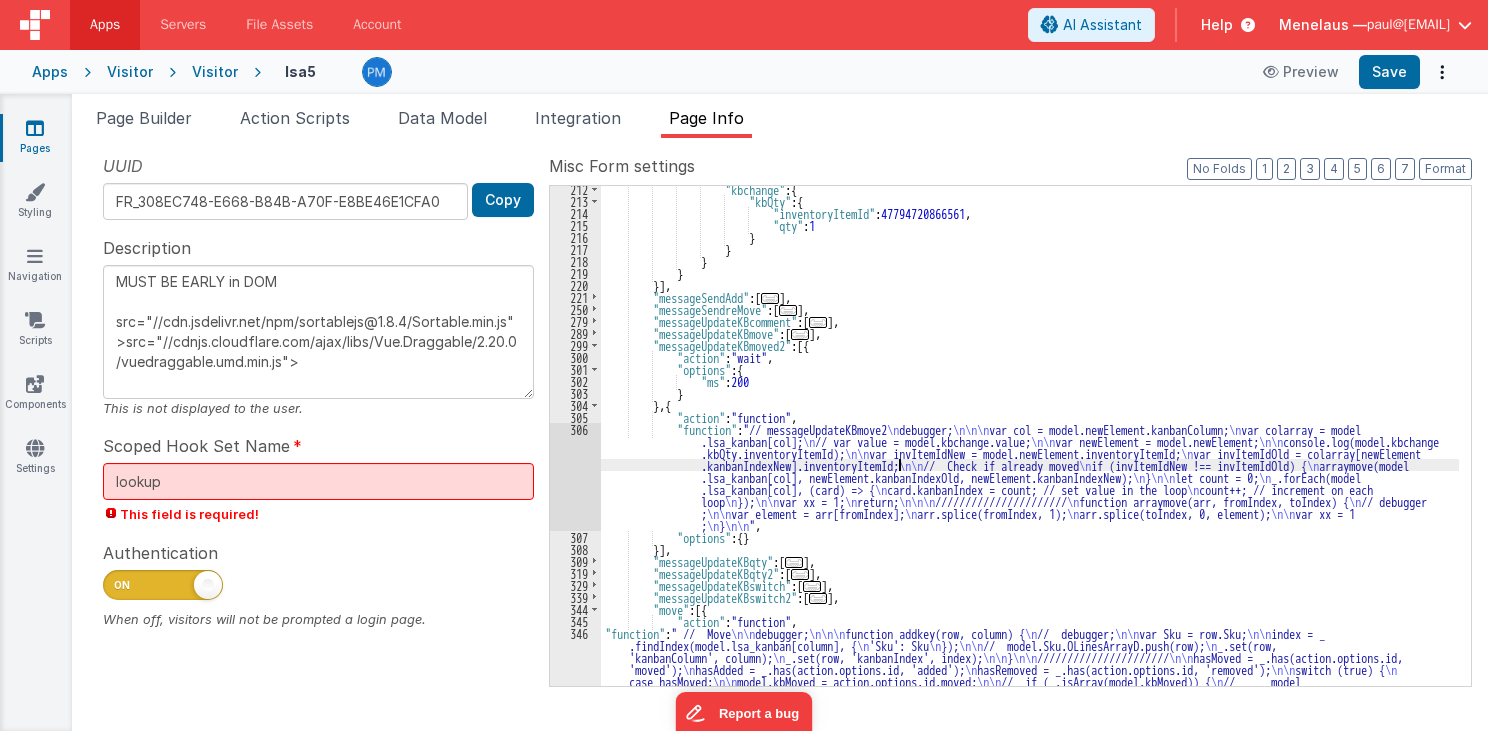 click on ""kbchange" :  {                               "kbQty" :  {                                    "inventoryItemId" :  47794720866561 ,                                    "qty" :  1                               }                          }                     }                }           }] ,           "messageSendAdd" :  [ ... ] ,           "messageSendreMove" :  [ ... ] ,           "messageUpdateKBcomment" :  [ ... ] ,           "messageUpdateKBmove" :  [ ... ] ,           "messageUpdateKBmoved2" :  [{                "action" :  "wait" ,                "options" :  {                     "ms" :  200                }           } ,  {                "action" :  "function" ,                "function" :  "// messageUpdateKBmove2 \n debugger; \n\n\n var col = model.newElement.kanbanColumn; \n var colarray = model                  .lsa_kanban[col]; \n // var       value = model.kbchange.value; \n\n var newElement = model.newElement; \n\n console.log(model.kbchange \n\n \n \n\n \n \n" at bounding box center (1030, 679) 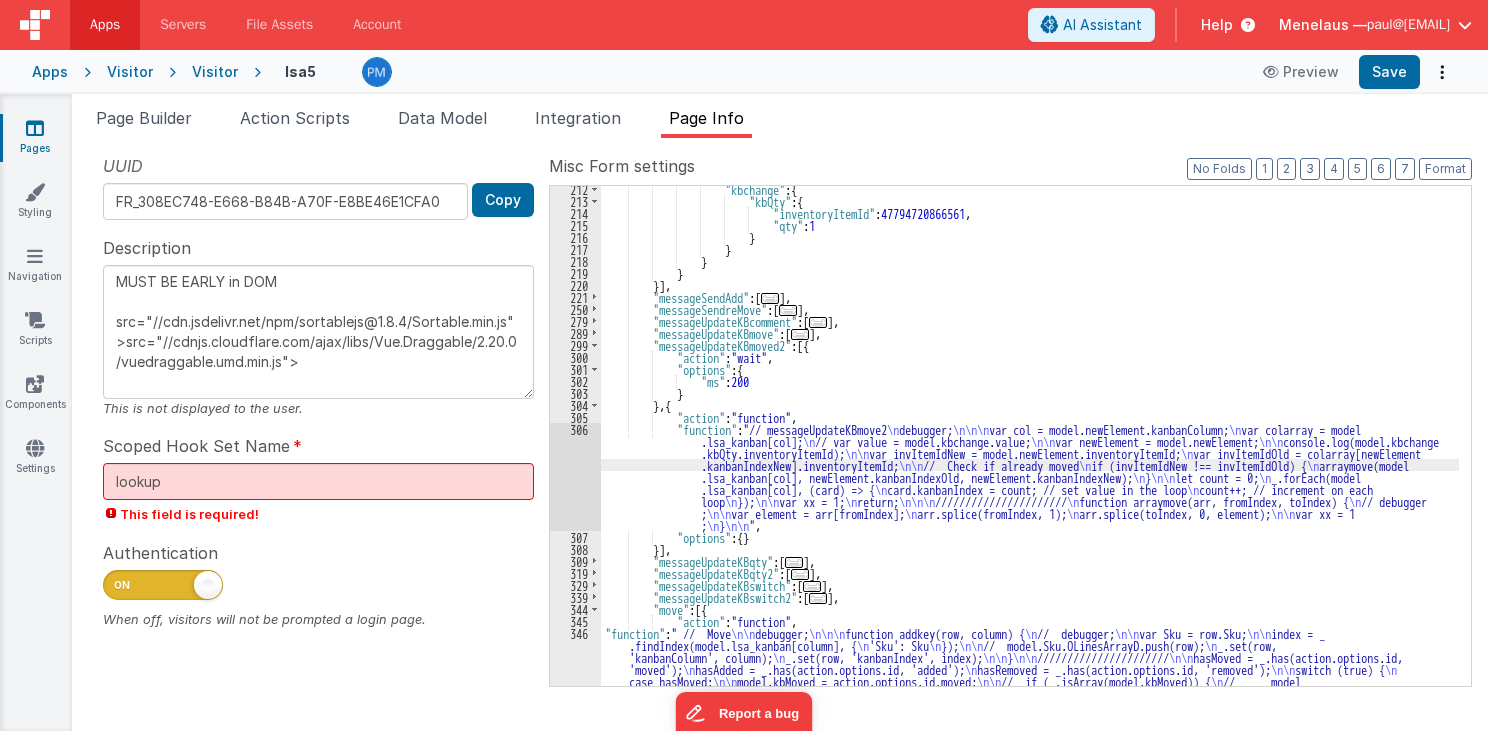 click on "306" at bounding box center (575, 477) 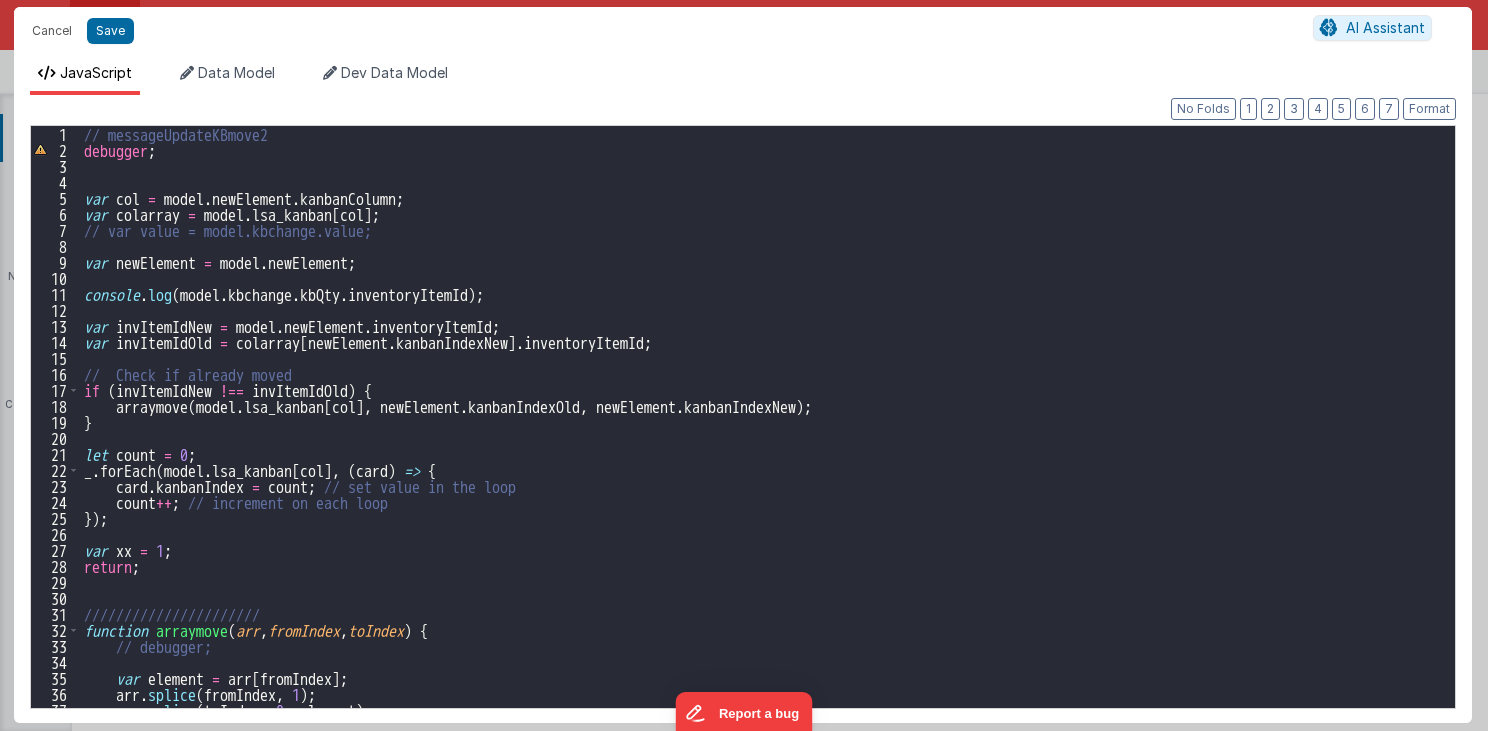type on "MUST BE EARLY in DOM
src="//cdn.jsdelivr.net/npm/sortablejs@1.8.4/Sortable.min.js">src="//cdnjs.cloudflare.com/ajax/libs/Vue.Draggable/2.20.0/vuedraggable.umd.min.js">" 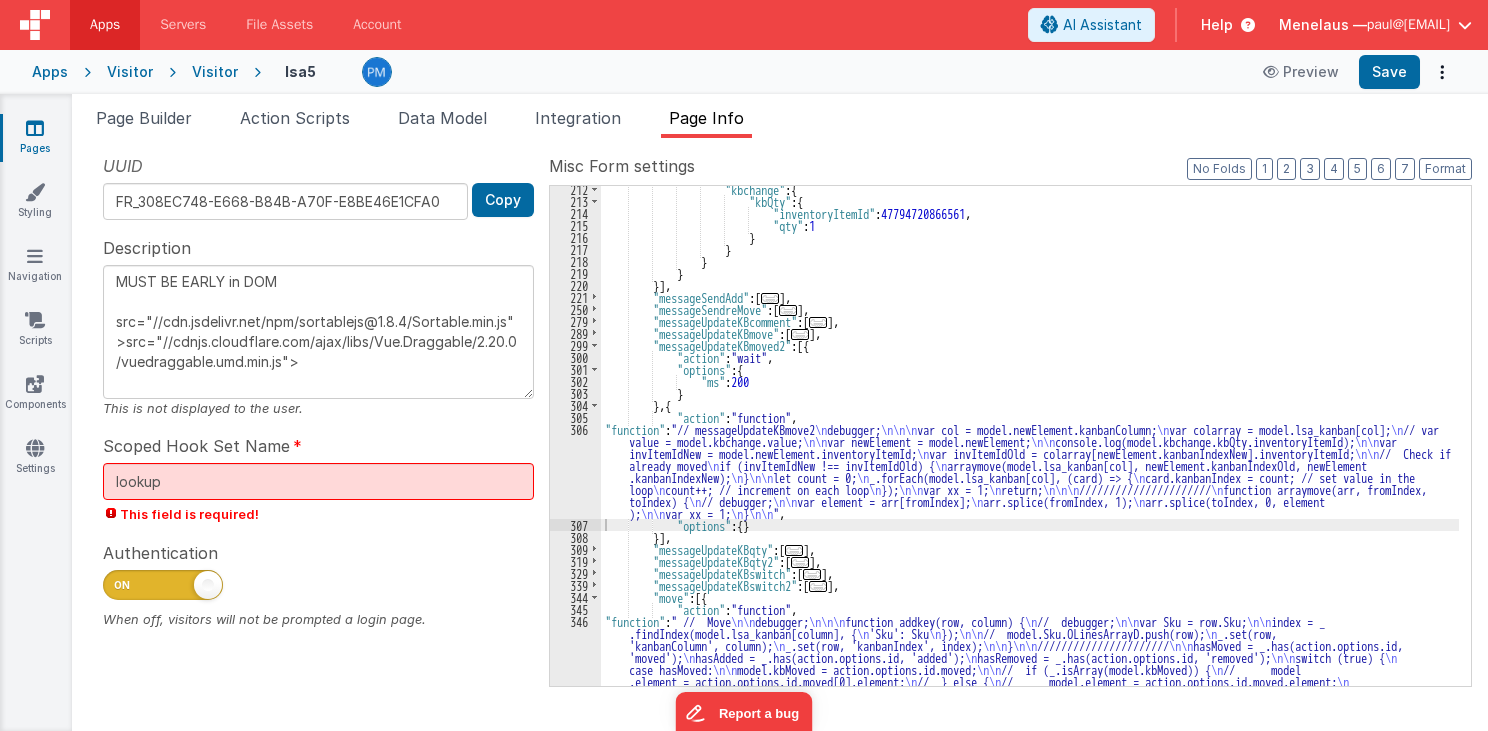 click on ""kbchange" :  {                               "kbQty" :  {                                    "inventoryItemId" :  47794720866561 ,                                    "qty" :  1                               }                          }                     }                }           }] ,           "messageSendAdd" :  [ ... ] ,           "messageSendreMove" :  [ ... ] ,           "messageUpdateKBcomment" :  [ ... ] ,           "messageUpdateKBmove" :  [ ... ] ,           "messageUpdateKBmoved2" :  [{                "action" :  "wait" ,                "options" :  {                     "ms" :  200                }           } ,  {                "action" :  "function" , "function" :  "// messageUpdateKBmove2 \n debugger; \n\n\n var col = model.newElement.kanbanColumn; \n var colarray = model.lsa_kanban[col]; \n // var       value = model.kbchange.value; \n\n var newElement = model.newElement; \n\n console.log(model.kbchange.kbQty.inventoryItemId); \n\n var       \n \n\n \n \n" at bounding box center [1030, 679] 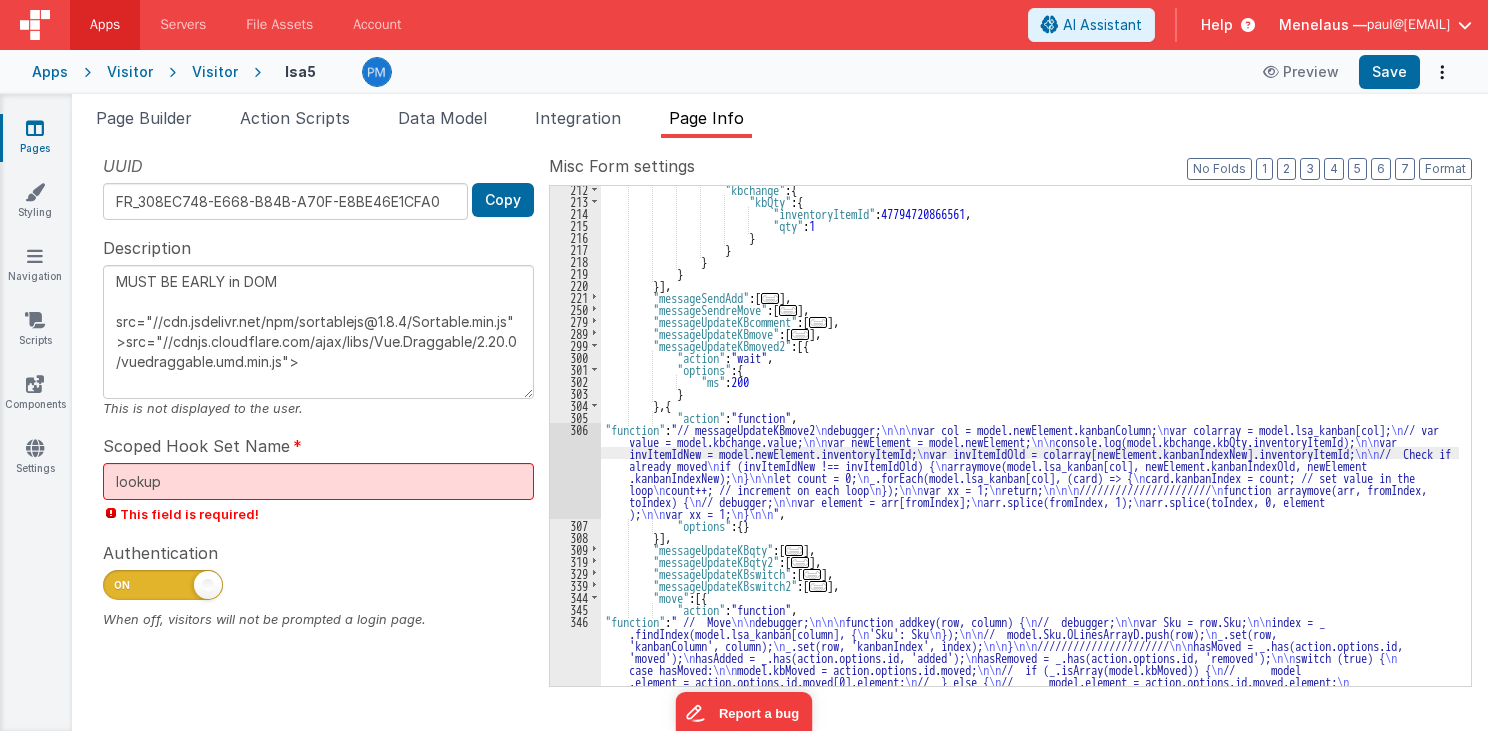 click on "306" at bounding box center (575, 471) 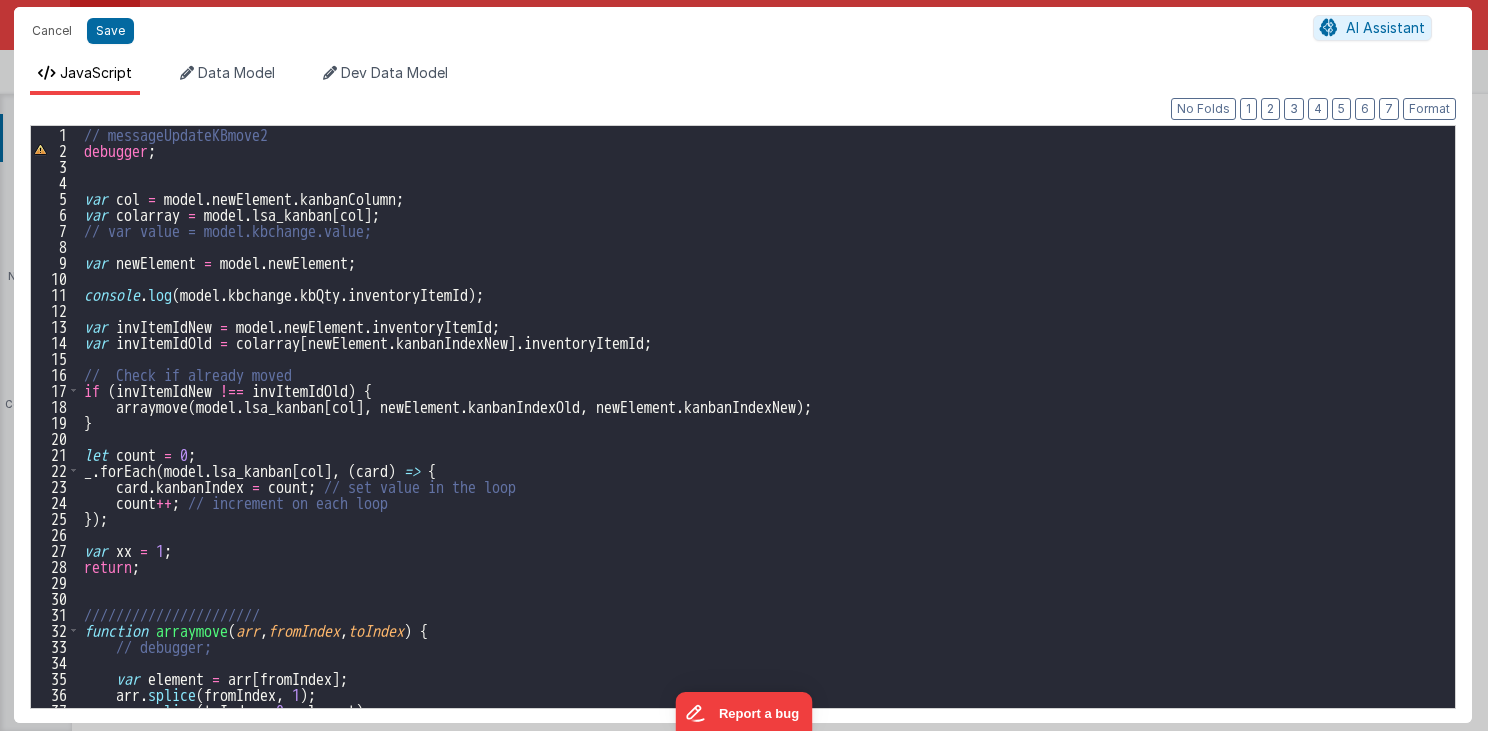 click on "// messageUpdateKBmove2 debugger ; var   col   =   model . newElement . kanbanColumn ; var   colarray   =   model . lsa_kanban [ col ] ; // var value = model.kbchange.value; var   newElement   =   model . newElement ; console . log ( model . kbchange . kbQty . inventoryItemId ) ; var   invItemIdNew   =   model . newElement . inventoryItemId ; var   invItemIdOld   =   colarray [ newElement . kanbanIndexNew ] . inventoryItemId ; //  Check if already moved if   ( invItemIdNew   !==   invItemIdOld )   {      arraymove ( model . lsa_kanban [ col ] ,   newElement . kanbanIndexOld ,   newElement . kanbanIndexNew ) ; } let   count   =   0 ; _ . forEach ( model . lsa_kanban [ col ] ,   ( card )   =>   {      card . kanbanIndex   =   count ;   // set value in the loop      count ++ ;   // increment on each loop }) ; var   xx   =   1 ; return ; ////////////////////// function   arraymove ( arr ,  fromIndex ,  toIndex )   {      // debugger;      var   element   =   arr [ fromIndex ] ;      arr . splice ( fromIndex ,   1" at bounding box center [762, 433] 